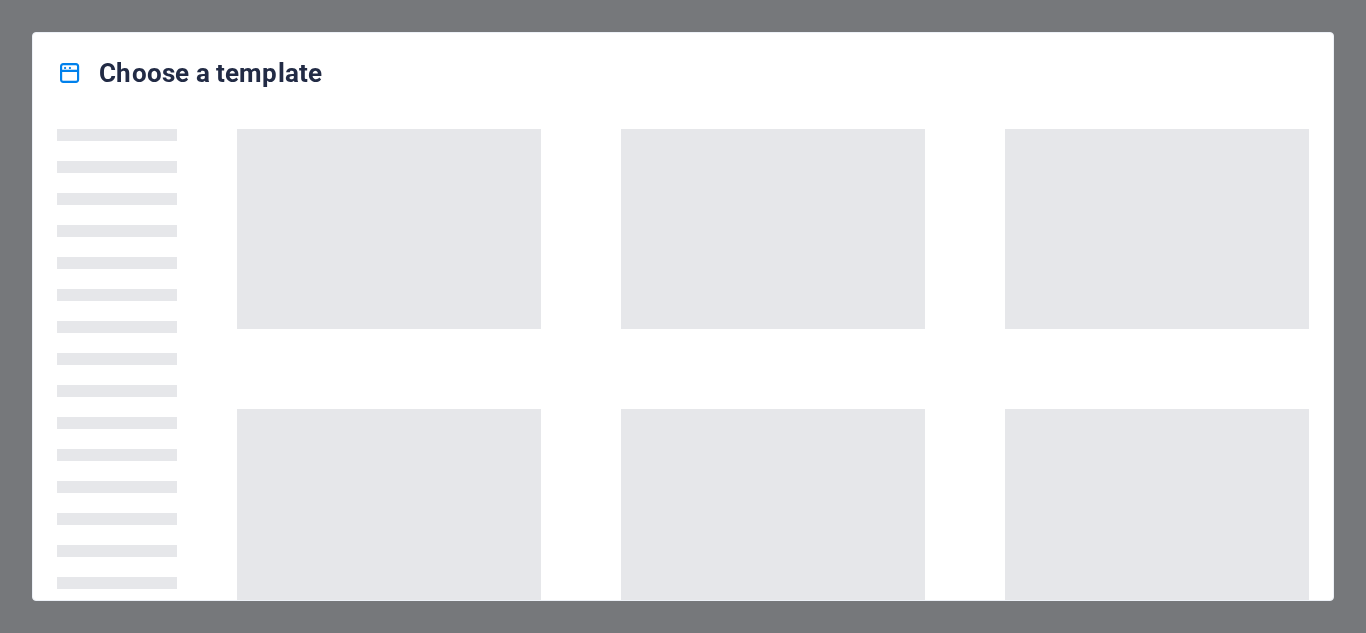 scroll, scrollTop: 0, scrollLeft: 0, axis: both 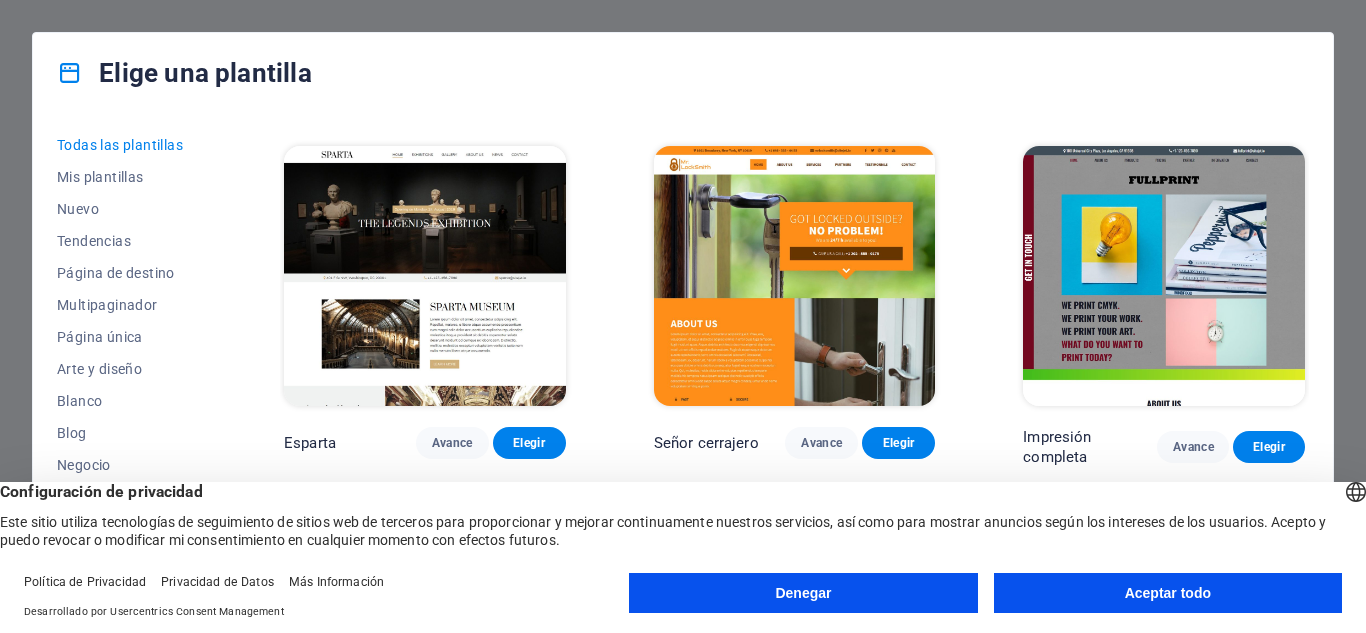 click on "Denegar" at bounding box center (803, 593) 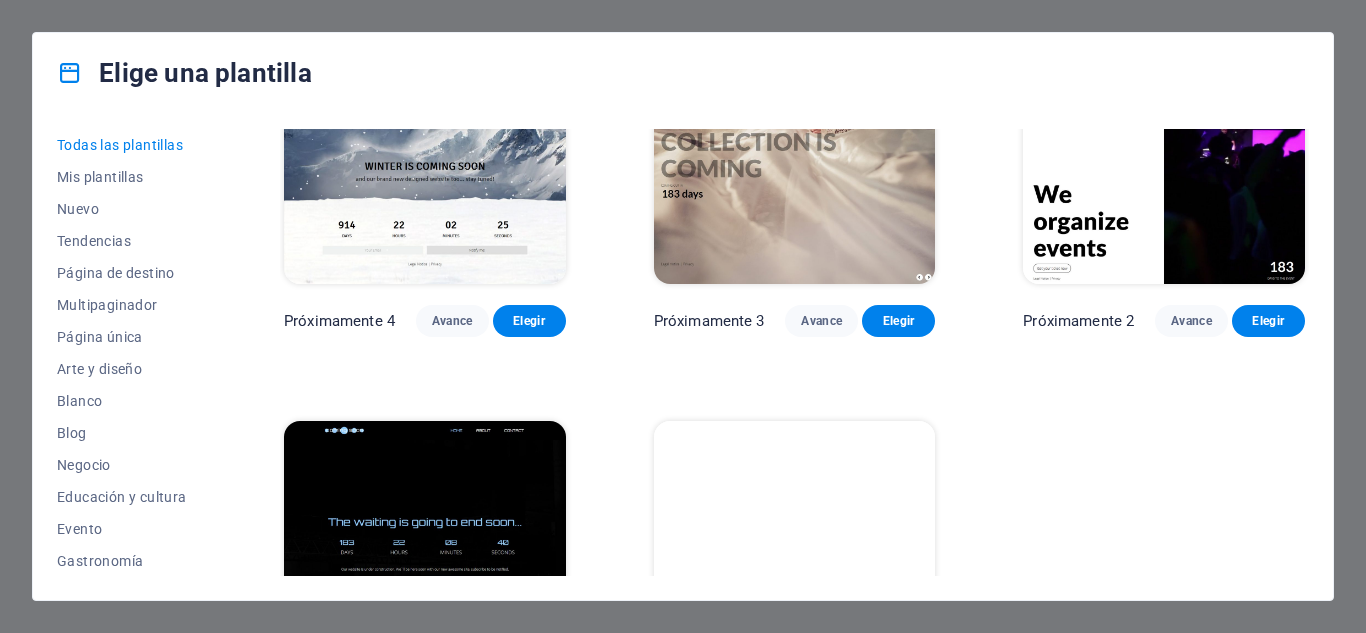scroll, scrollTop: 21323, scrollLeft: 0, axis: vertical 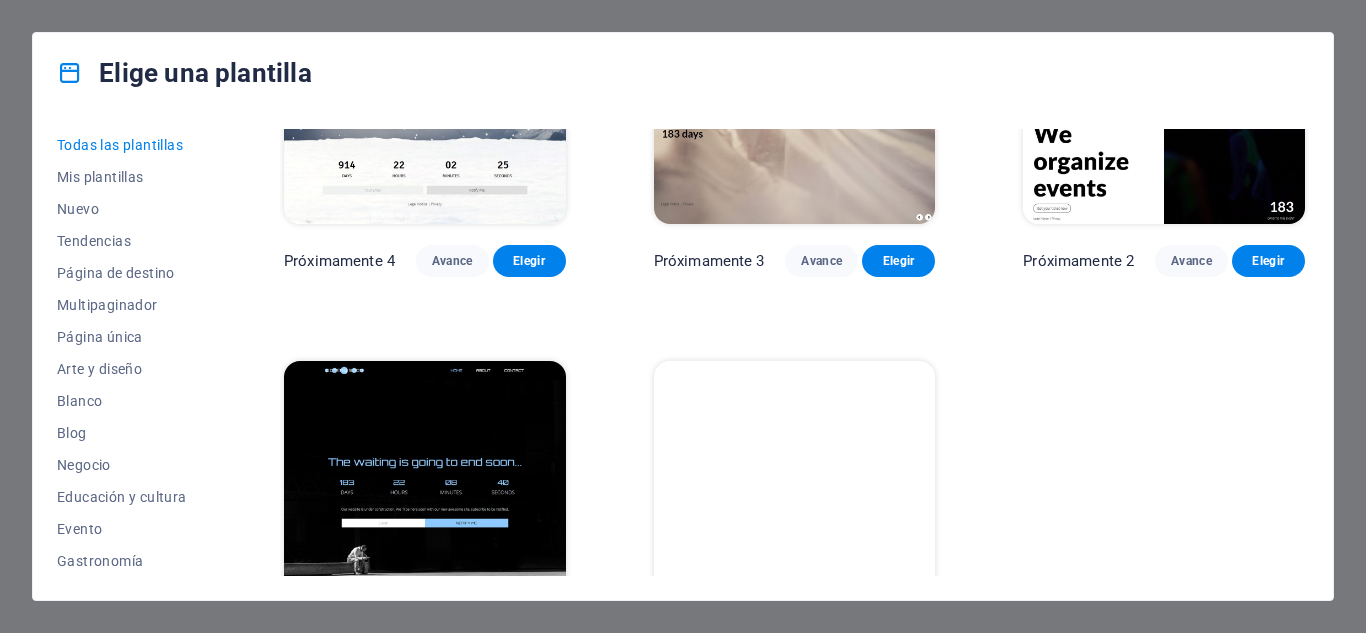 click at bounding box center [795, 491] 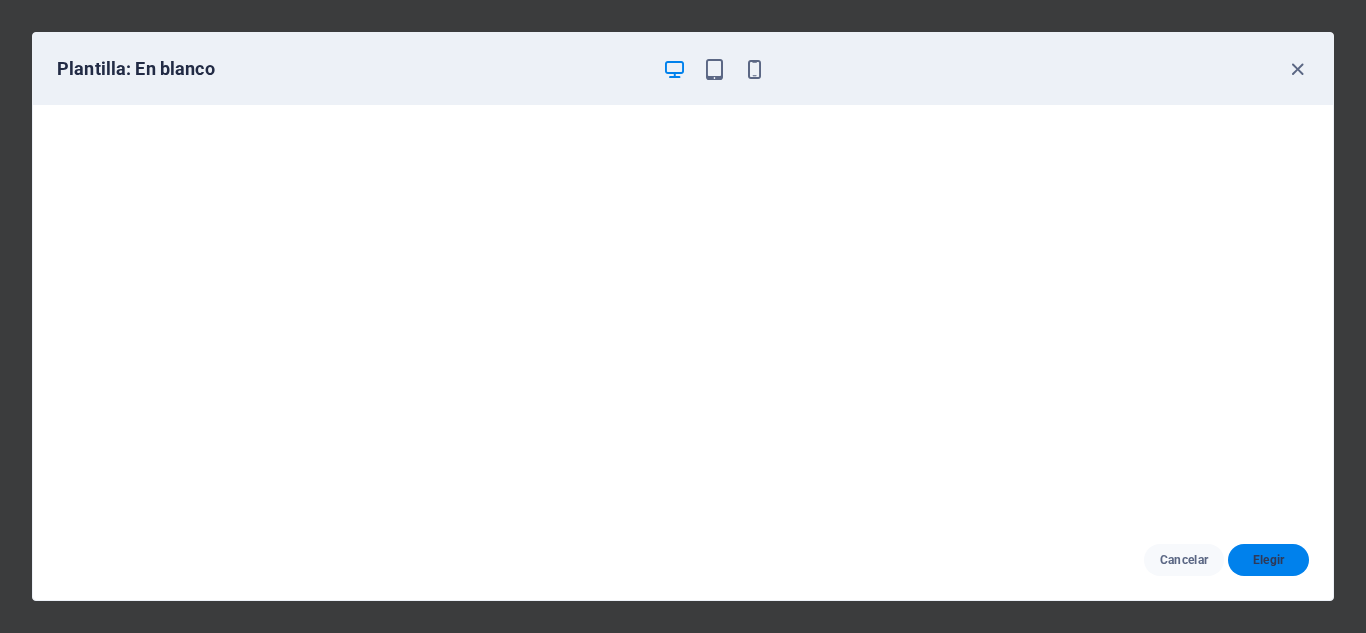 click on "Elegir" at bounding box center [1269, 560] 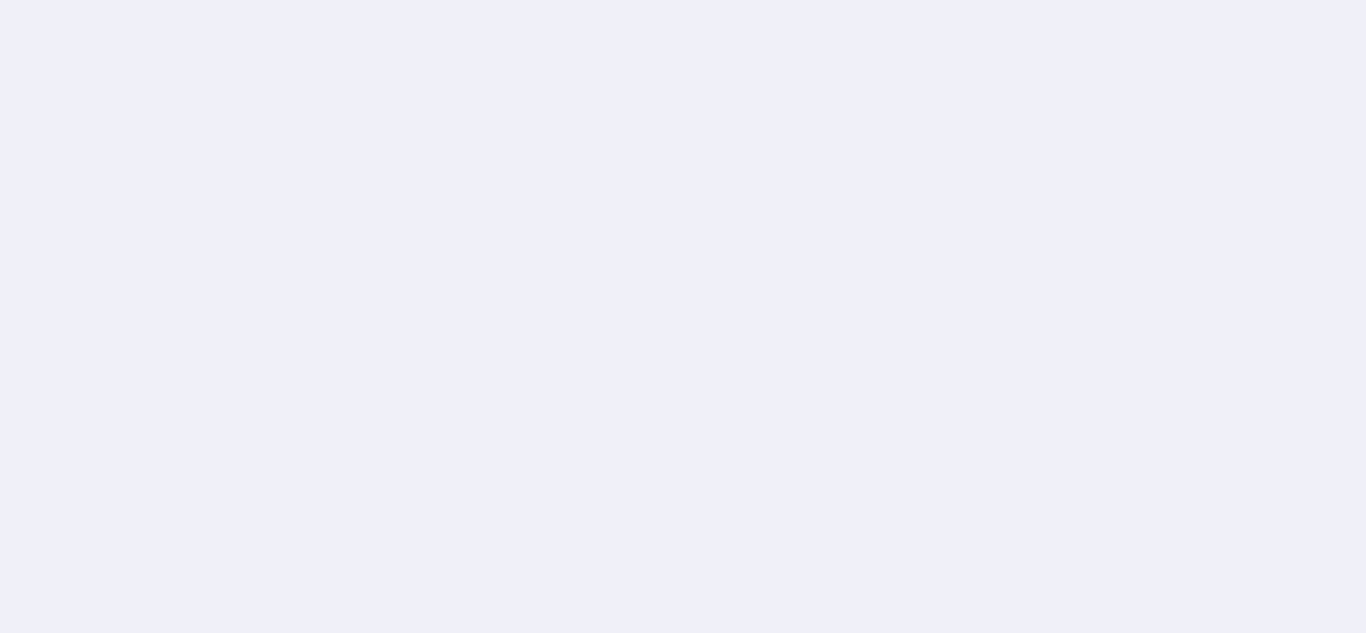 scroll, scrollTop: 0, scrollLeft: 0, axis: both 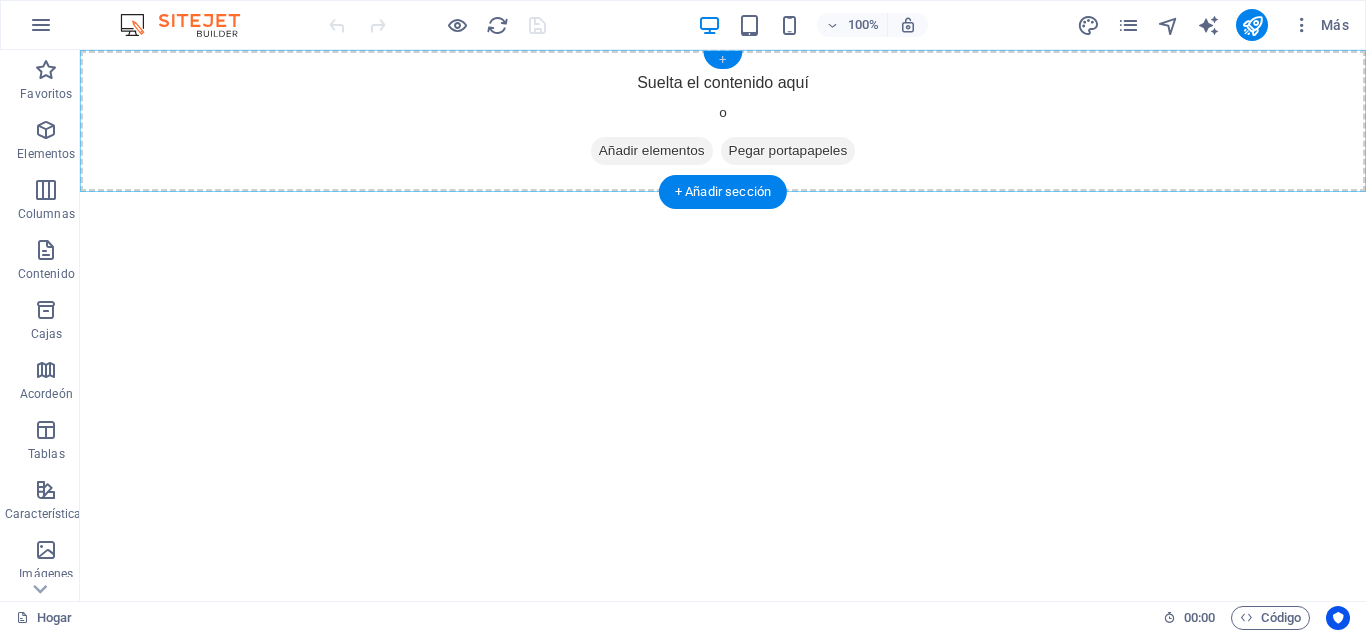 click on "+" at bounding box center [722, 60] 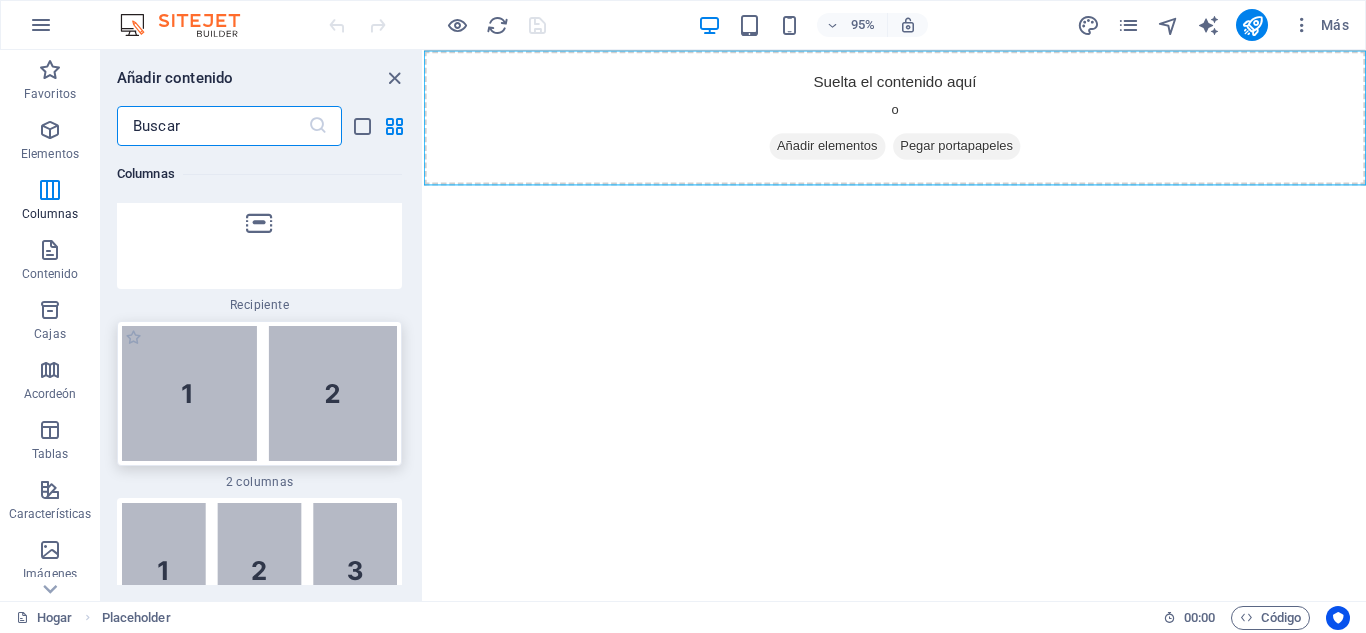 scroll, scrollTop: 1000, scrollLeft: 0, axis: vertical 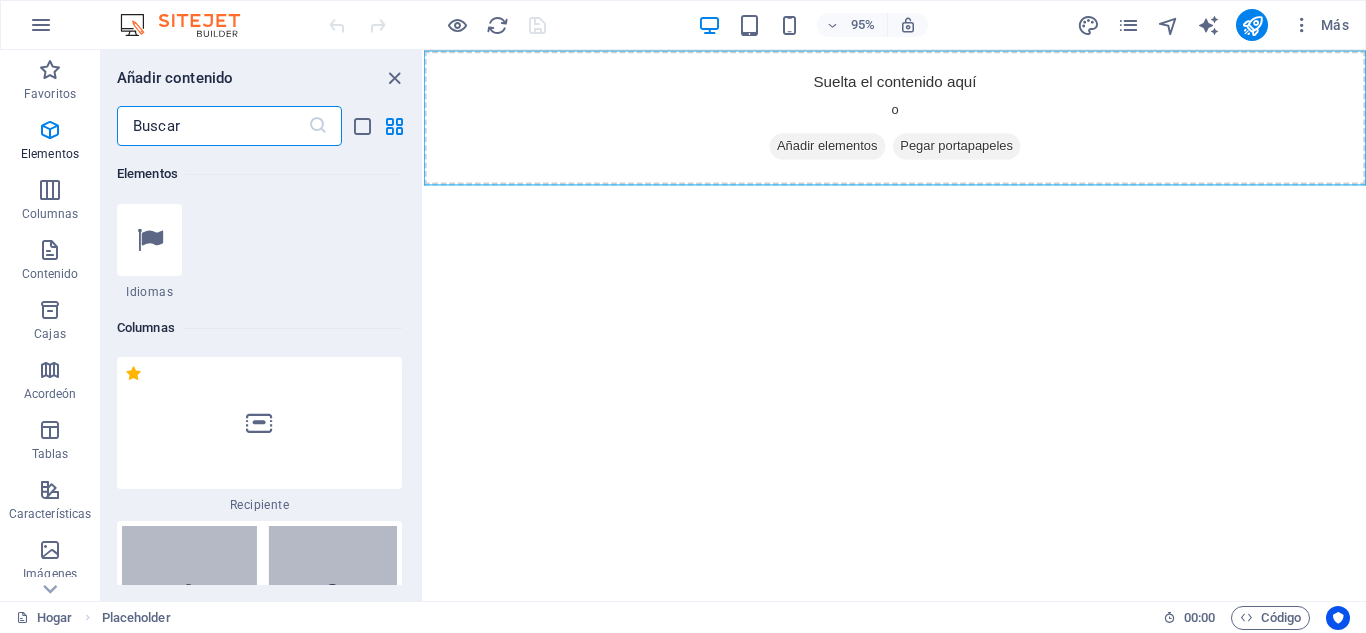 click at bounding box center [259, 423] 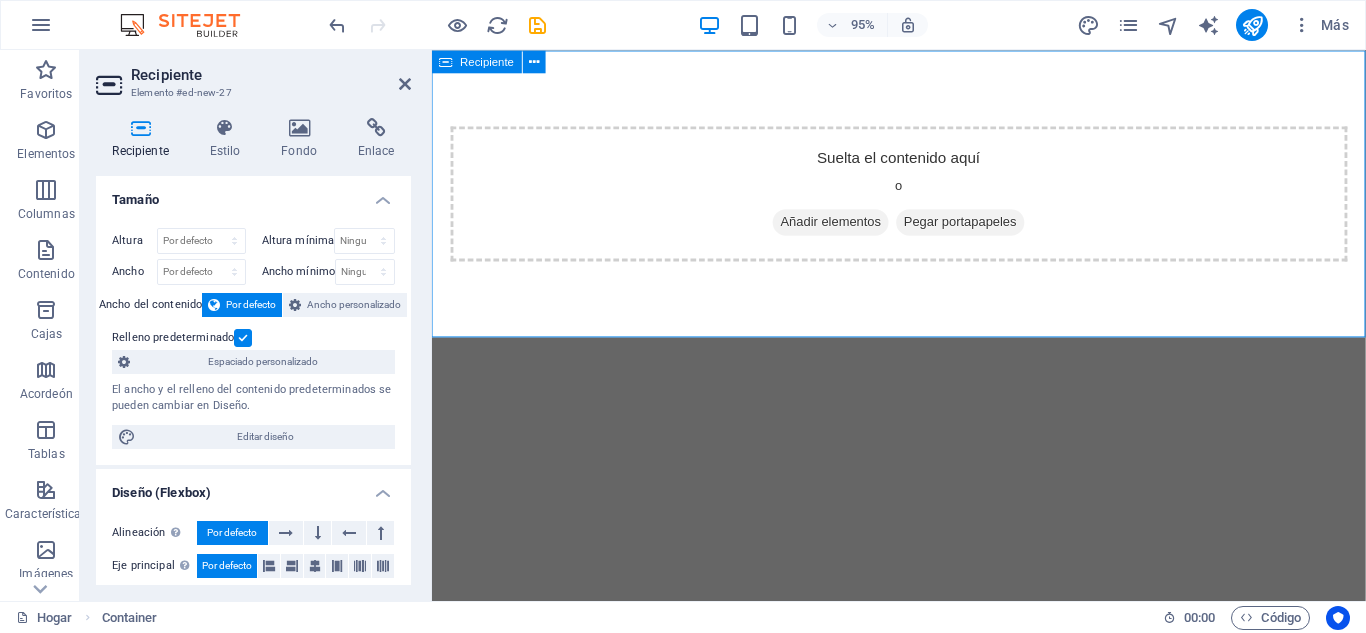 click on "Suelta el contenido aquí o  Añadir elementos  Pegar portapapeles" at bounding box center (923, 201) 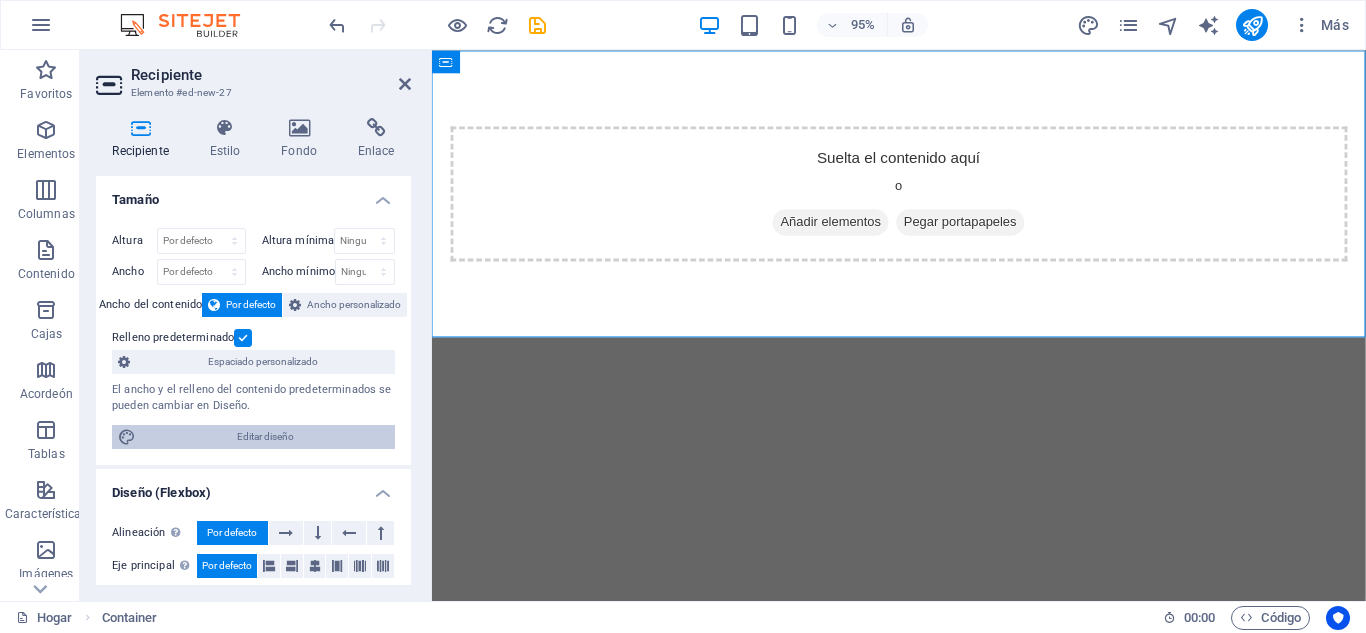 scroll, scrollTop: 100, scrollLeft: 0, axis: vertical 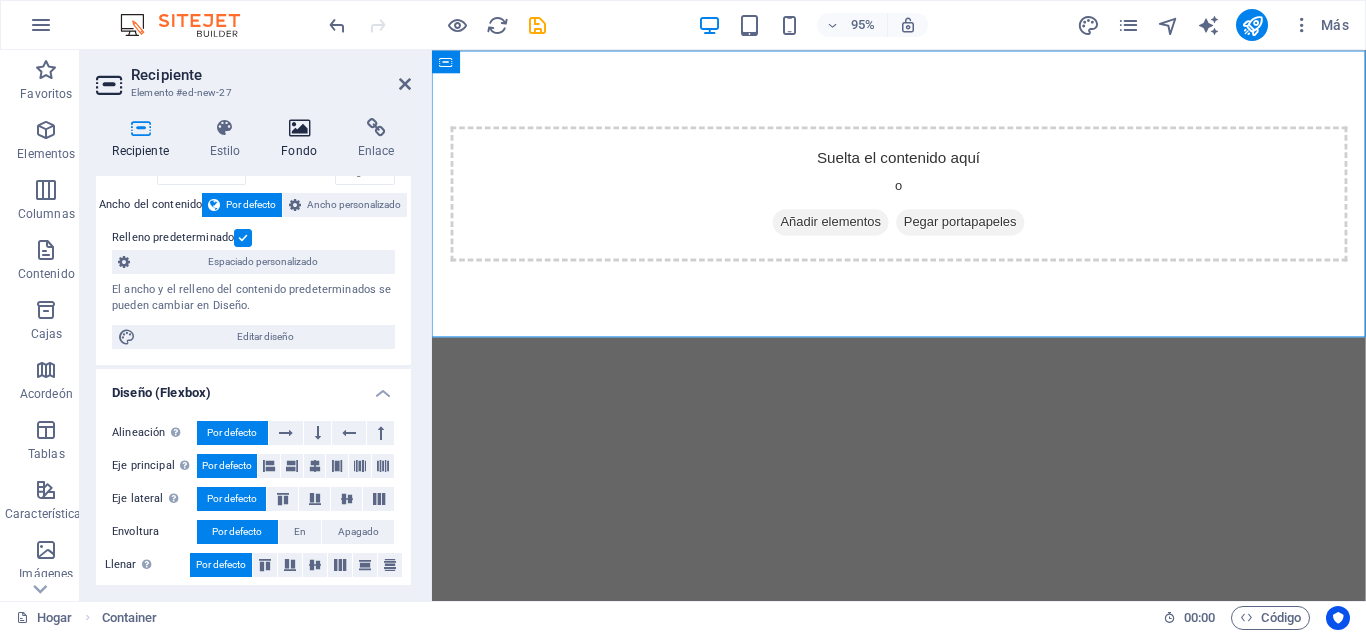click at bounding box center [299, 128] 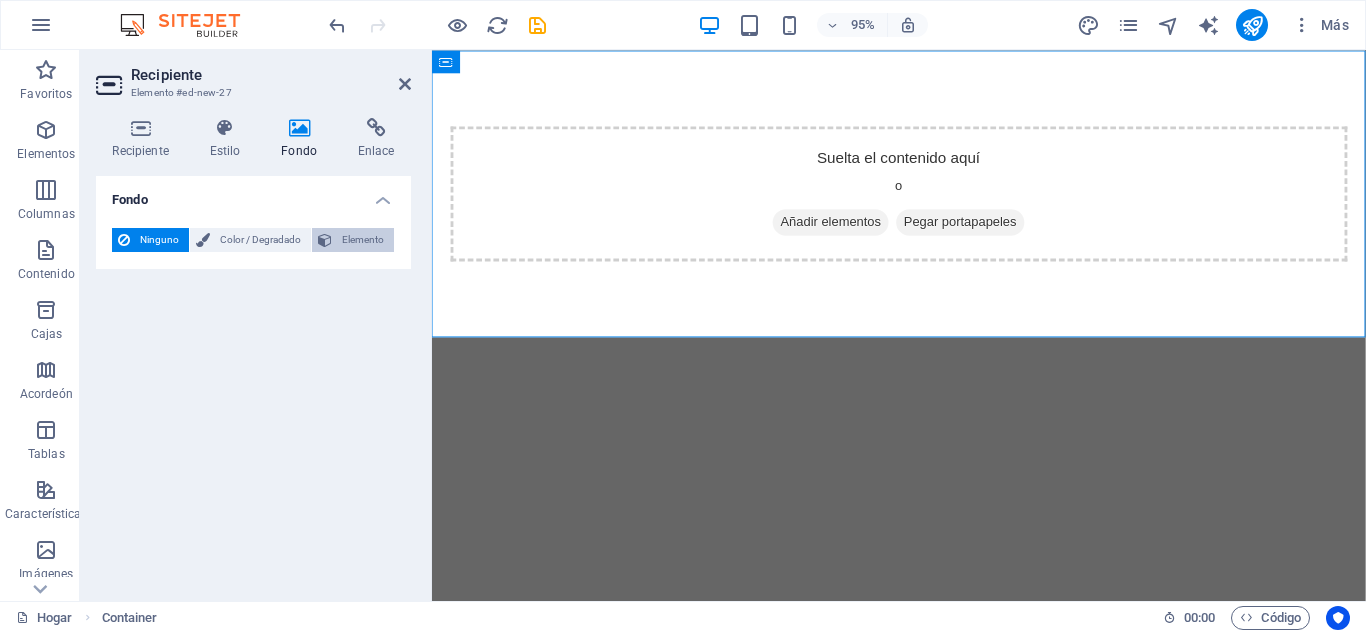 click on "Elemento" at bounding box center [363, 239] 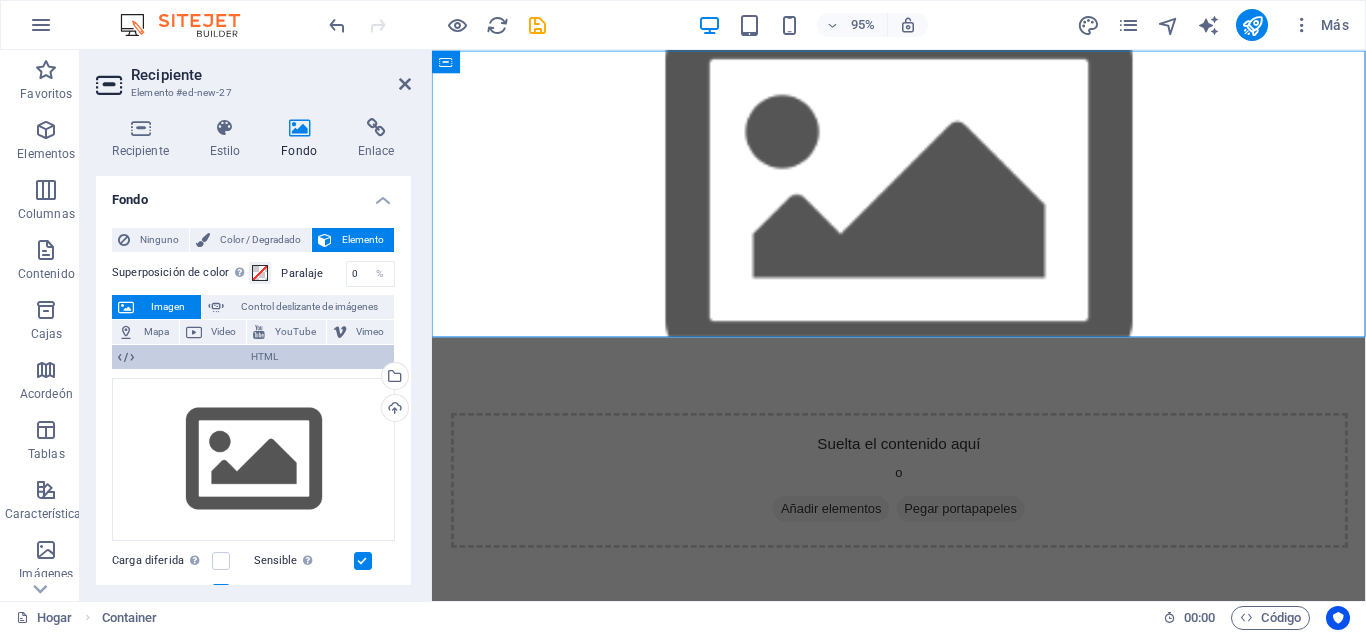 click on "HTML" at bounding box center (264, 357) 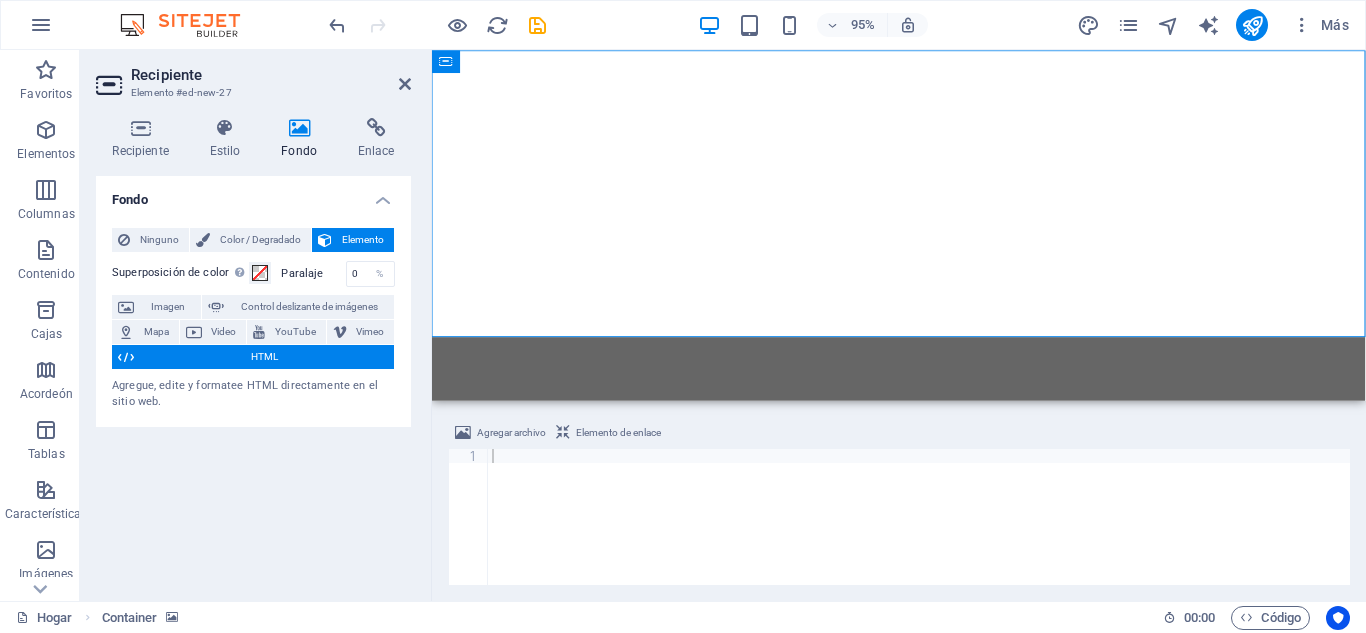 type 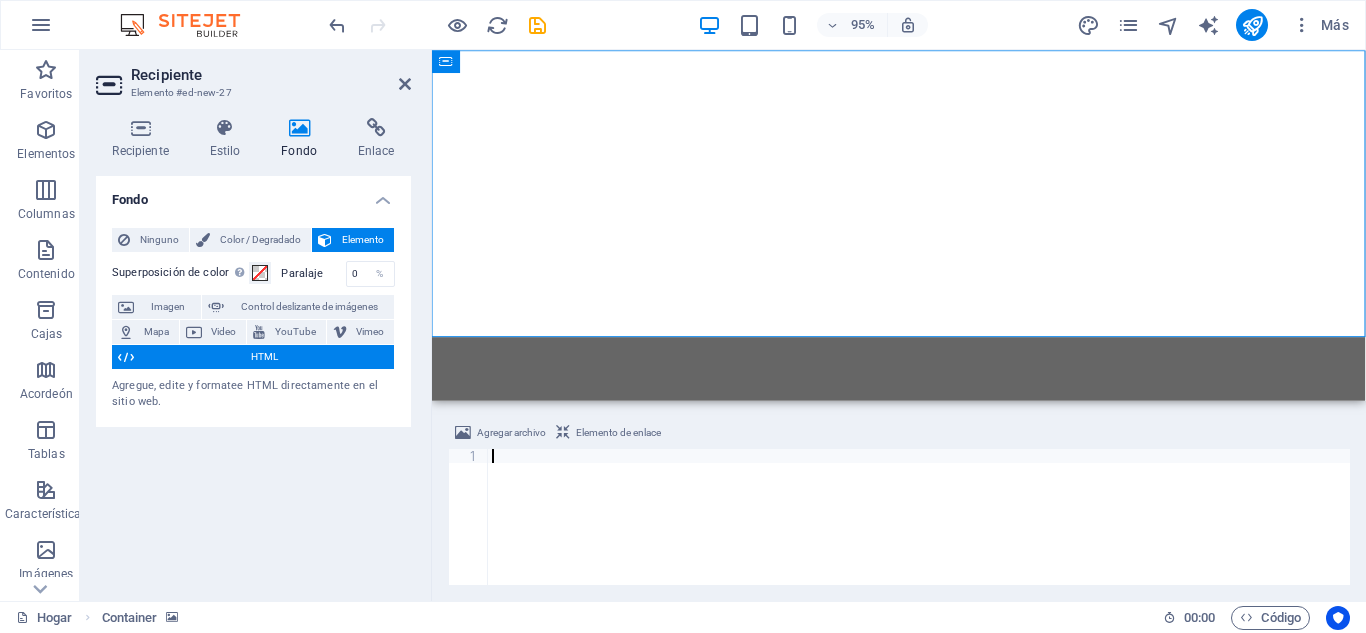 scroll, scrollTop: 214, scrollLeft: 0, axis: vertical 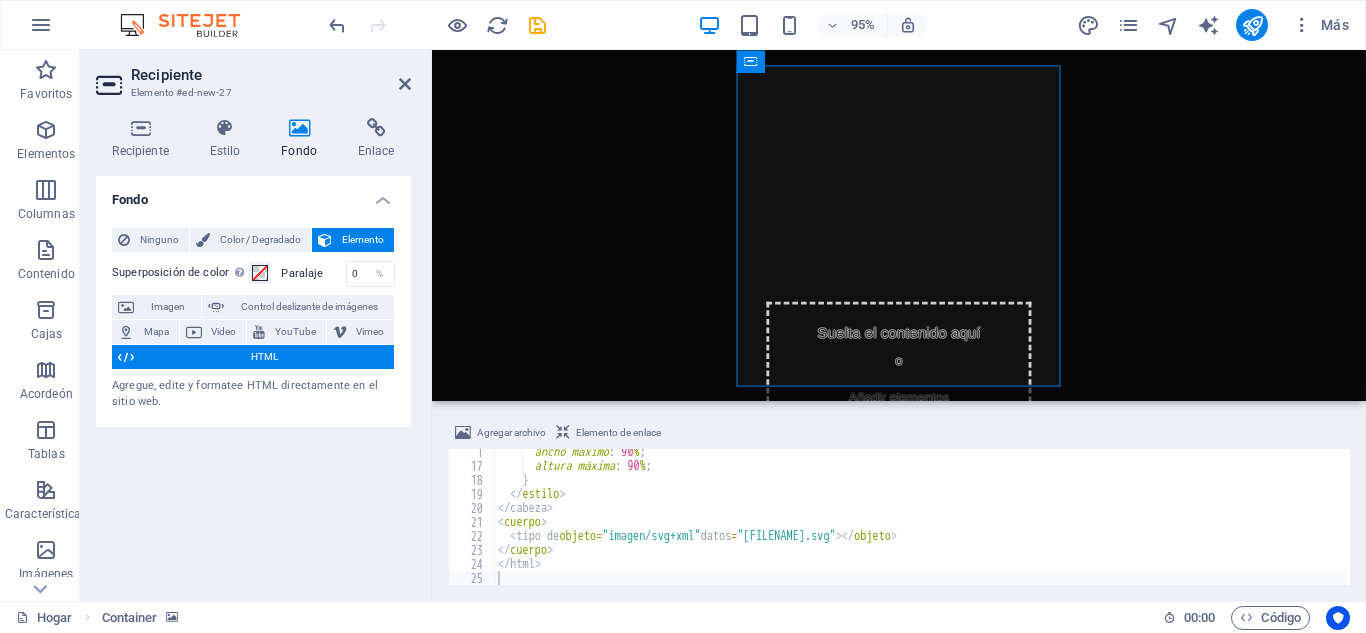 click on "Saltar al contenido principal
Embed SVG
Suelta el contenido aquí o  Añadir elementos  Pegar portapapeles" at bounding box center [923, 234] 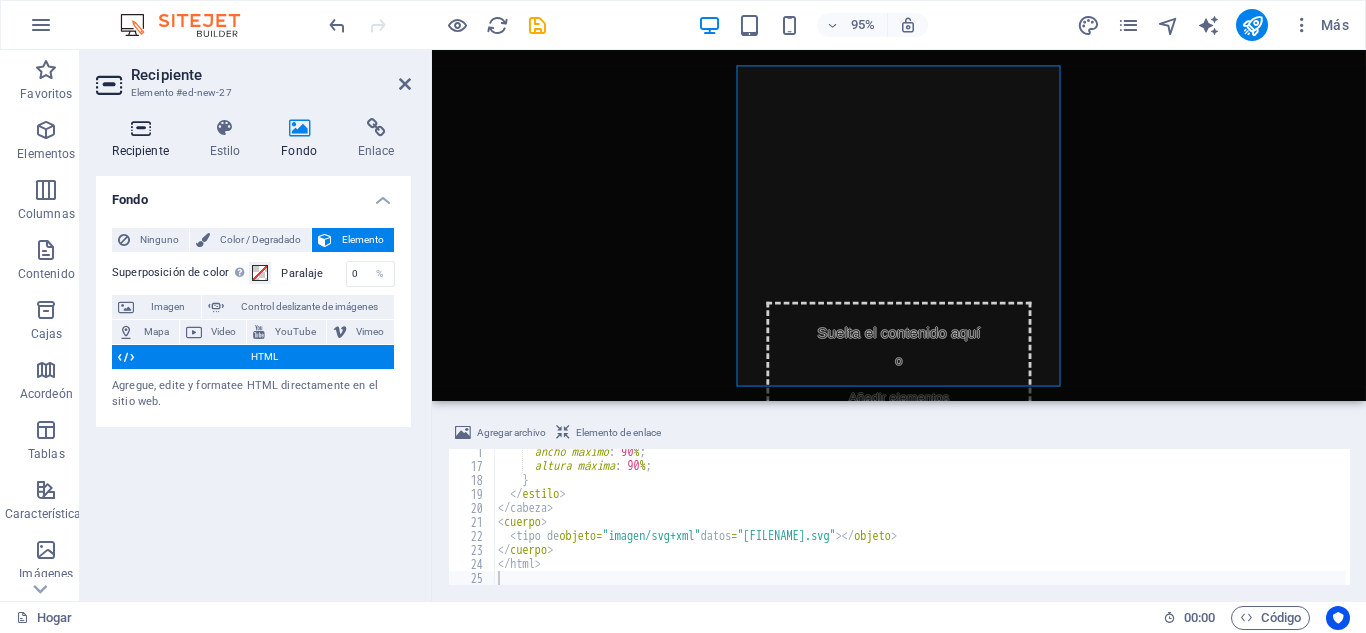 click on "Recipiente" at bounding box center (144, 139) 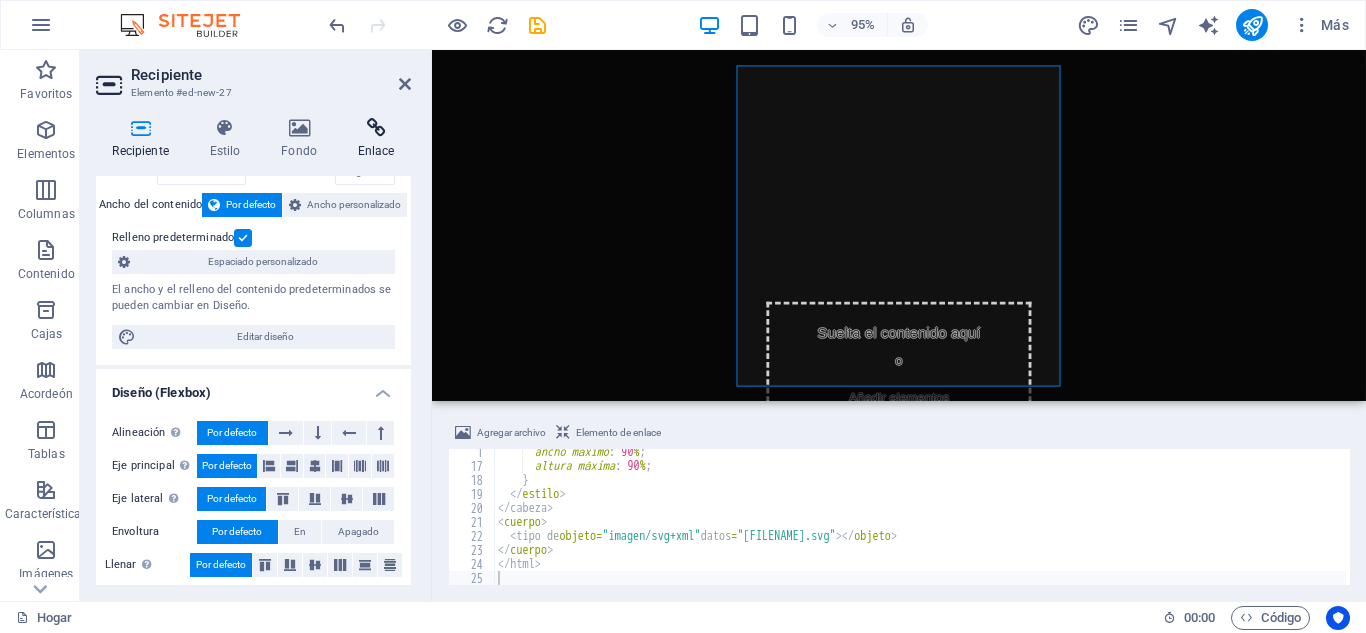 click at bounding box center (376, 128) 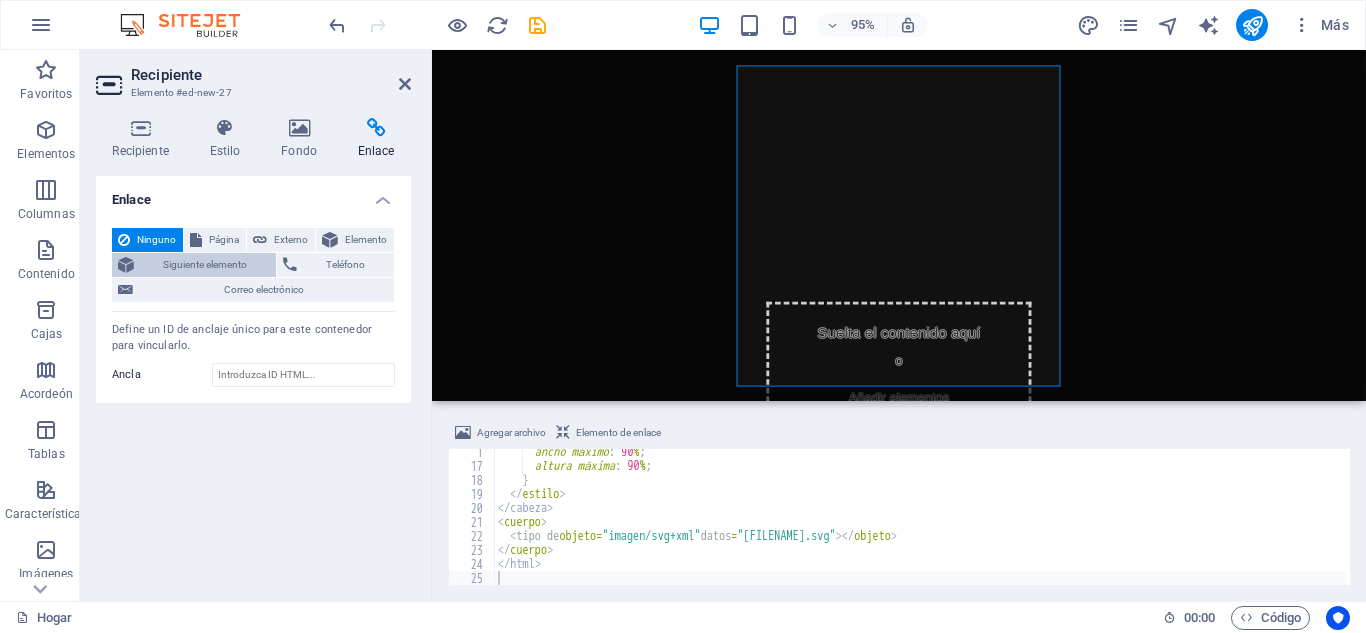 click on "Siguiente elemento" at bounding box center (205, 264) 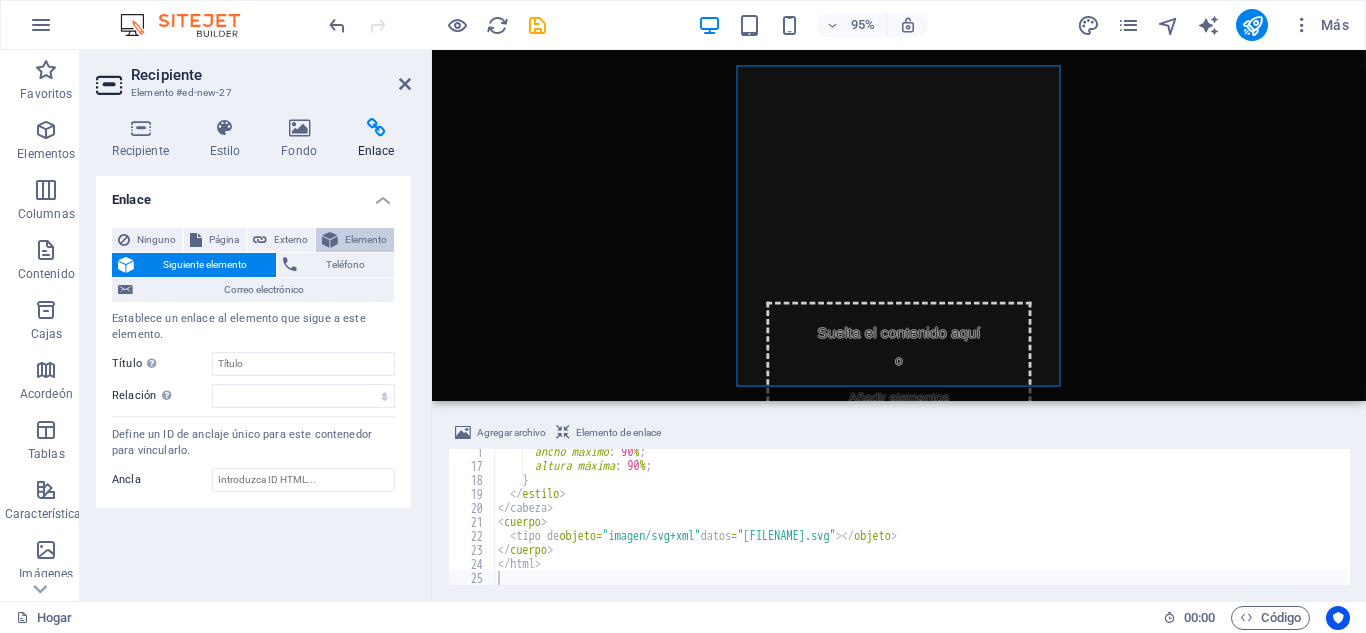 click on "Elemento" at bounding box center (366, 239) 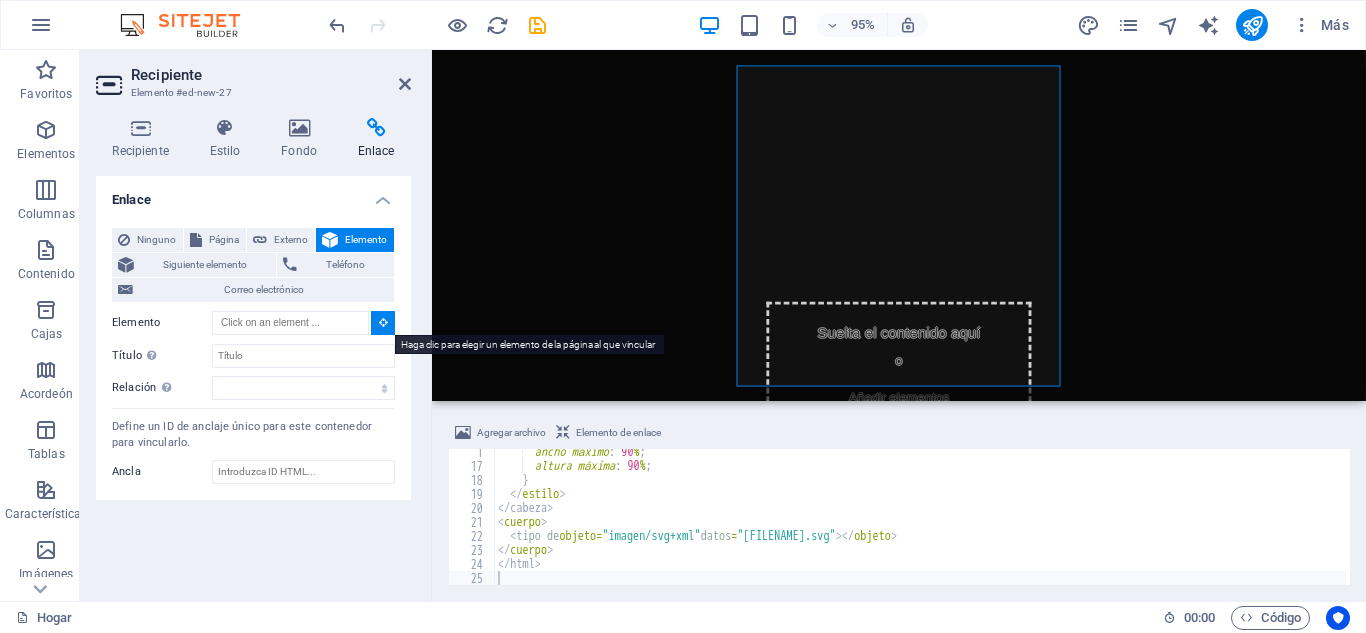 click at bounding box center (383, 322) 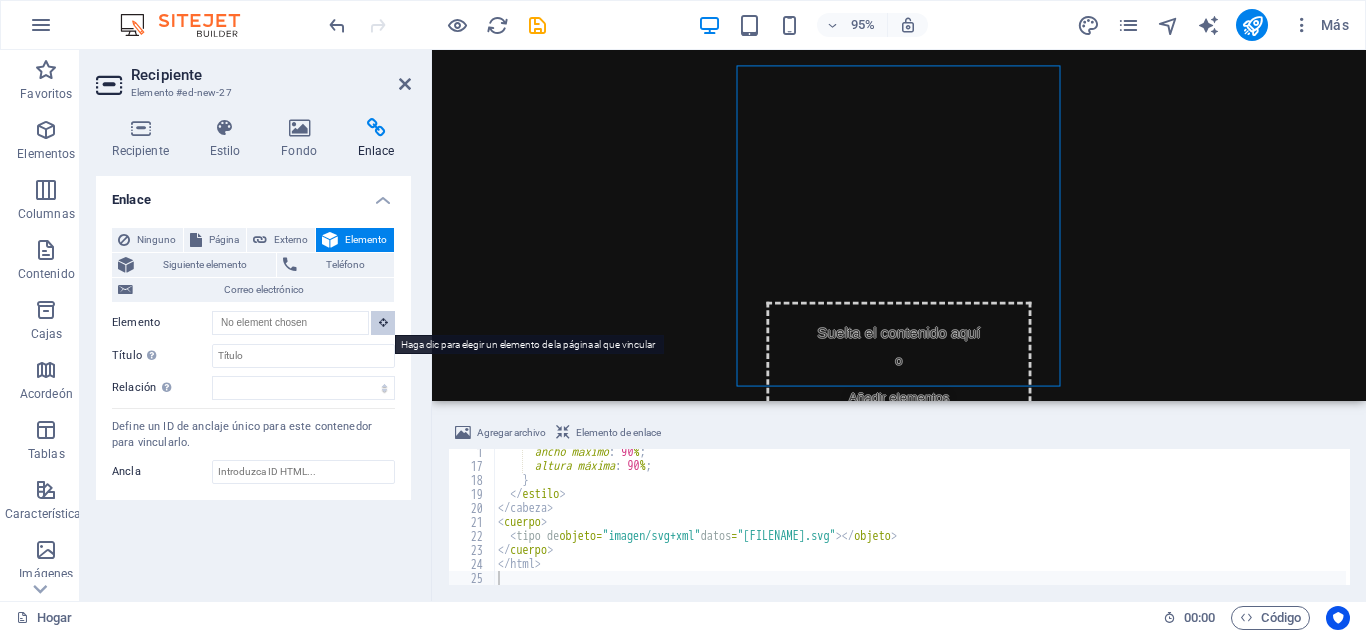 click at bounding box center [383, 323] 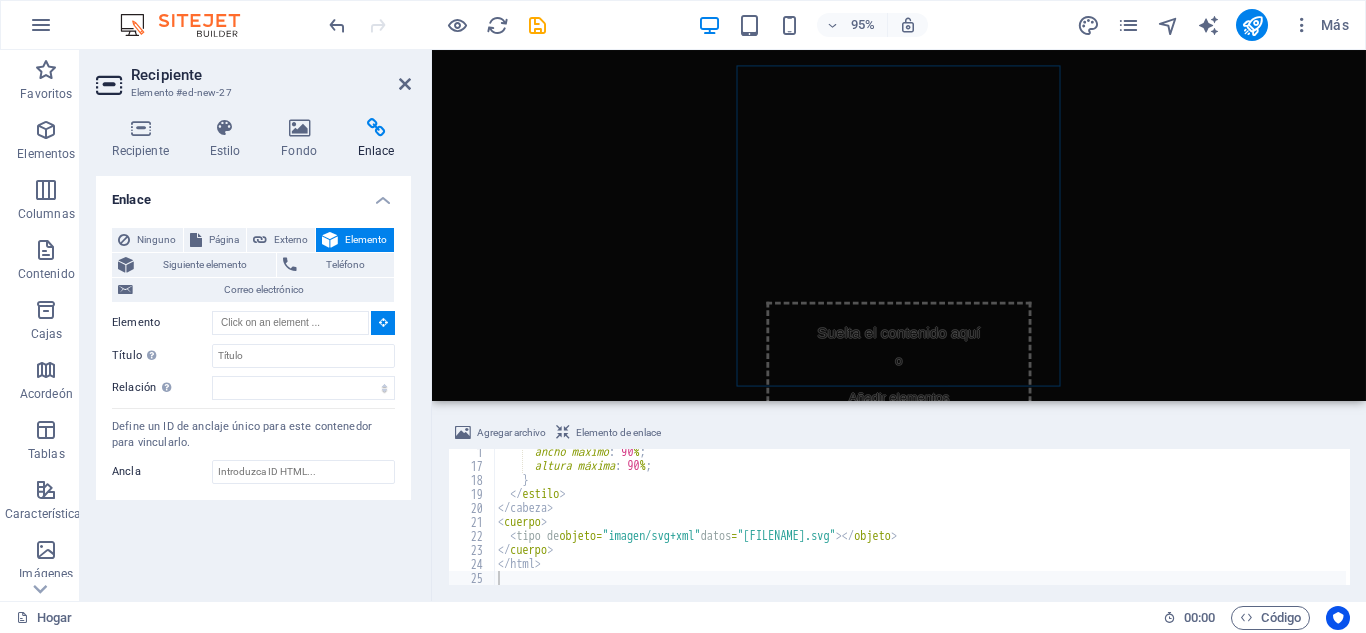 drag, startPoint x: 667, startPoint y: 278, endPoint x: 665, endPoint y: 267, distance: 11.18034 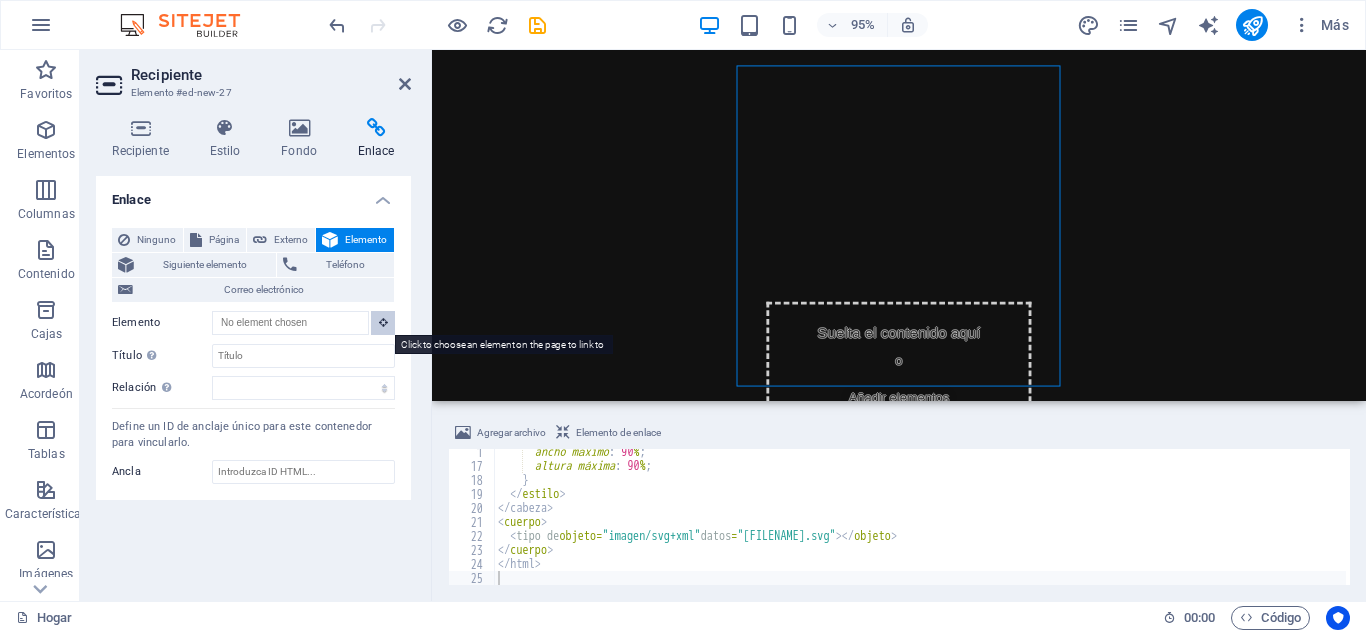 click at bounding box center (383, 322) 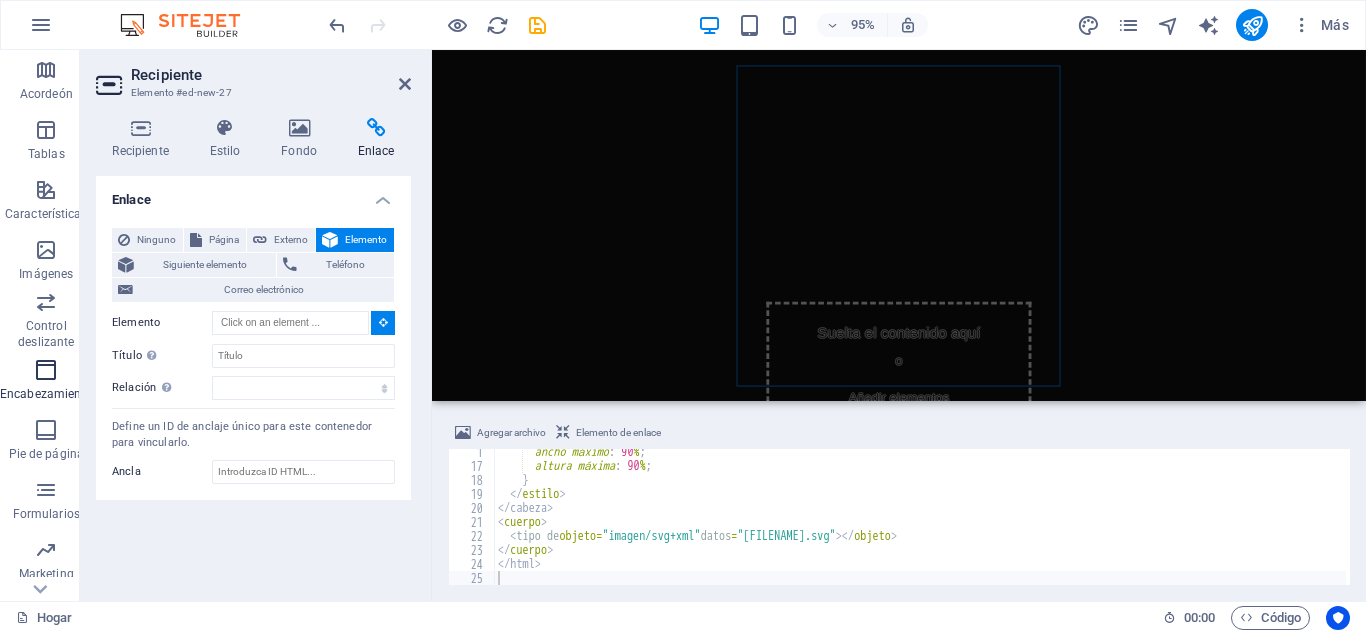 scroll, scrollTop: 349, scrollLeft: 0, axis: vertical 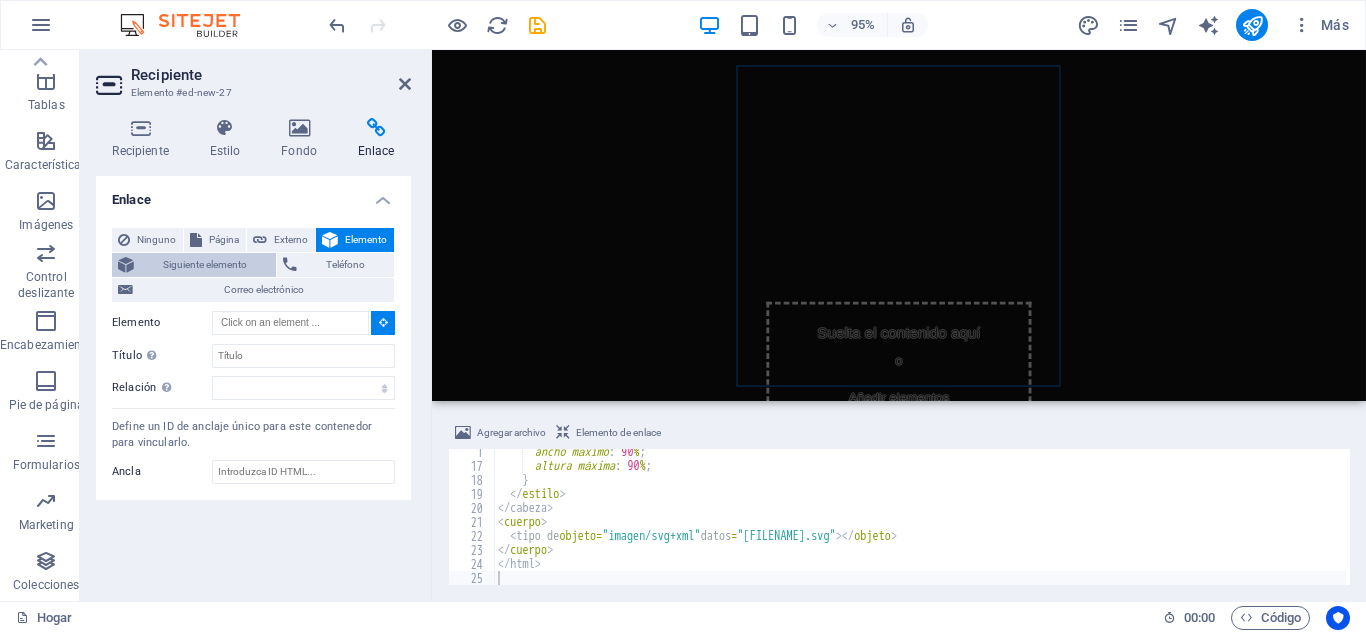click on "Siguiente elemento" at bounding box center [205, 265] 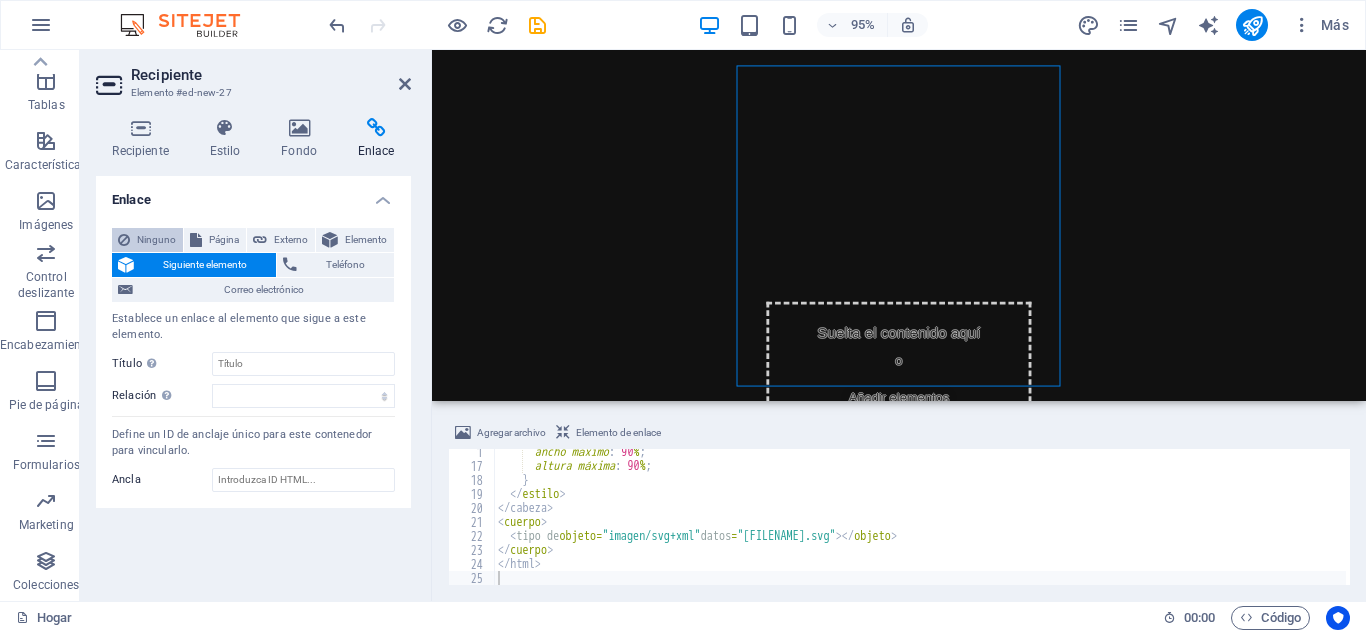 click on "Ninguno" at bounding box center (156, 239) 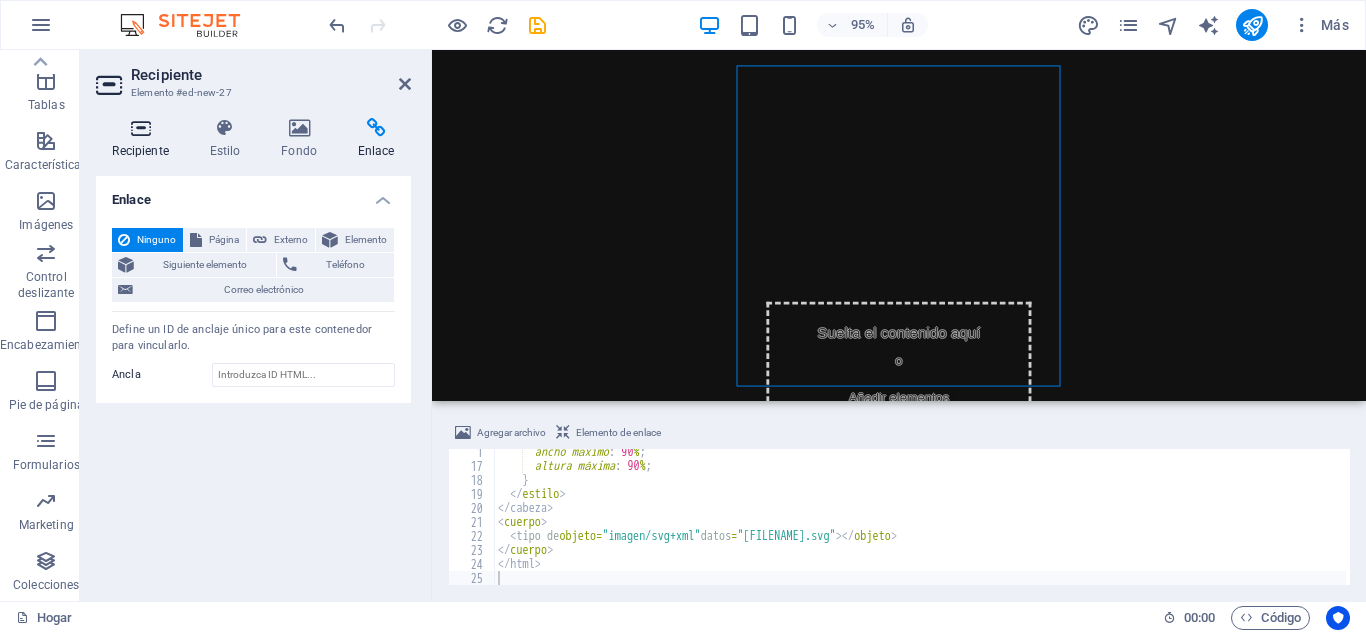 click at bounding box center [140, 128] 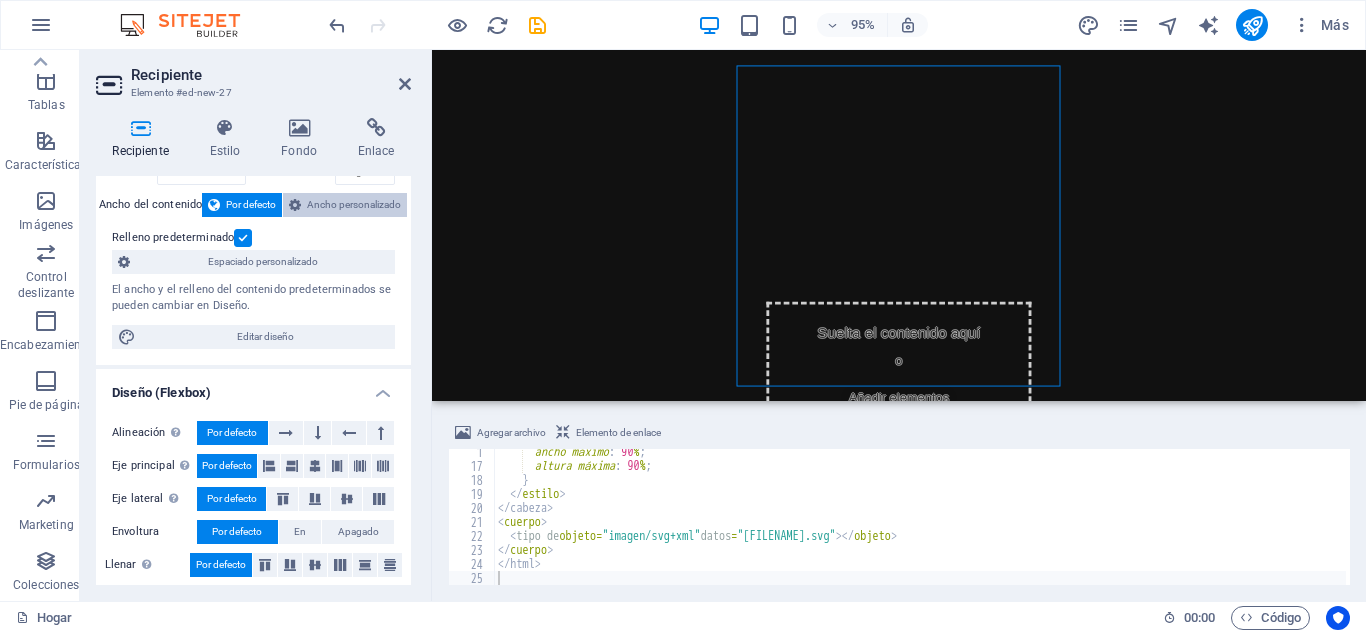 click at bounding box center [295, 205] 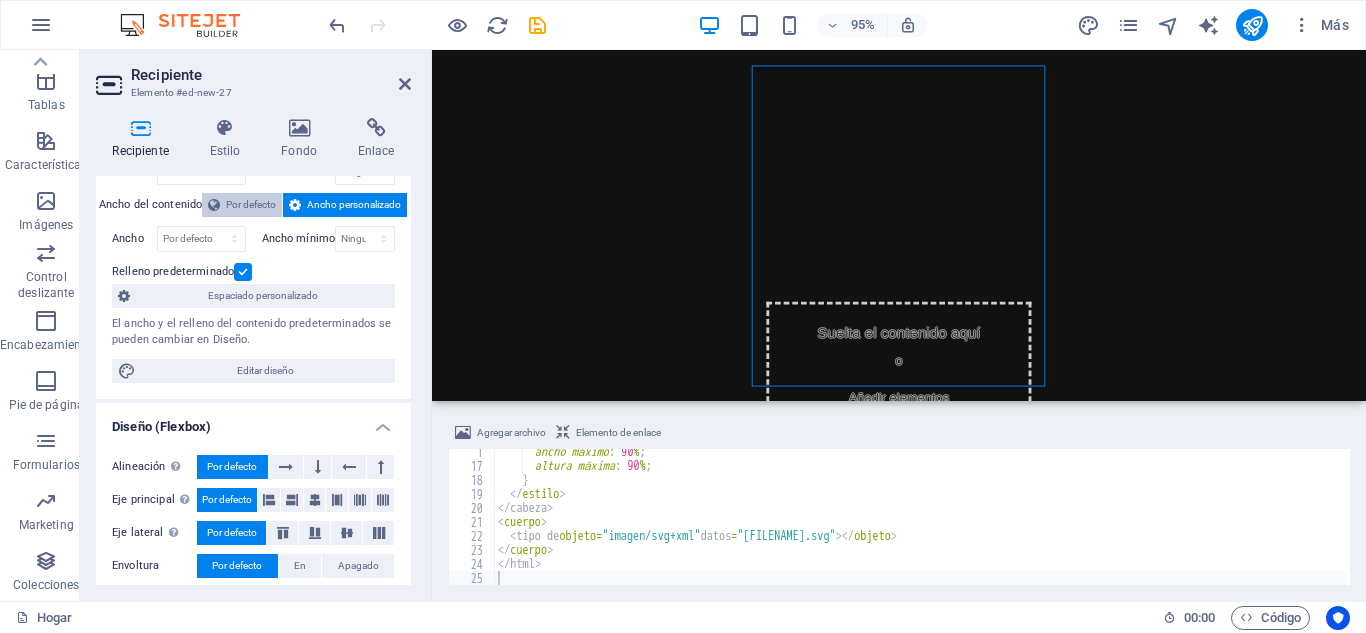 click on "Por defecto" at bounding box center [242, 205] 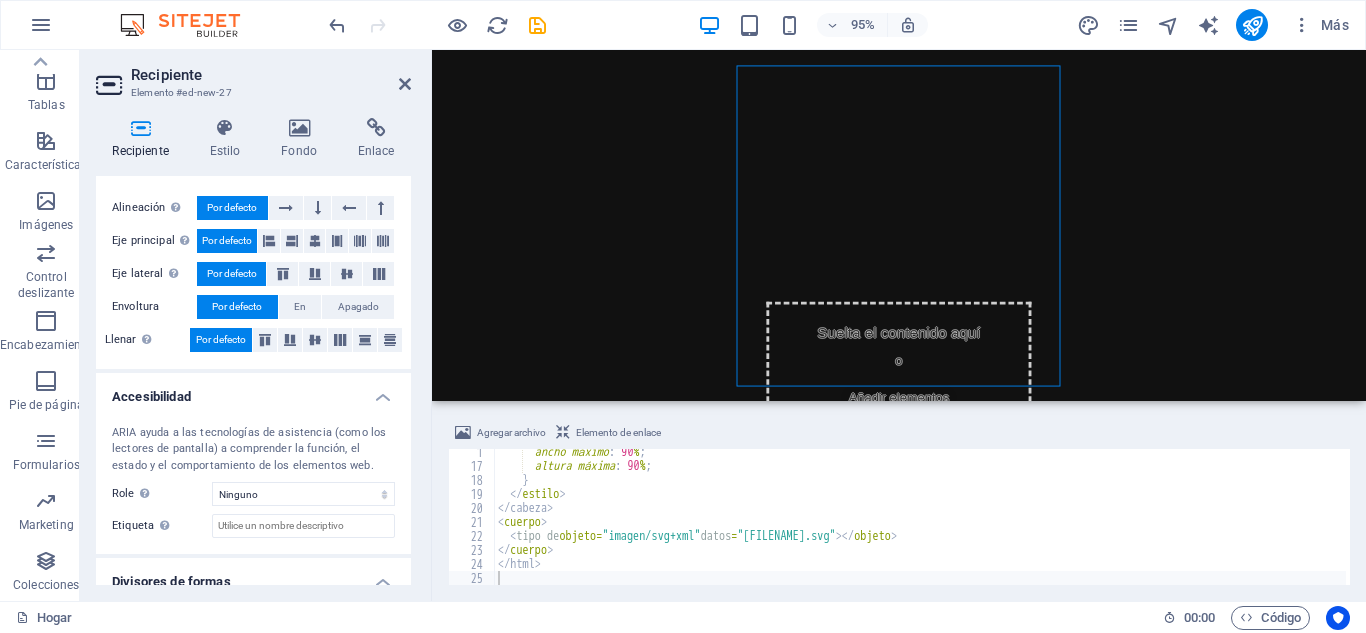 scroll, scrollTop: 390, scrollLeft: 0, axis: vertical 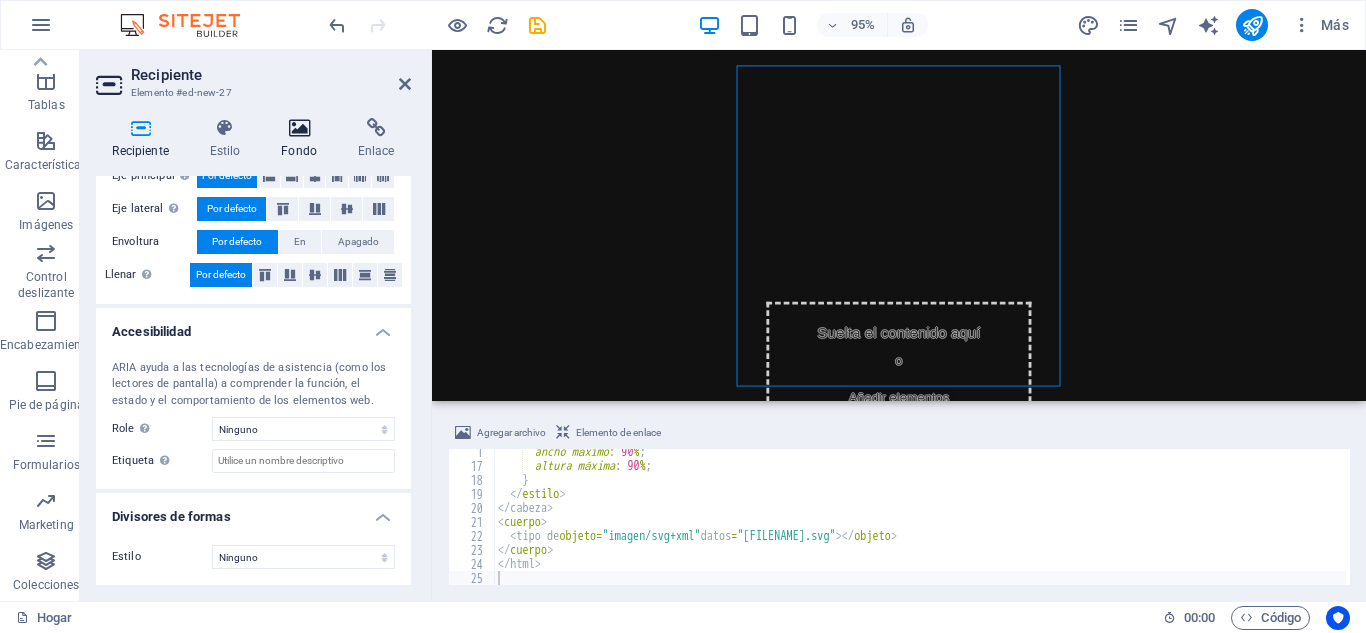 click at bounding box center [299, 128] 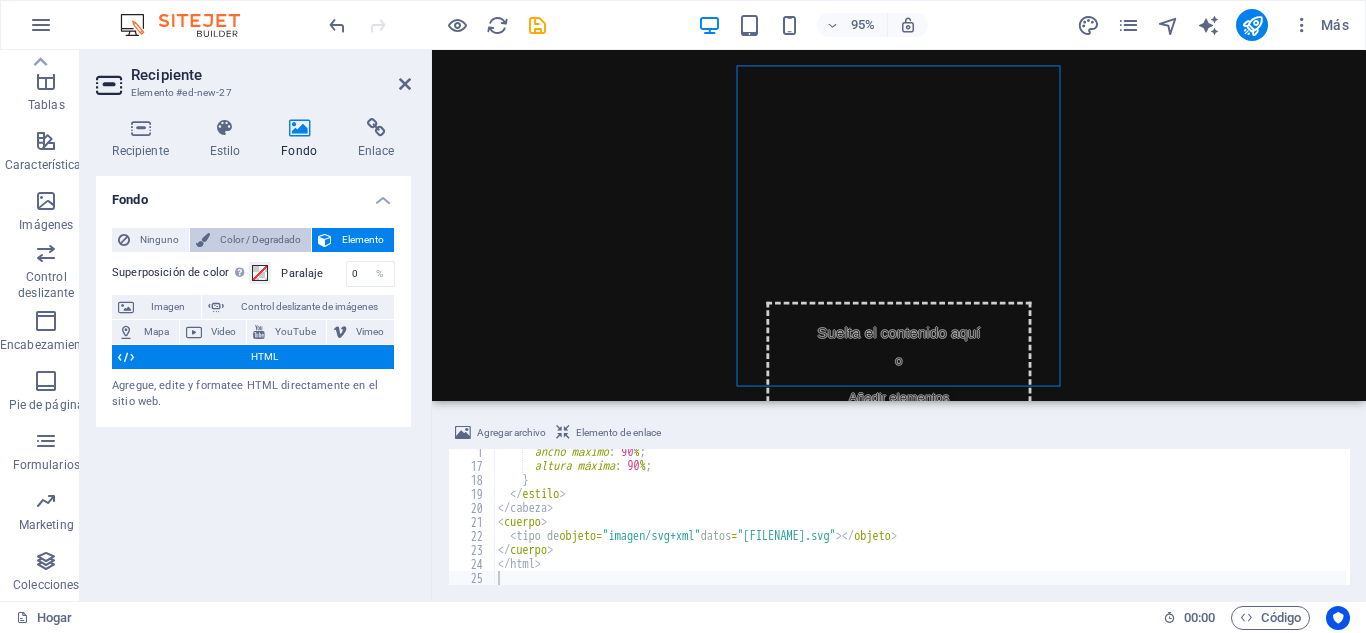 click on "Color / Degradado" at bounding box center [260, 239] 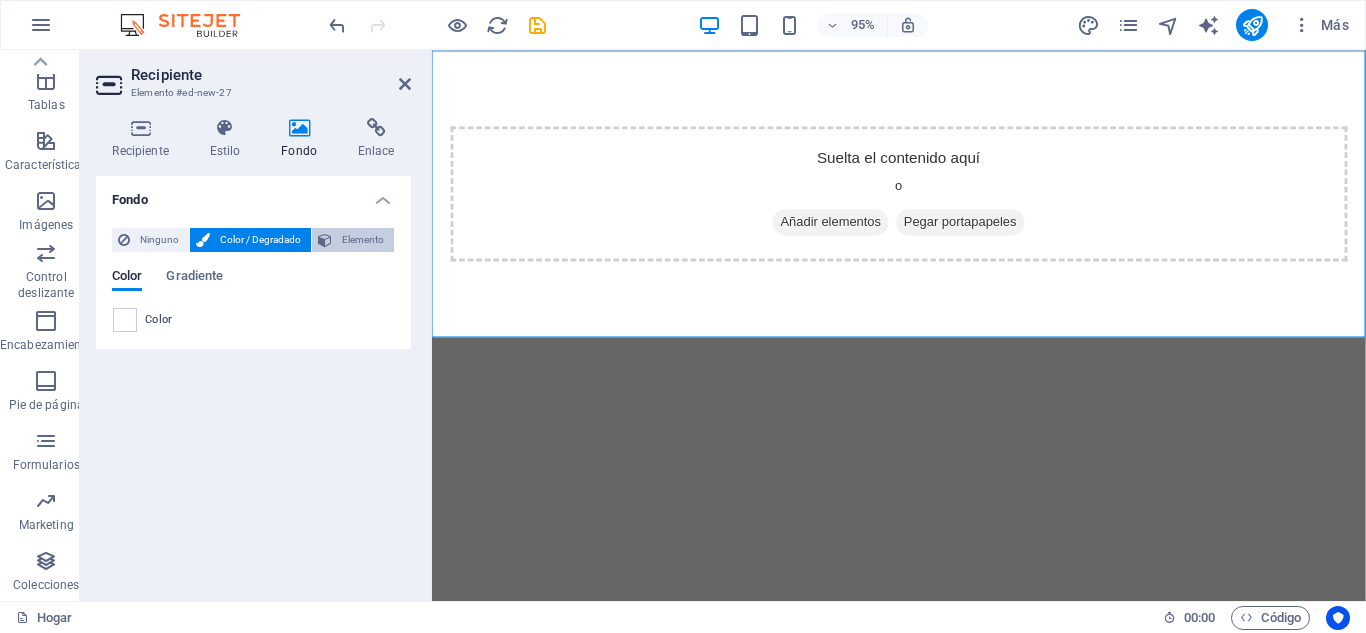 click at bounding box center (325, 240) 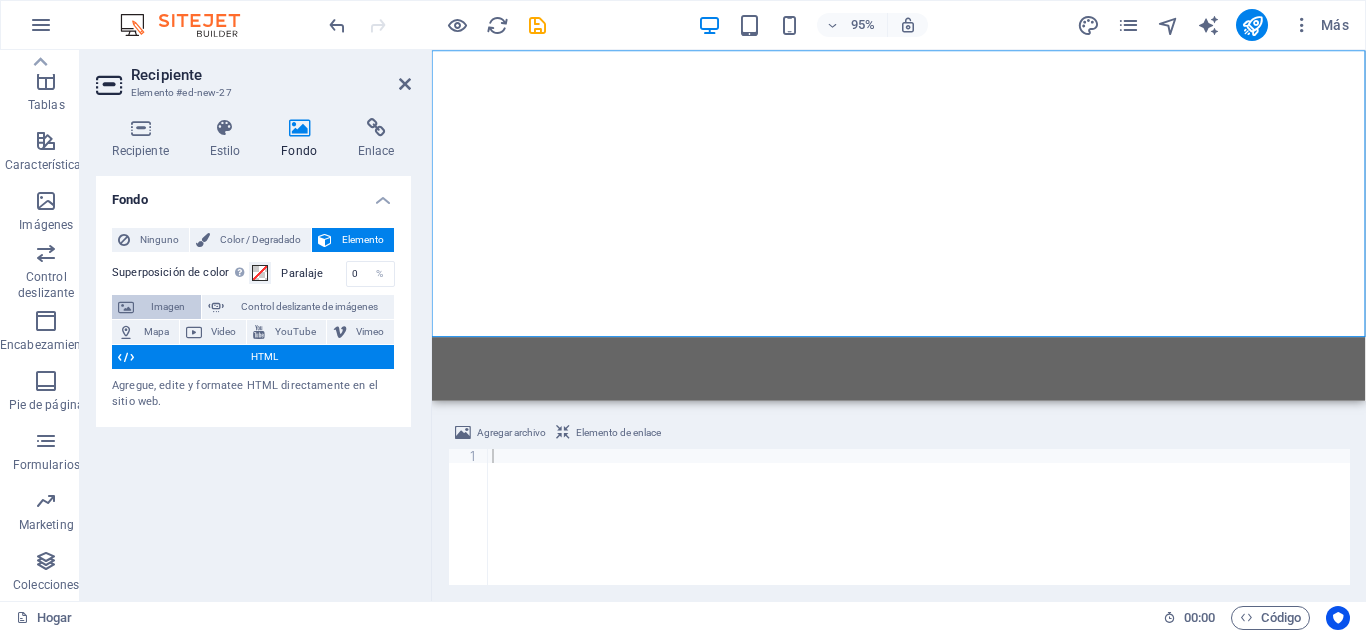click on "Imagen" at bounding box center [168, 306] 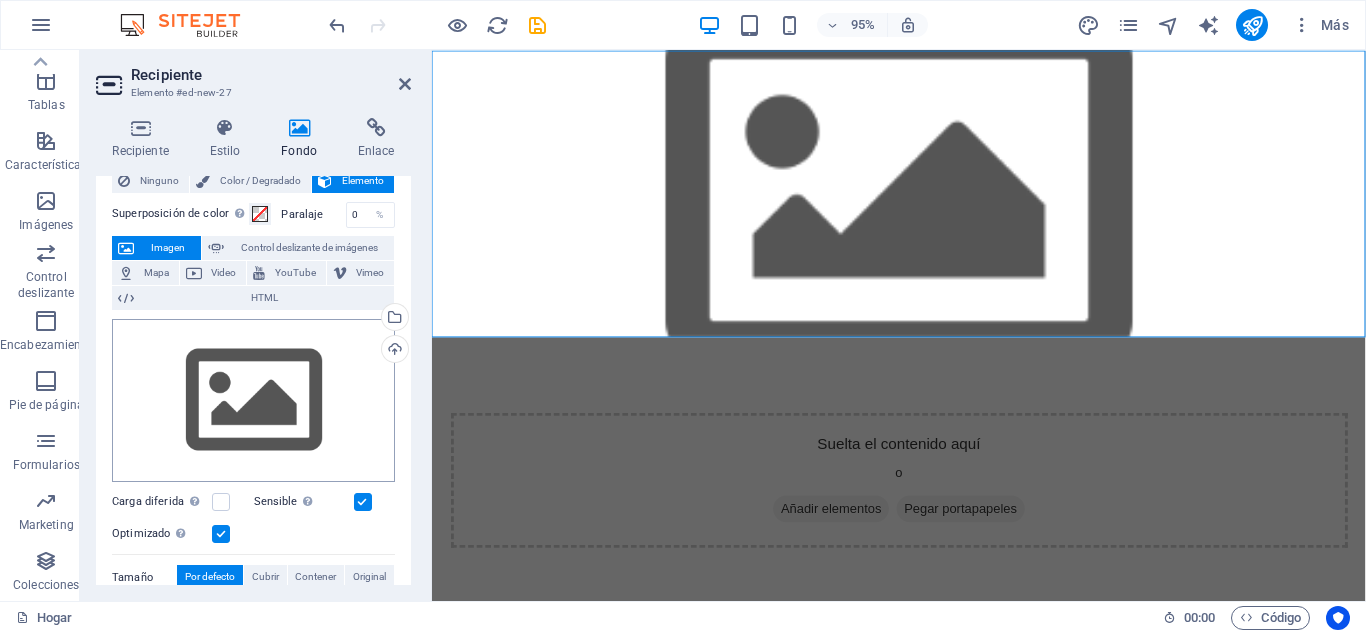 scroll, scrollTop: 55, scrollLeft: 0, axis: vertical 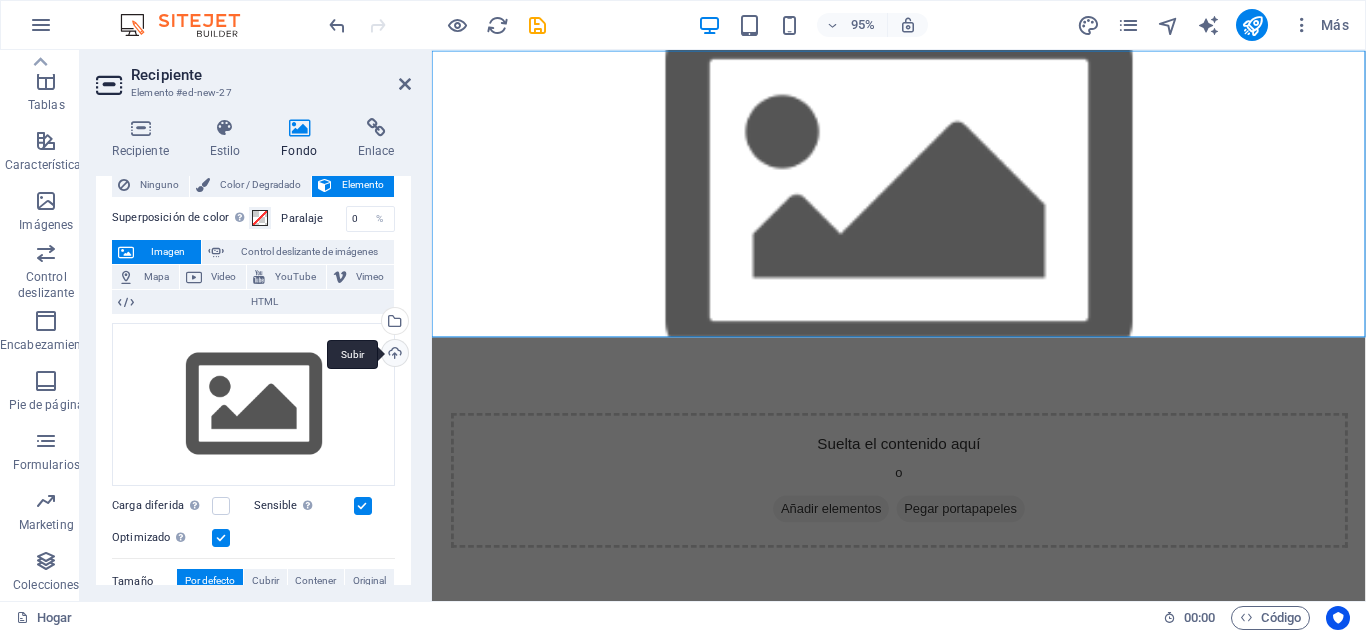 click on "Subir" at bounding box center [393, 355] 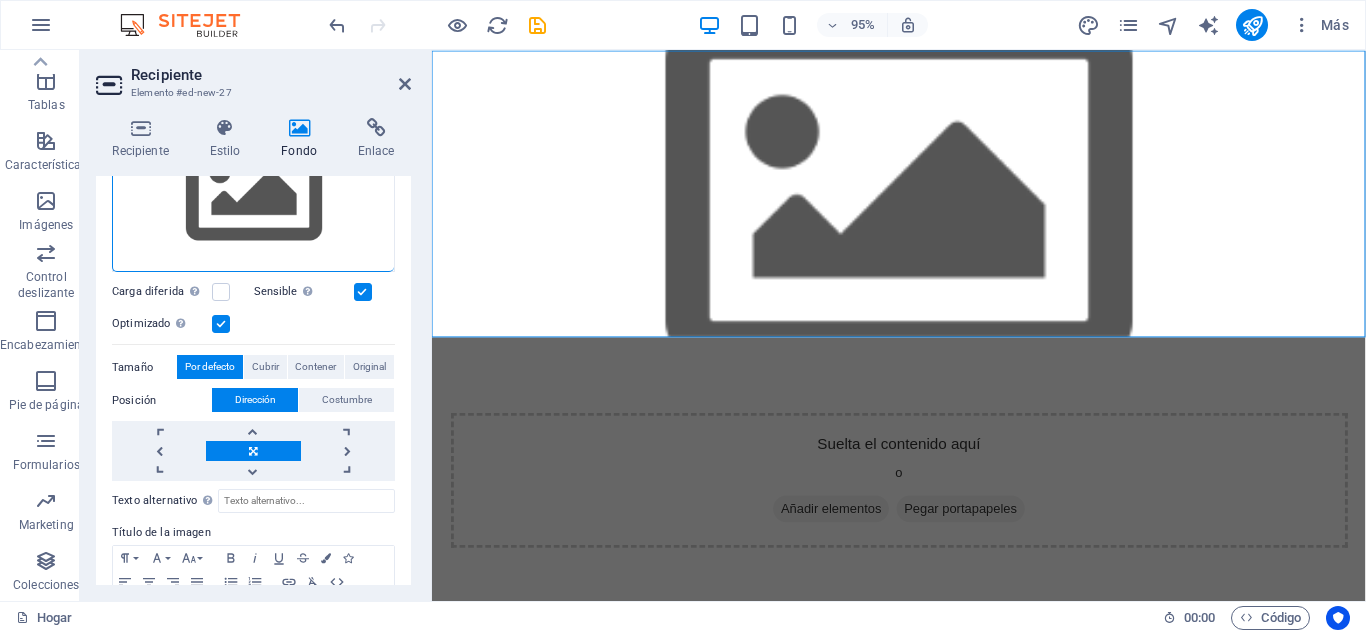 scroll, scrollTop: 155, scrollLeft: 0, axis: vertical 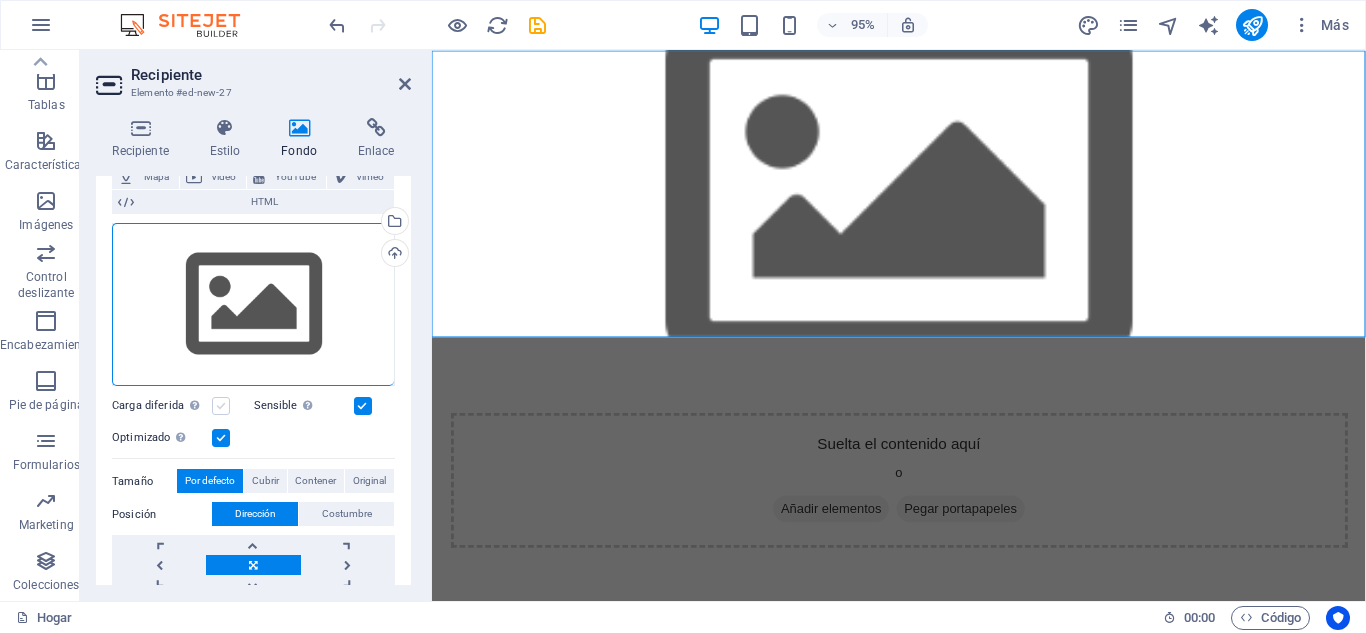 click at bounding box center [221, 406] 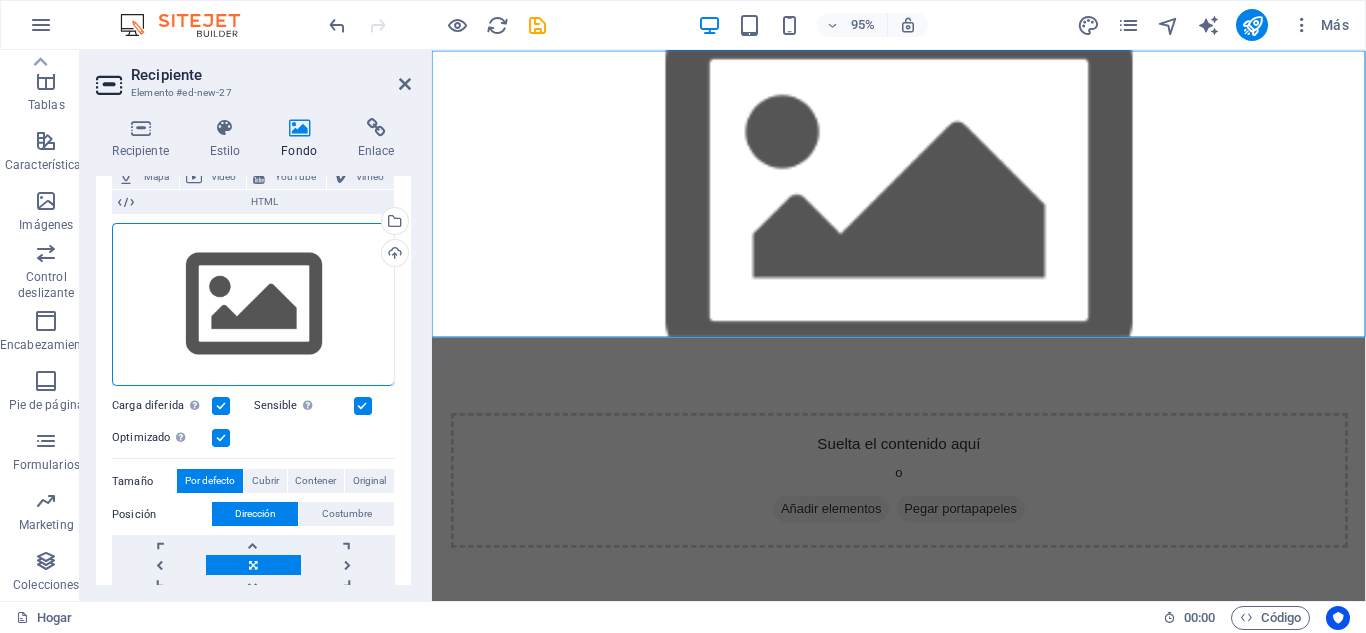 click at bounding box center (221, 406) 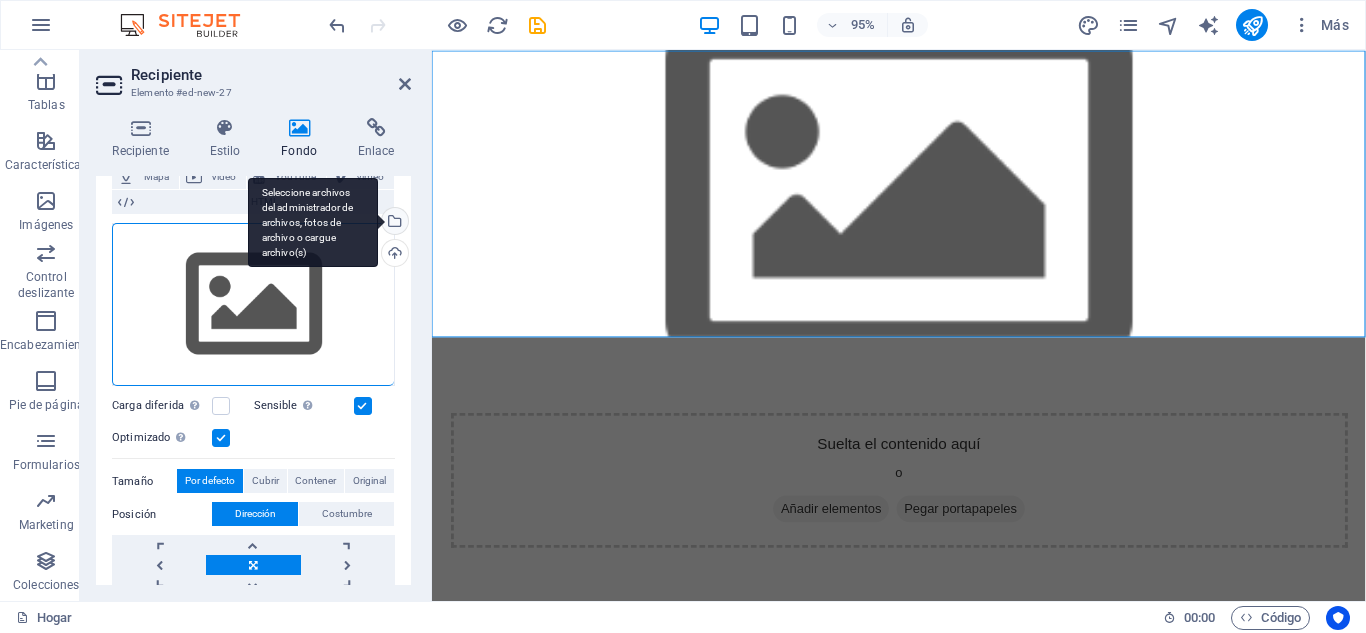 click on "Seleccione archivos del administrador de archivos, fotos de archivo o cargue archivo(s)" at bounding box center [393, 223] 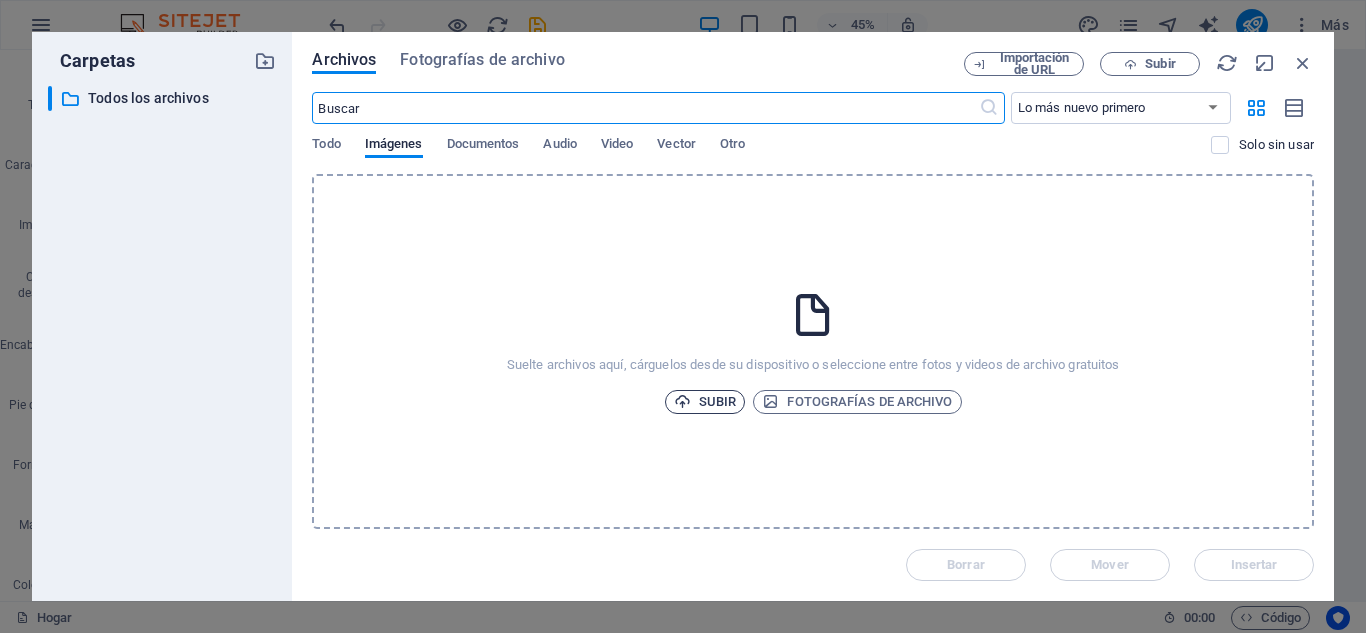 click on "Subir" at bounding box center (717, 401) 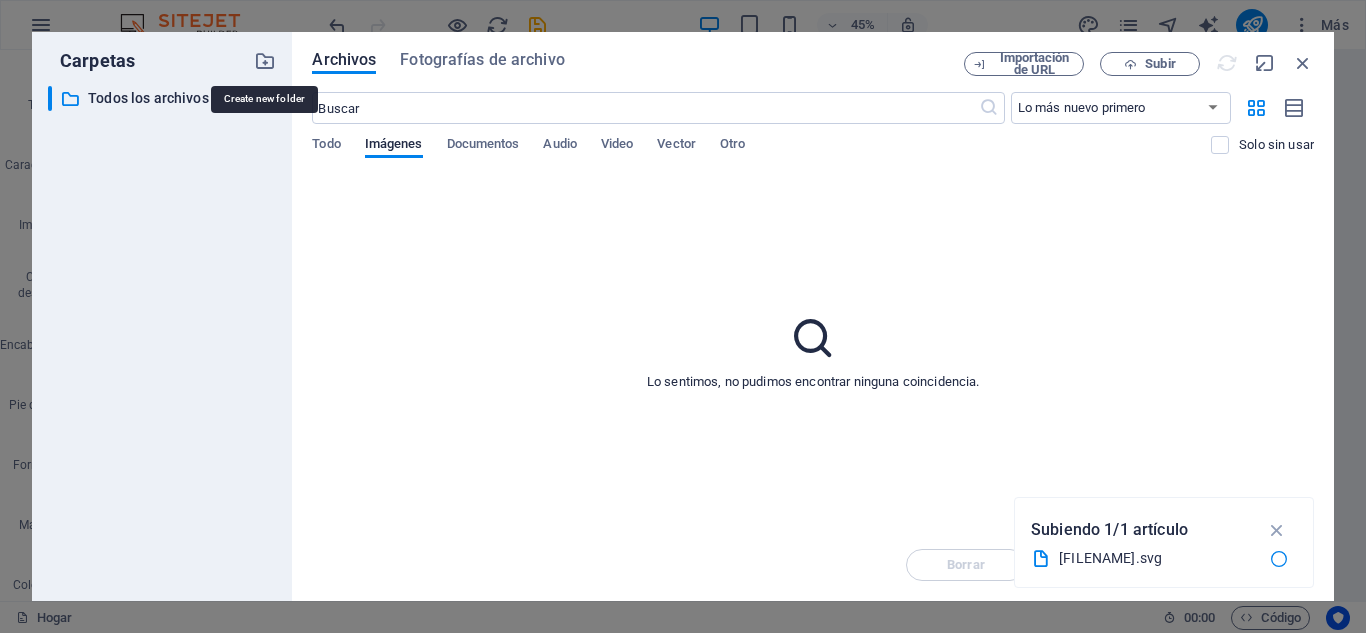click on "[FILENAME].svg" at bounding box center [1157, 558] 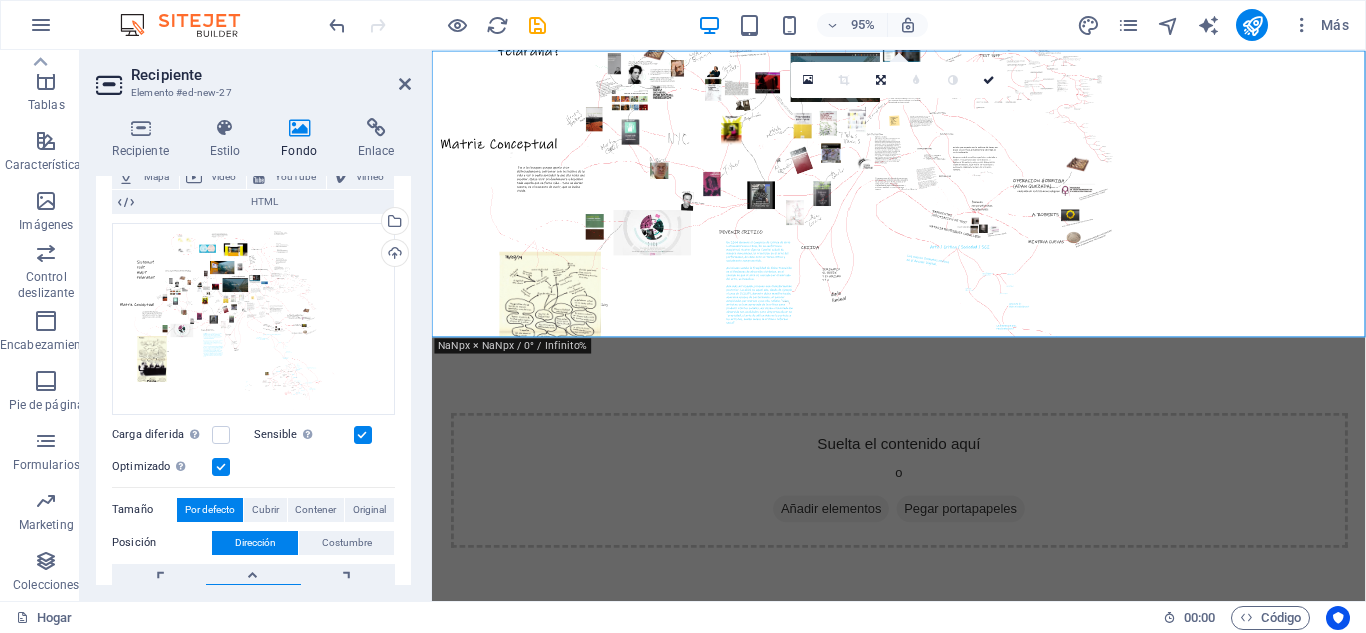drag, startPoint x: 889, startPoint y: 347, endPoint x: 842, endPoint y: 393, distance: 65.76473 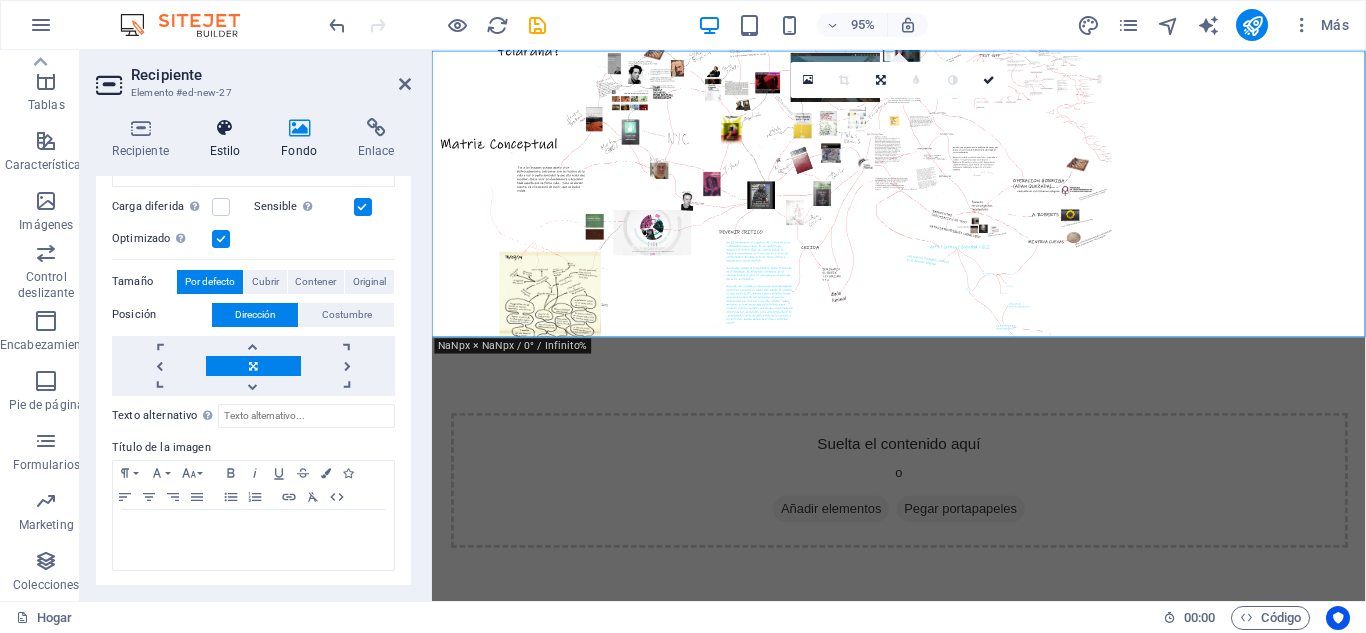 click on "Estilo" at bounding box center (229, 139) 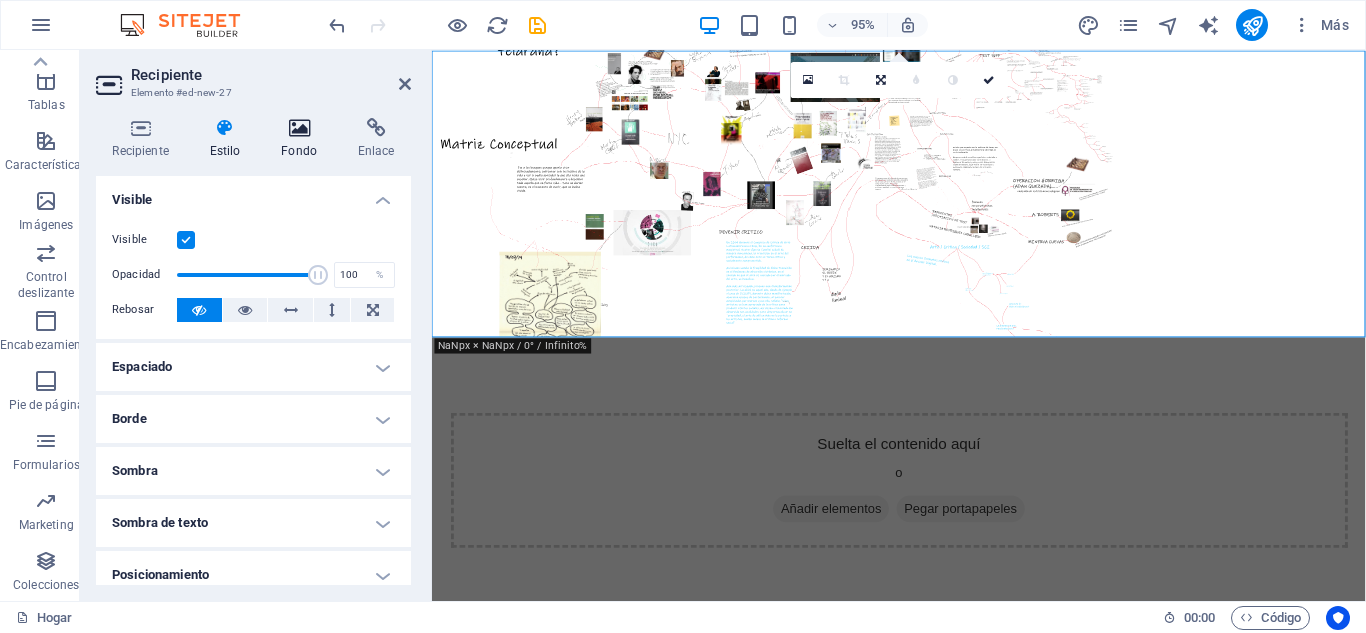 click on "Fondo" at bounding box center (303, 139) 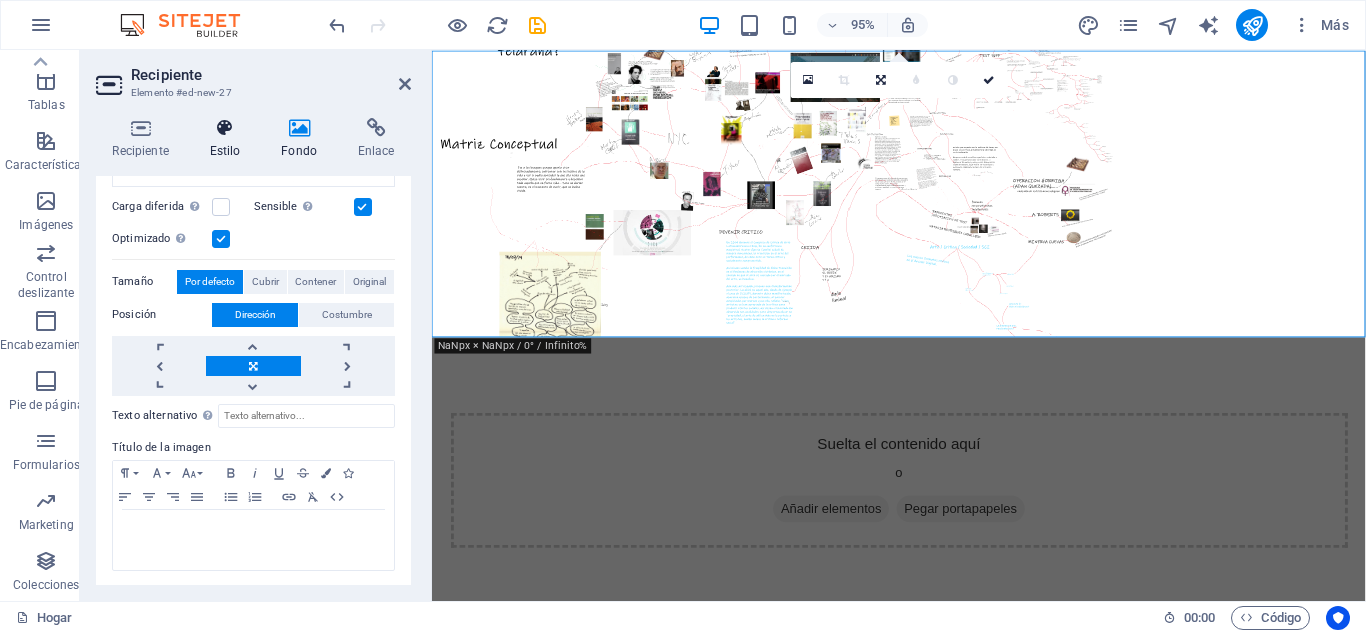 click at bounding box center (225, 128) 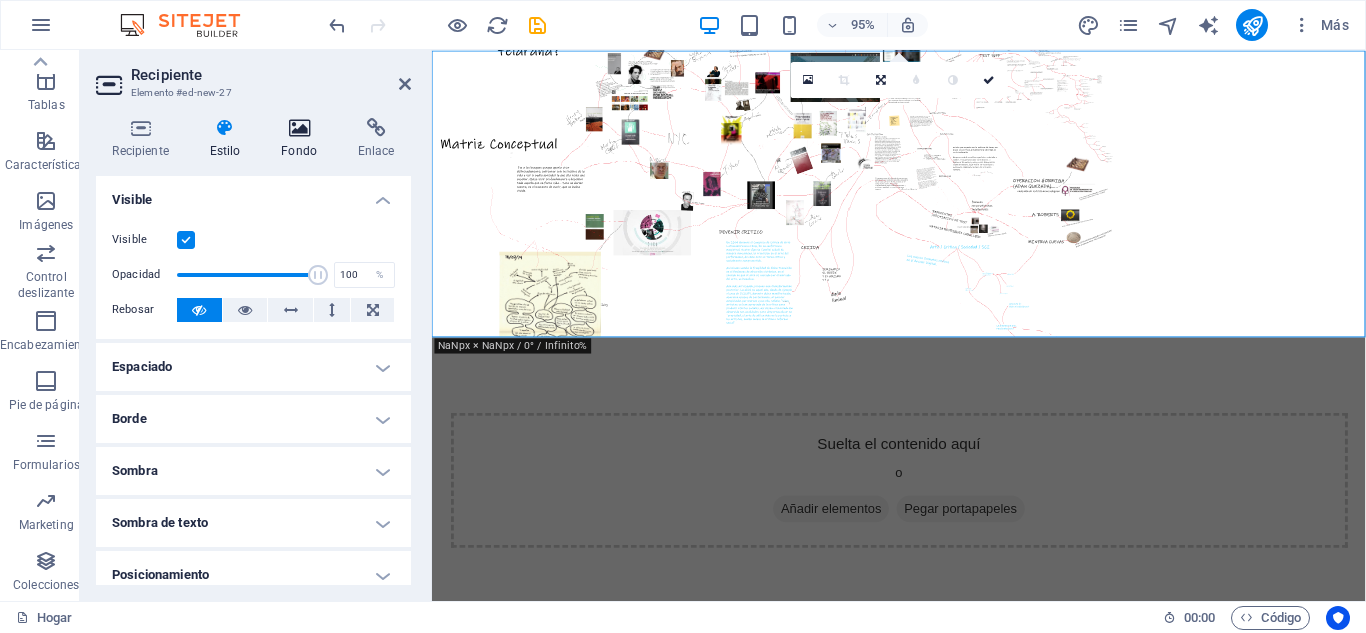 click at bounding box center (299, 128) 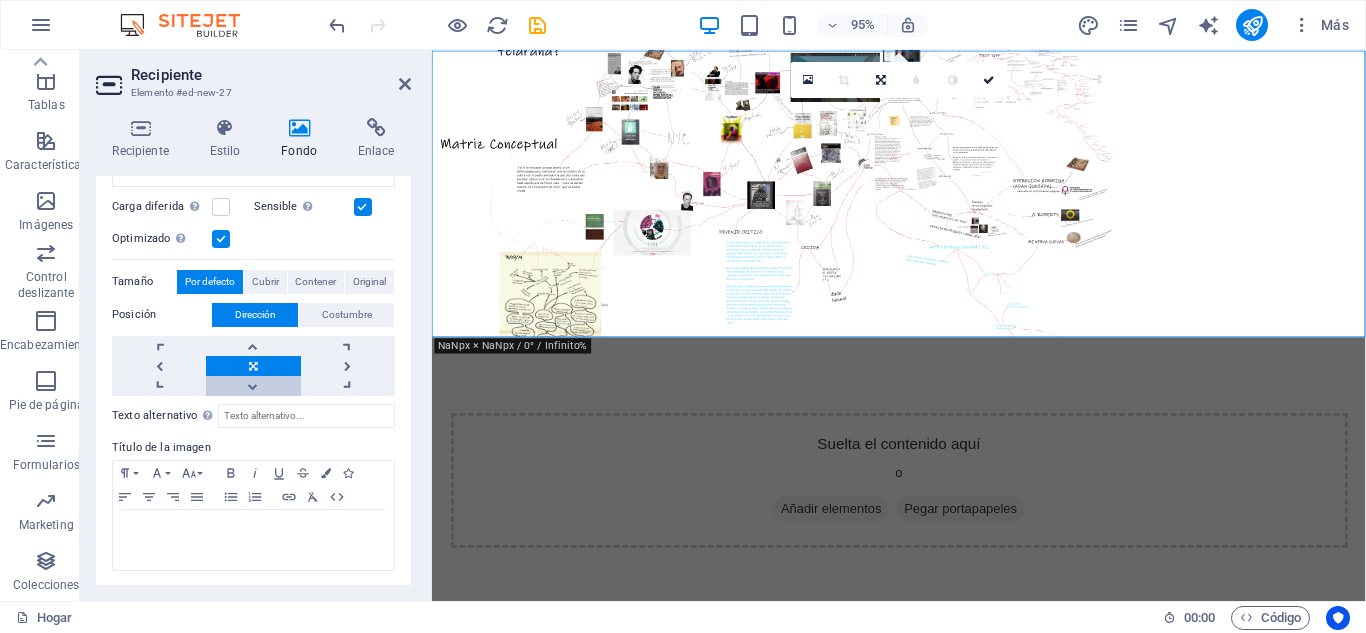click at bounding box center [253, 386] 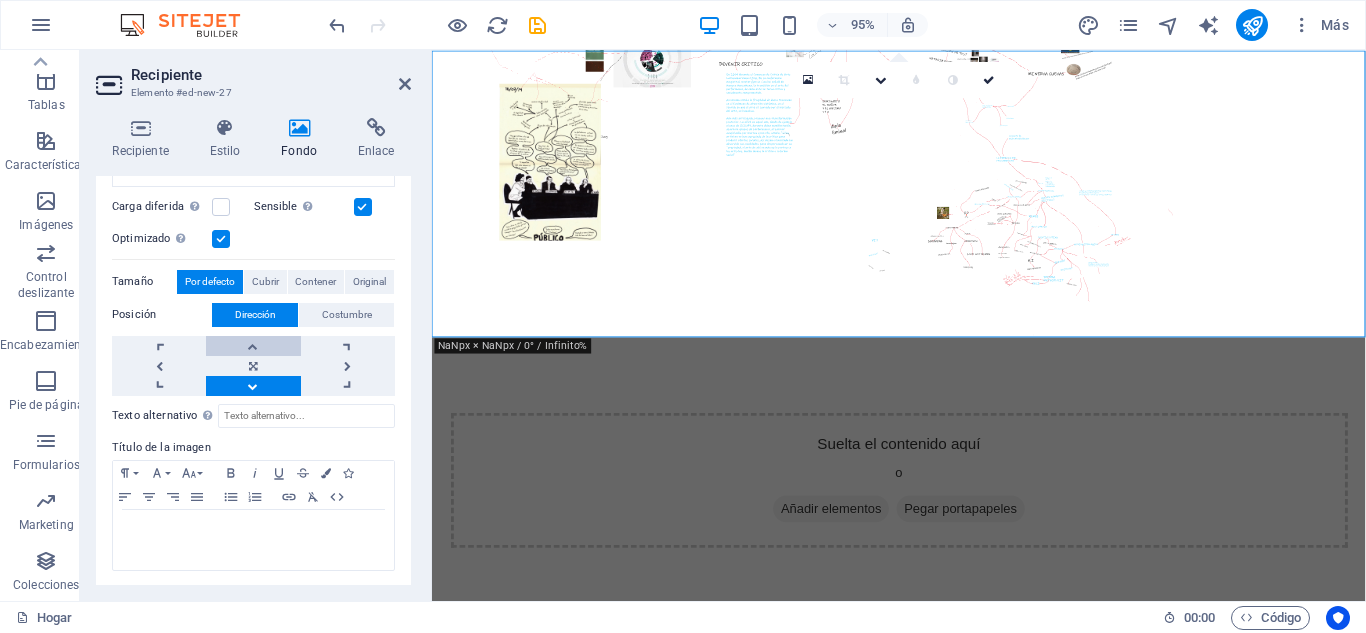 click at bounding box center [253, 346] 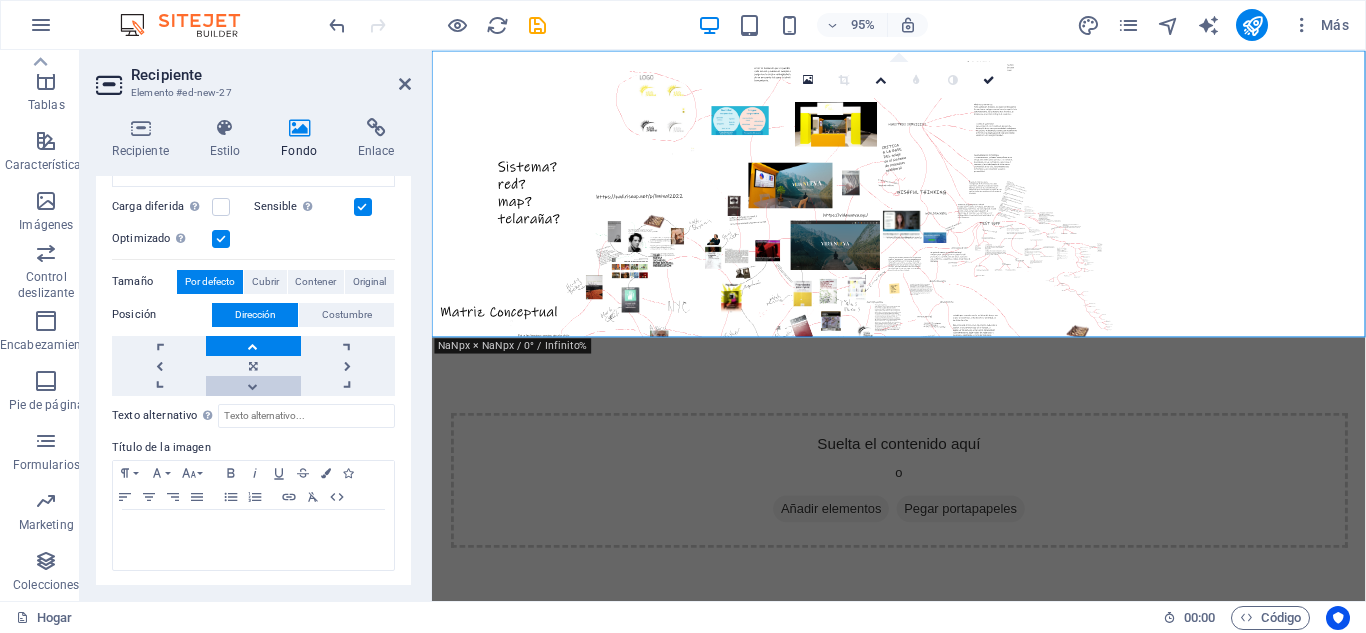 click at bounding box center (253, 386) 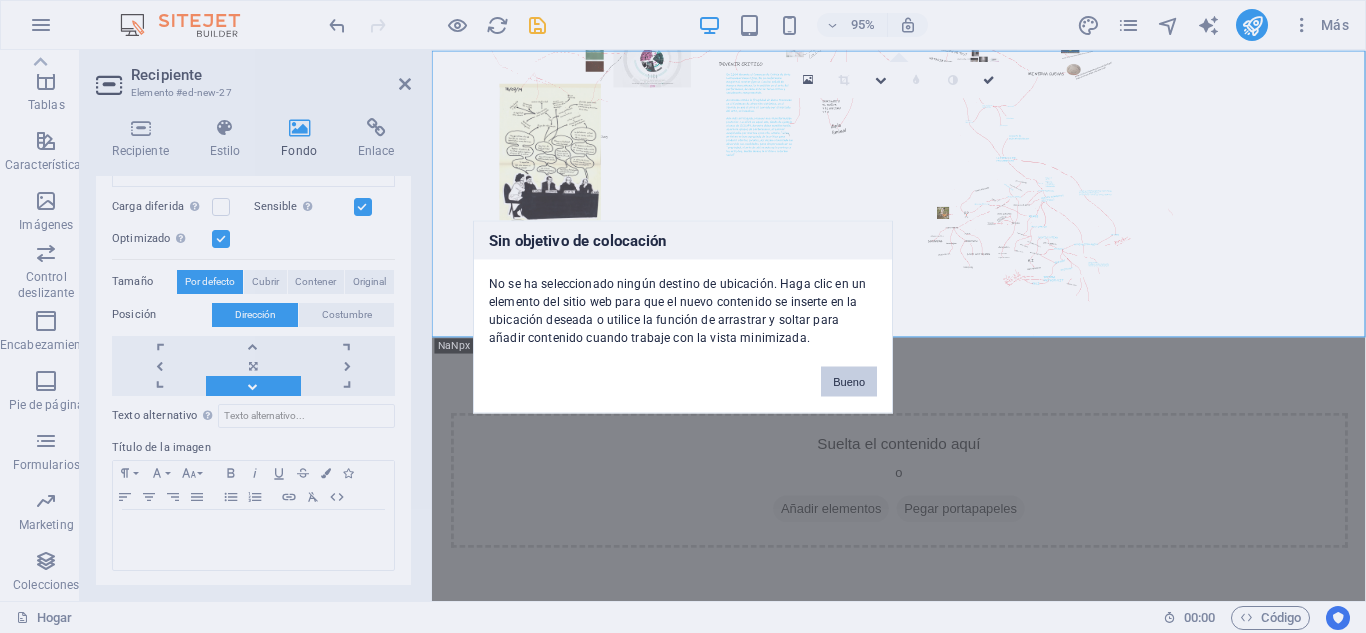 drag, startPoint x: 842, startPoint y: 395, endPoint x: 835, endPoint y: 382, distance: 14.764823 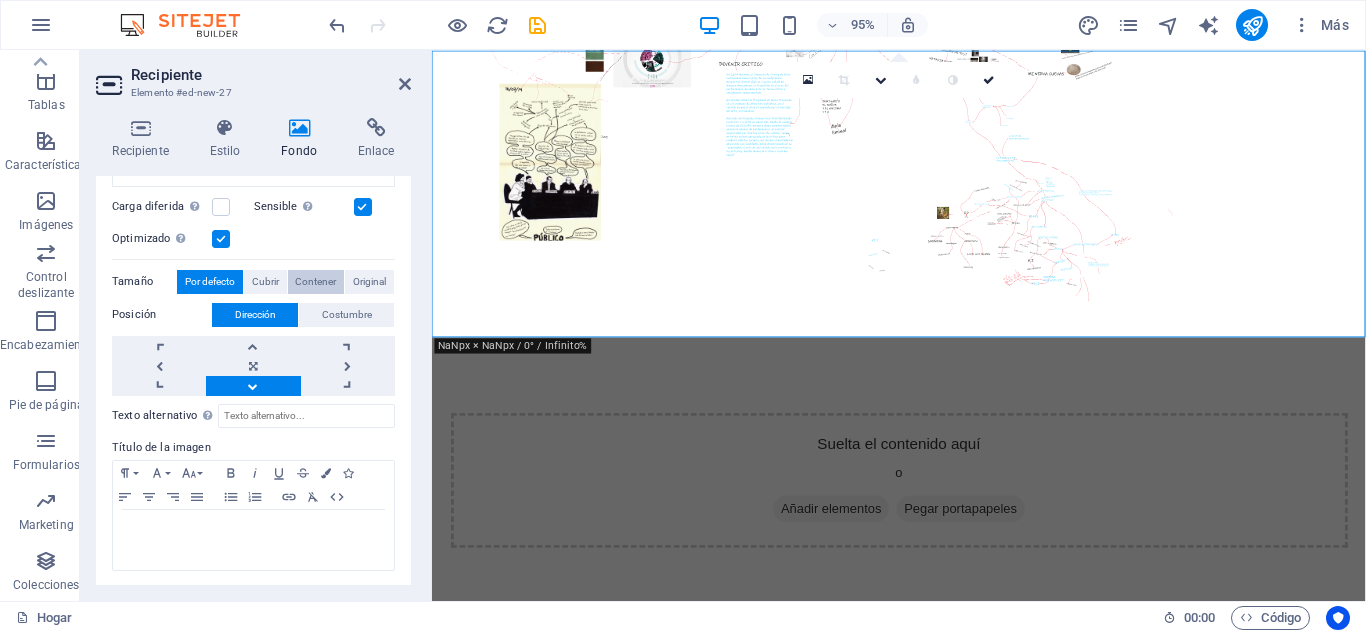 click on "Contener" at bounding box center [315, 281] 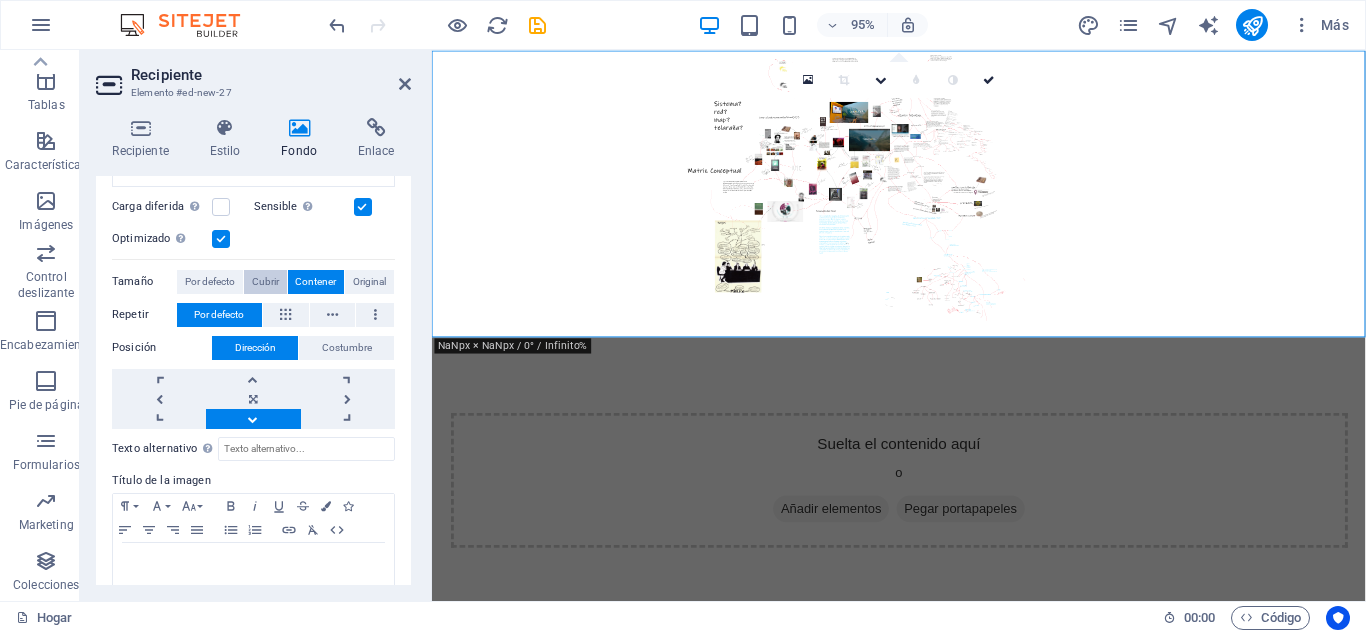 click on "Cubrir" at bounding box center (265, 281) 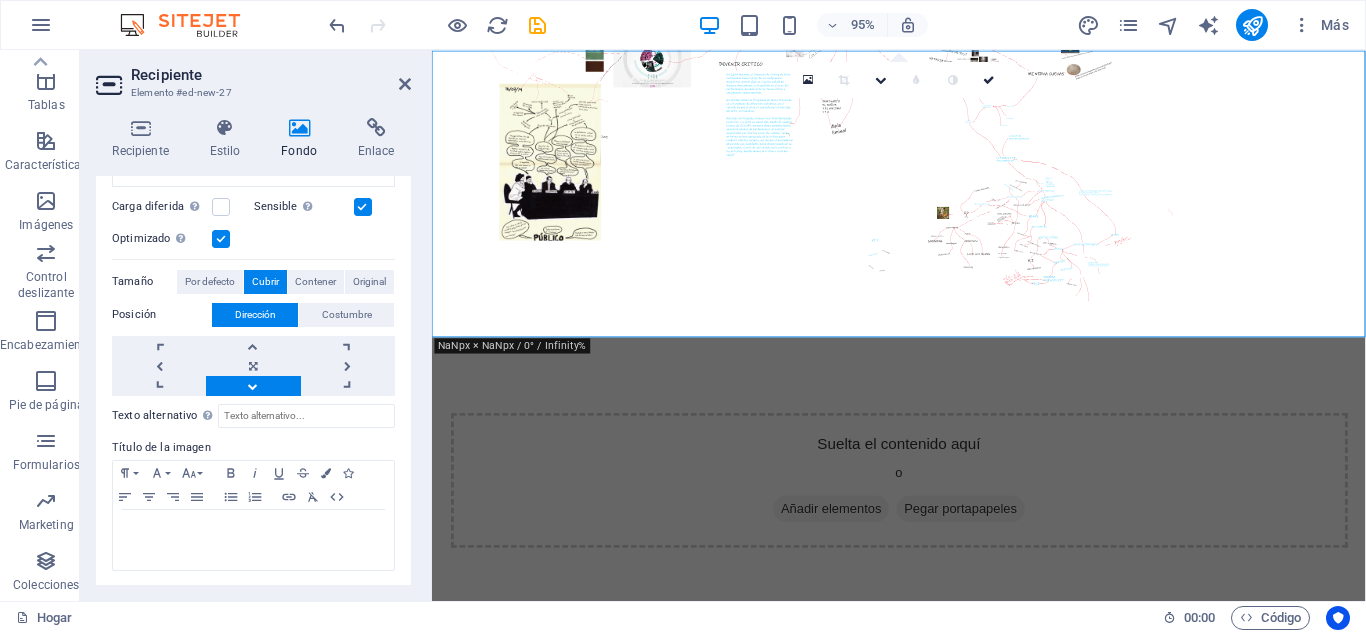 click on "Cubrir" at bounding box center [265, 281] 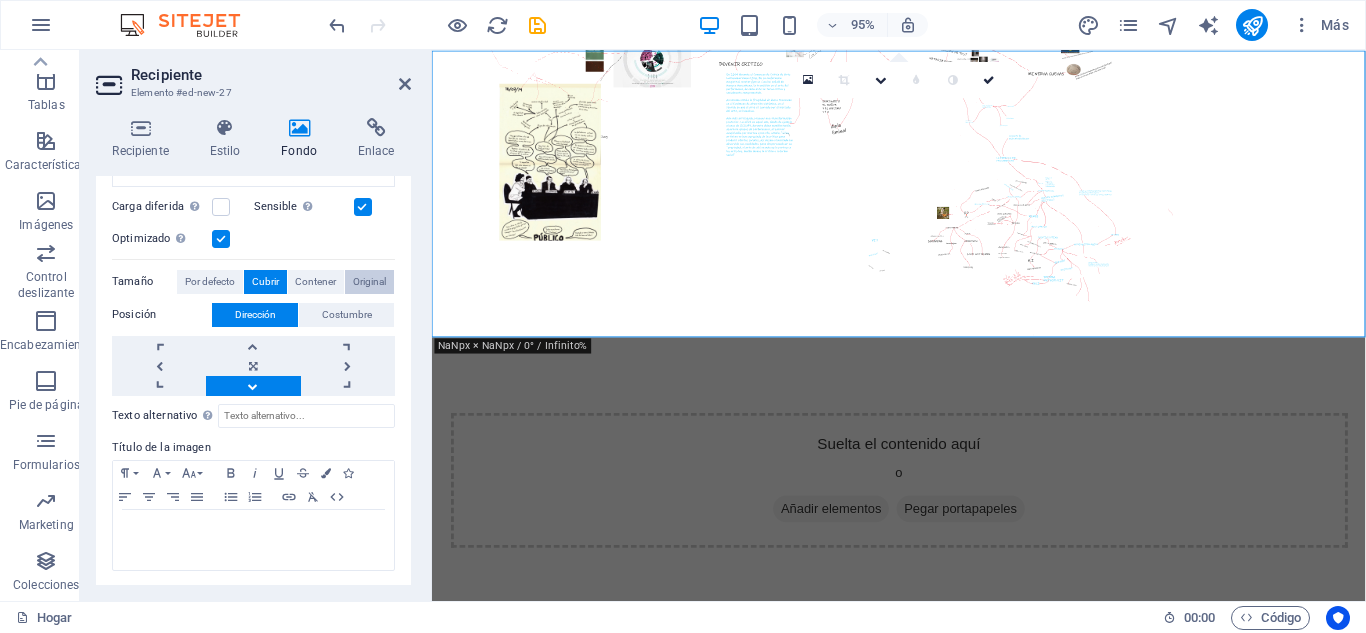 click on "Original" at bounding box center [369, 281] 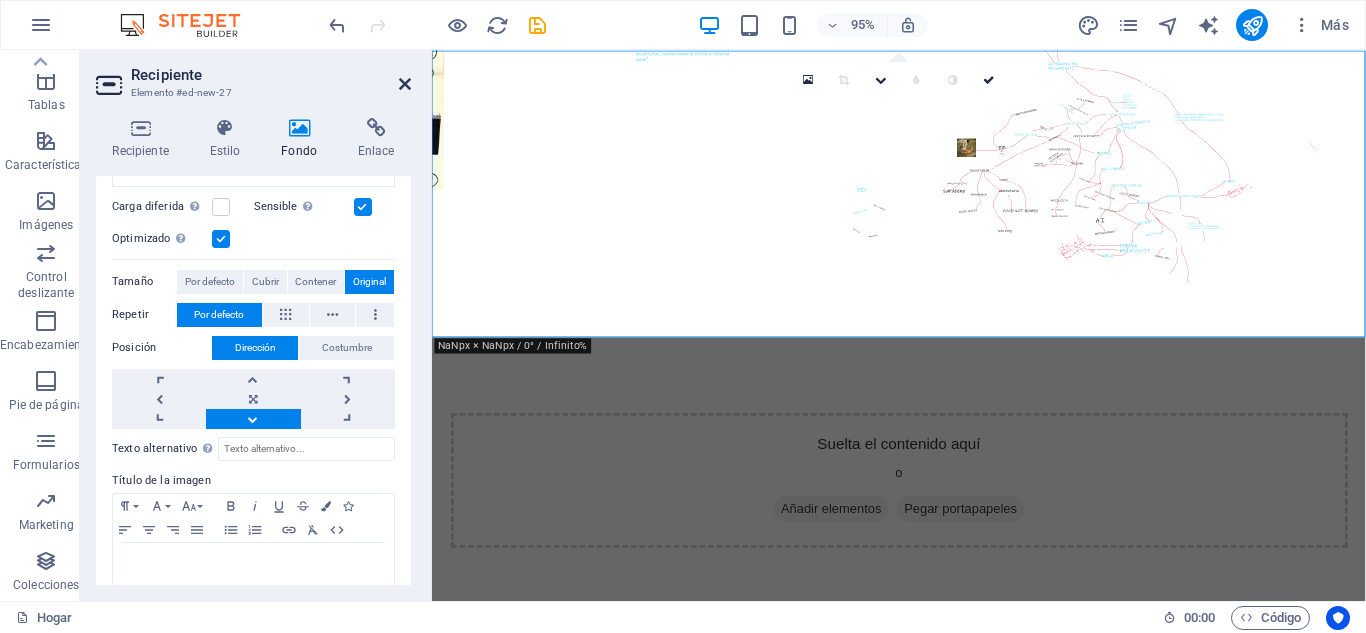 click at bounding box center (405, 84) 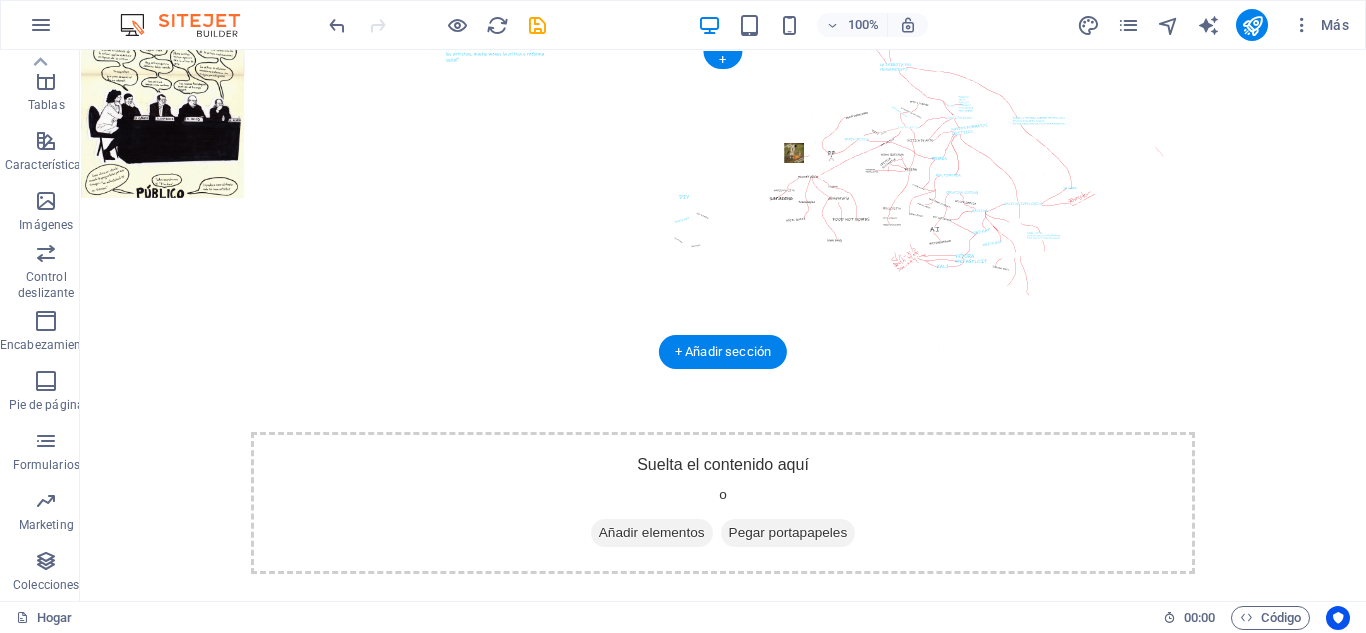 click at bounding box center [723, 201] 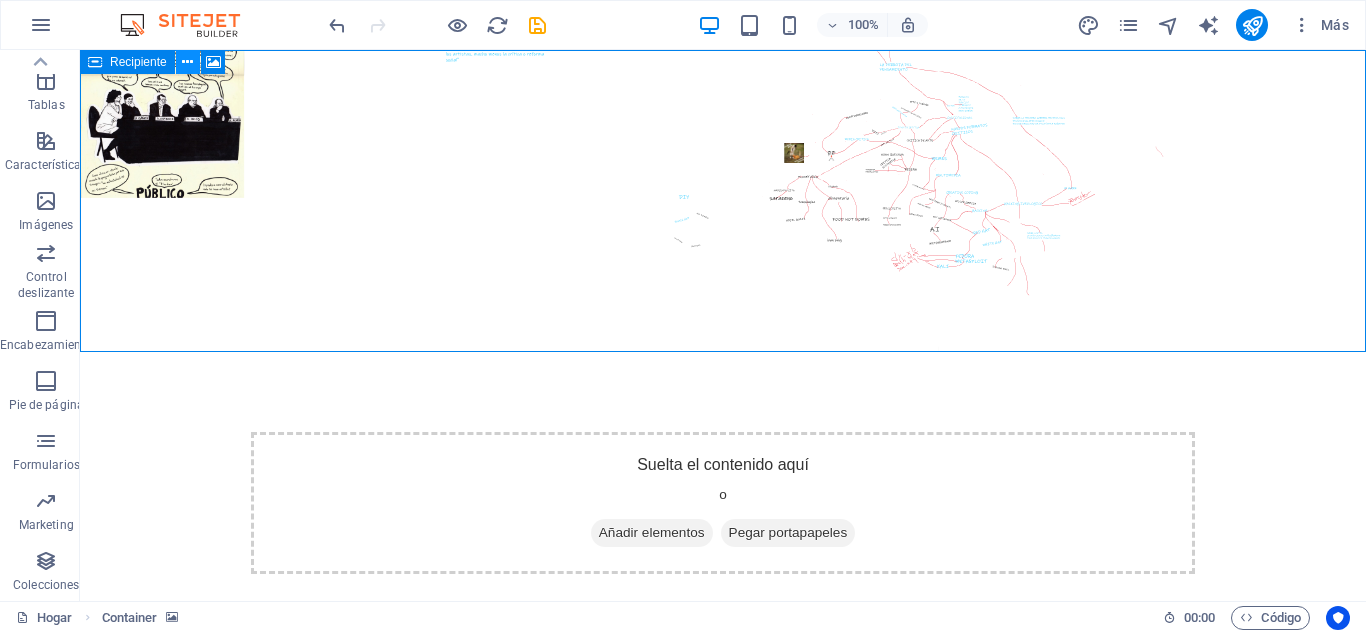 click at bounding box center [187, 62] 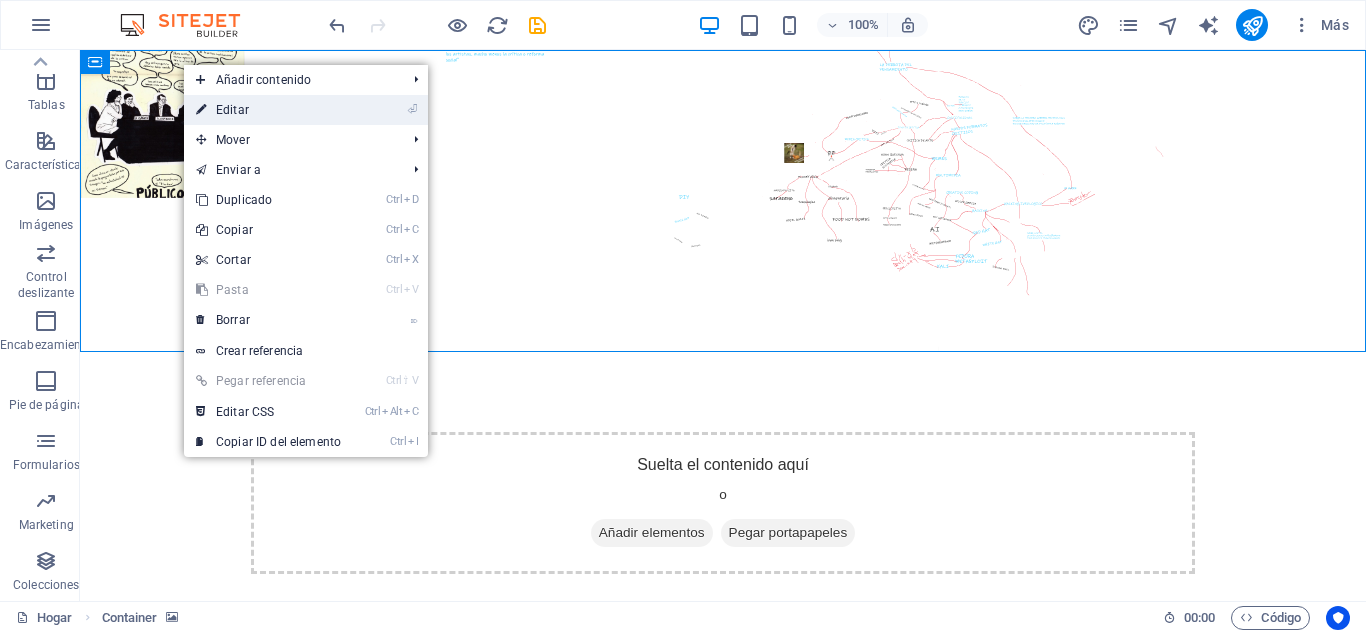 click on "⏎ Editar" at bounding box center [268, 110] 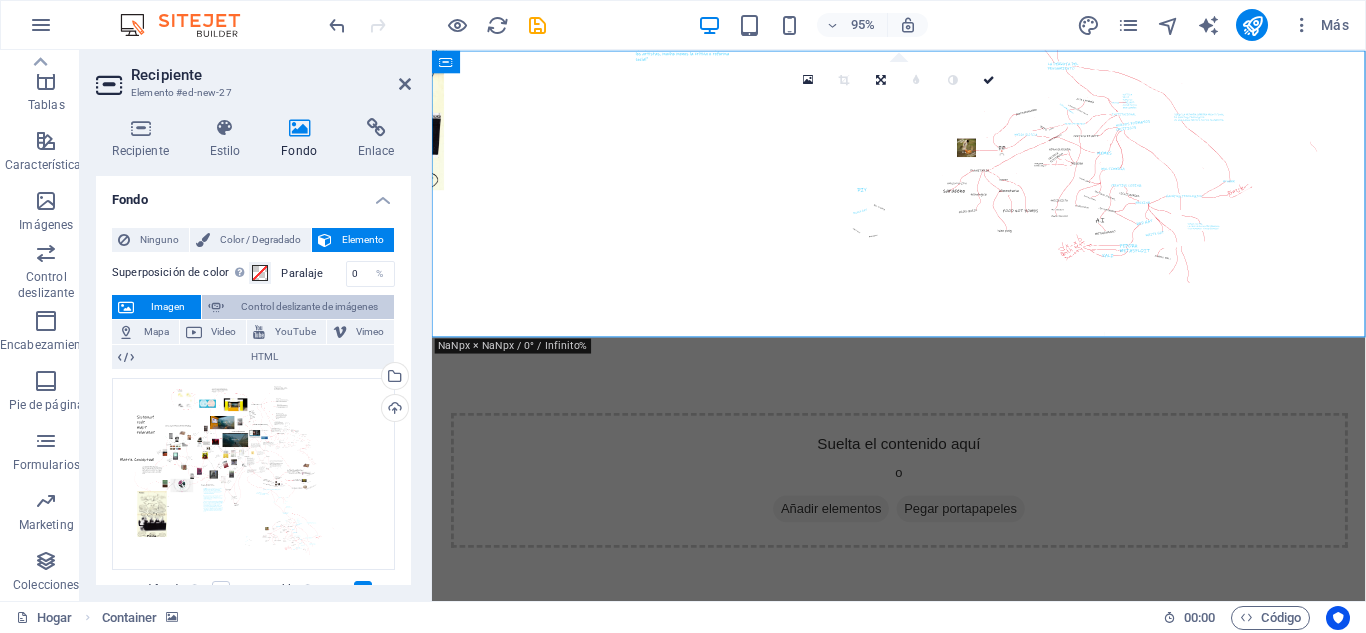 click on "Control deslizante de imágenes" at bounding box center [309, 307] 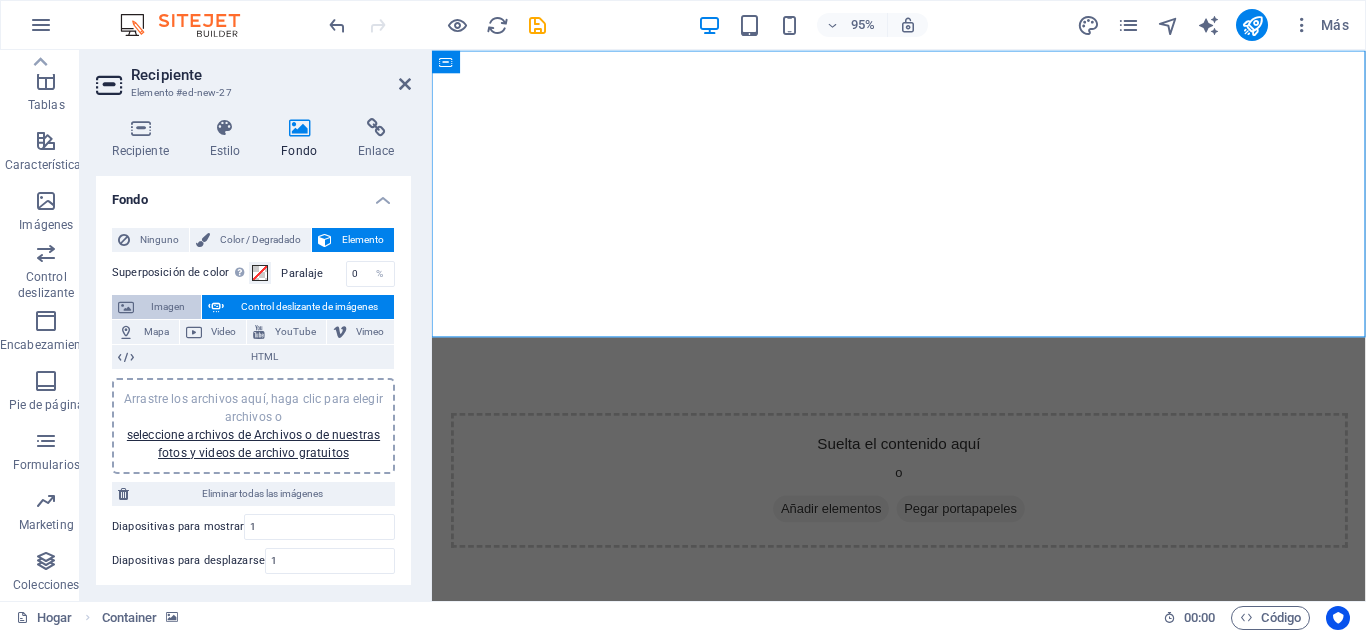 click on "Imagen" at bounding box center (168, 306) 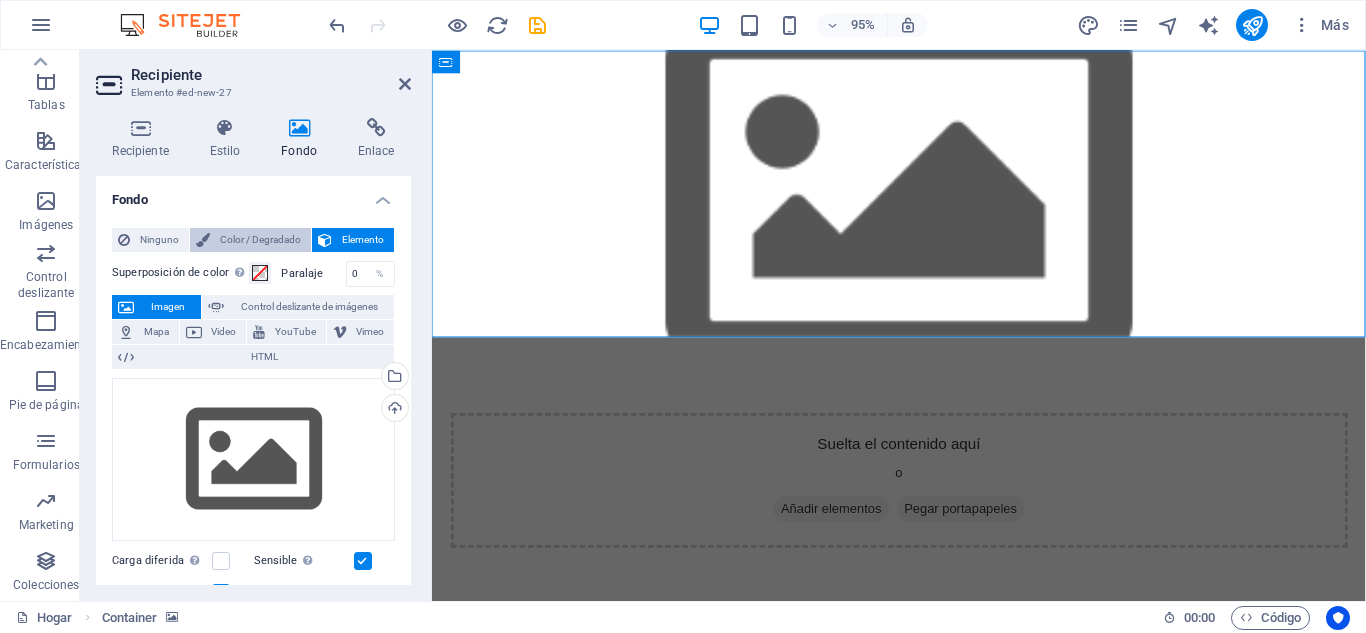 click on "Color / Degradado" at bounding box center [260, 240] 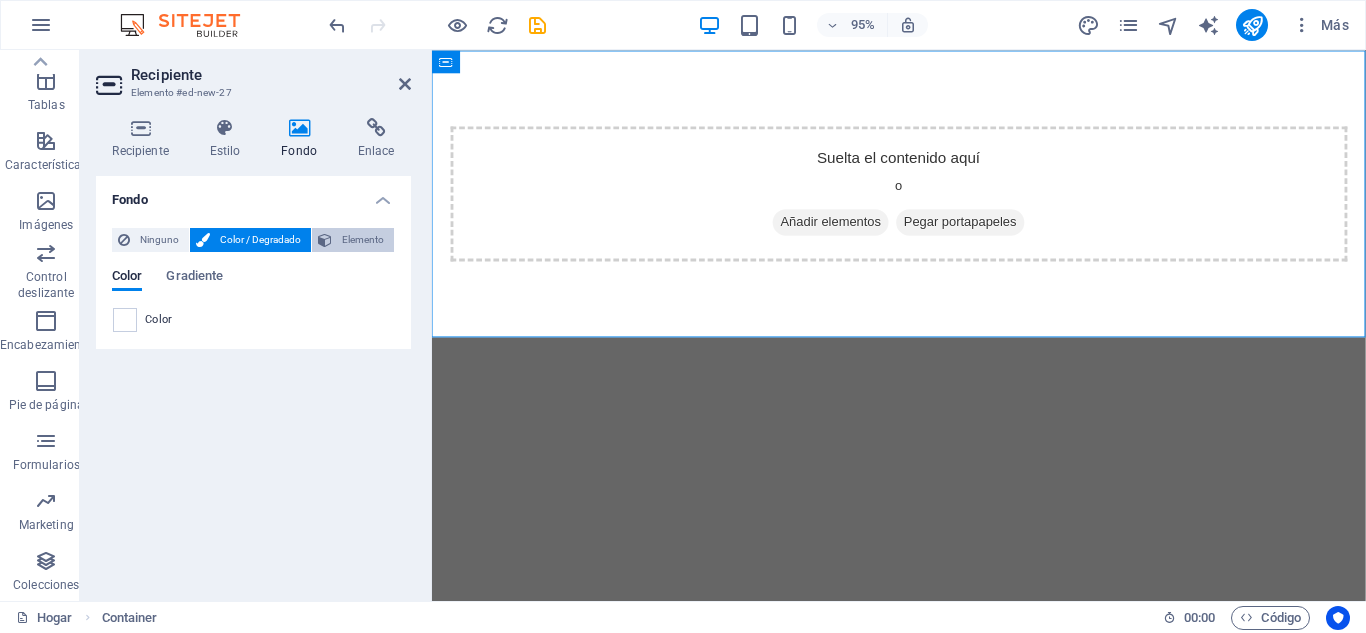 click on "Elemento" at bounding box center (353, 240) 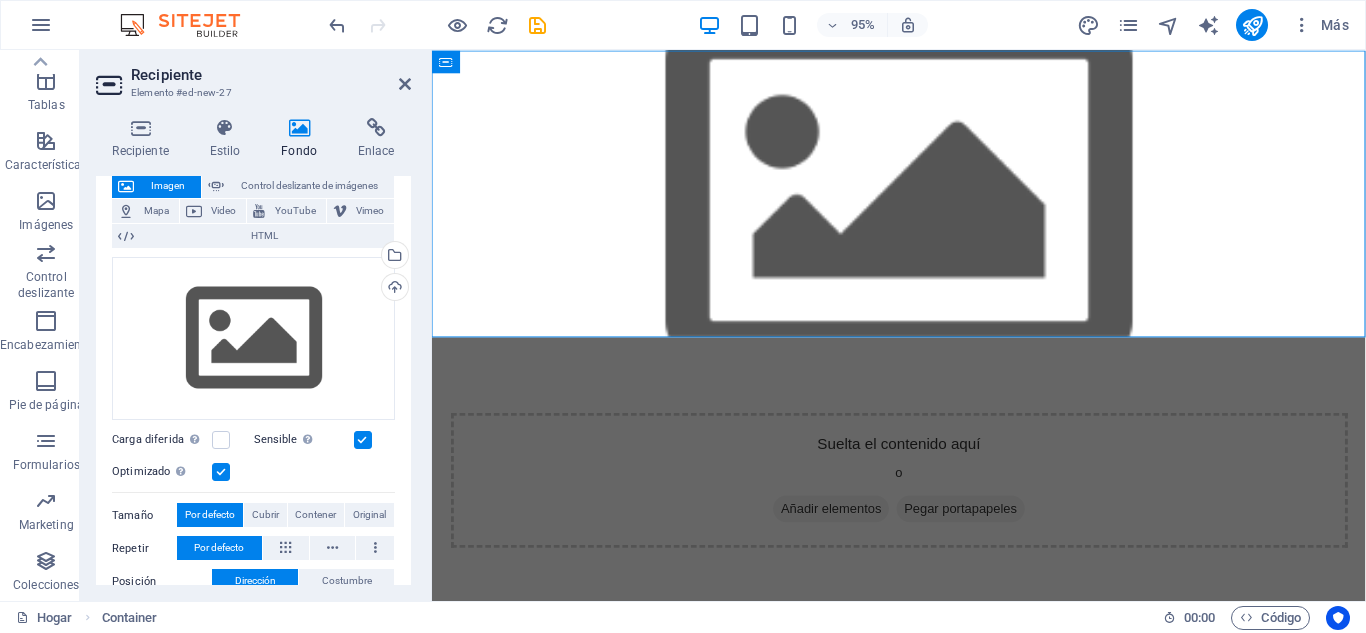 scroll, scrollTop: 388, scrollLeft: 0, axis: vertical 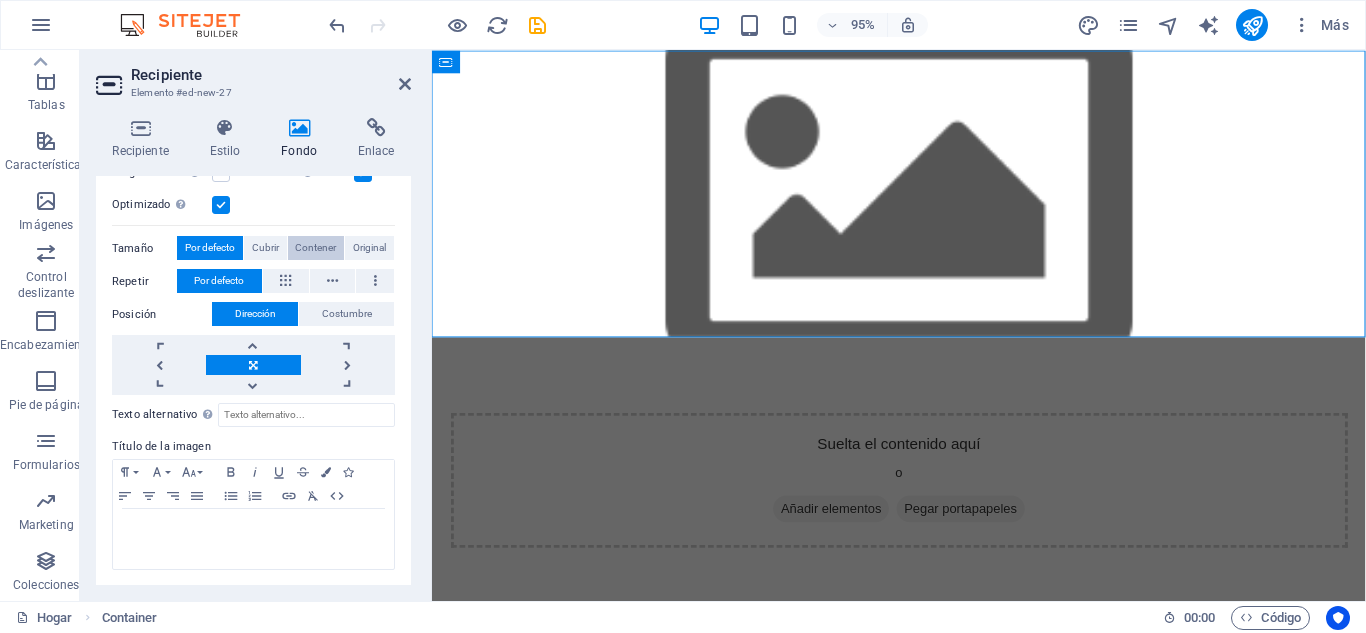 click on "Contener" at bounding box center [315, 247] 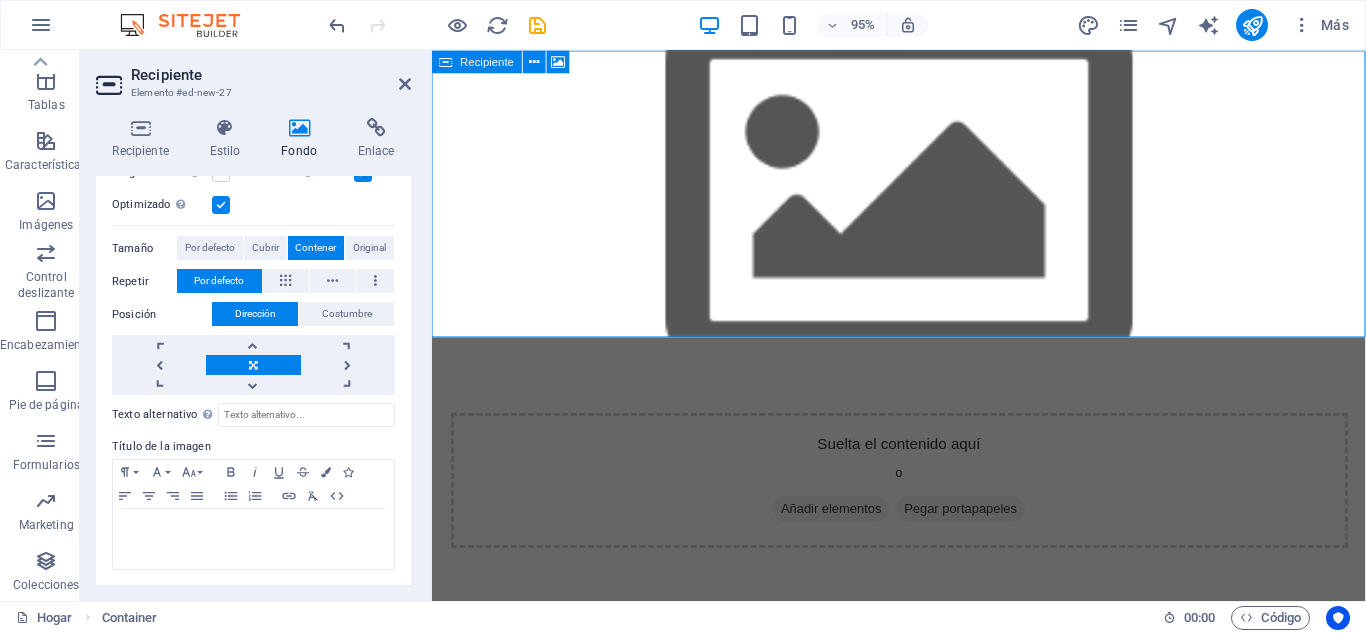 drag, startPoint x: 538, startPoint y: 142, endPoint x: 535, endPoint y: 106, distance: 36.124783 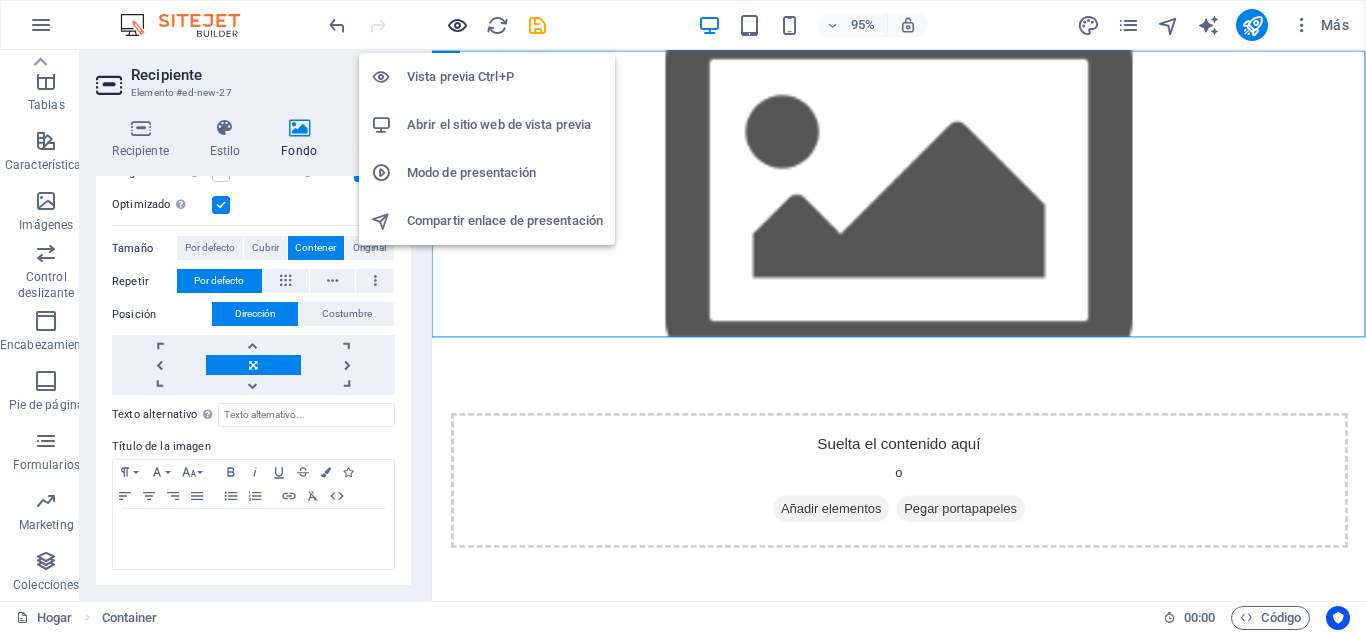 click at bounding box center (457, 25) 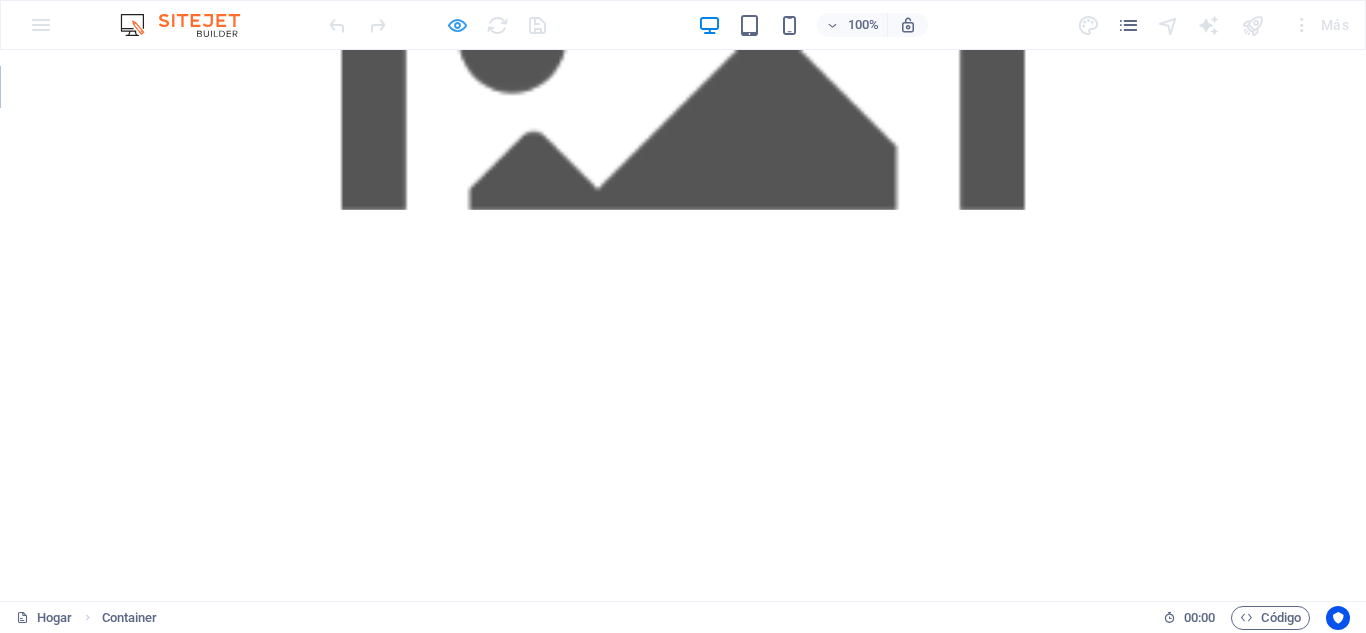 drag, startPoint x: 472, startPoint y: 33, endPoint x: 460, endPoint y: 21, distance: 16.970562 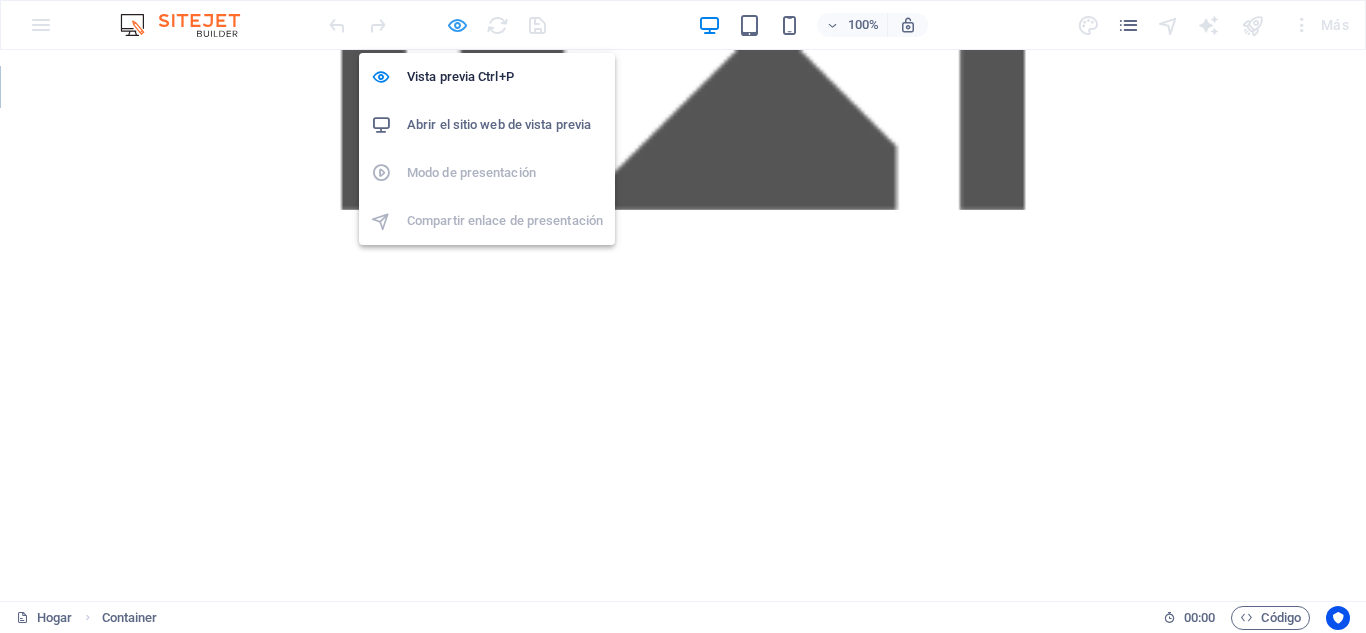 click at bounding box center [457, 25] 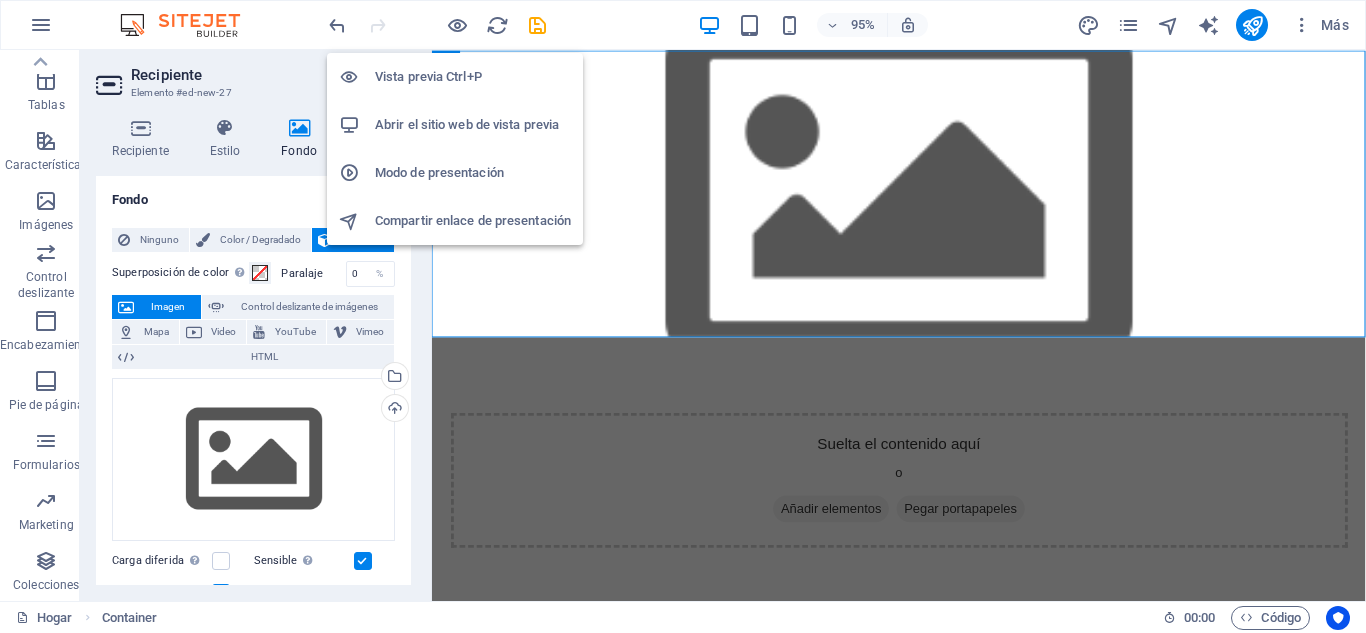 click on "Vista previa Ctrl+P" at bounding box center [473, 77] 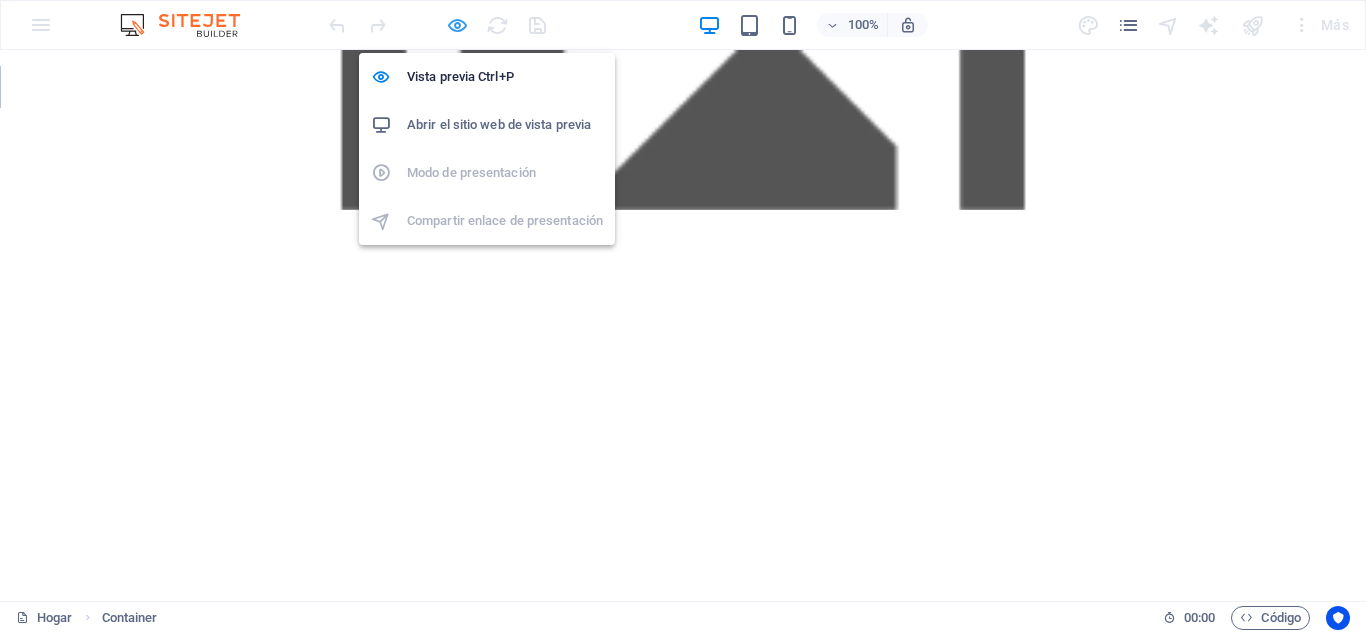 click at bounding box center [457, 25] 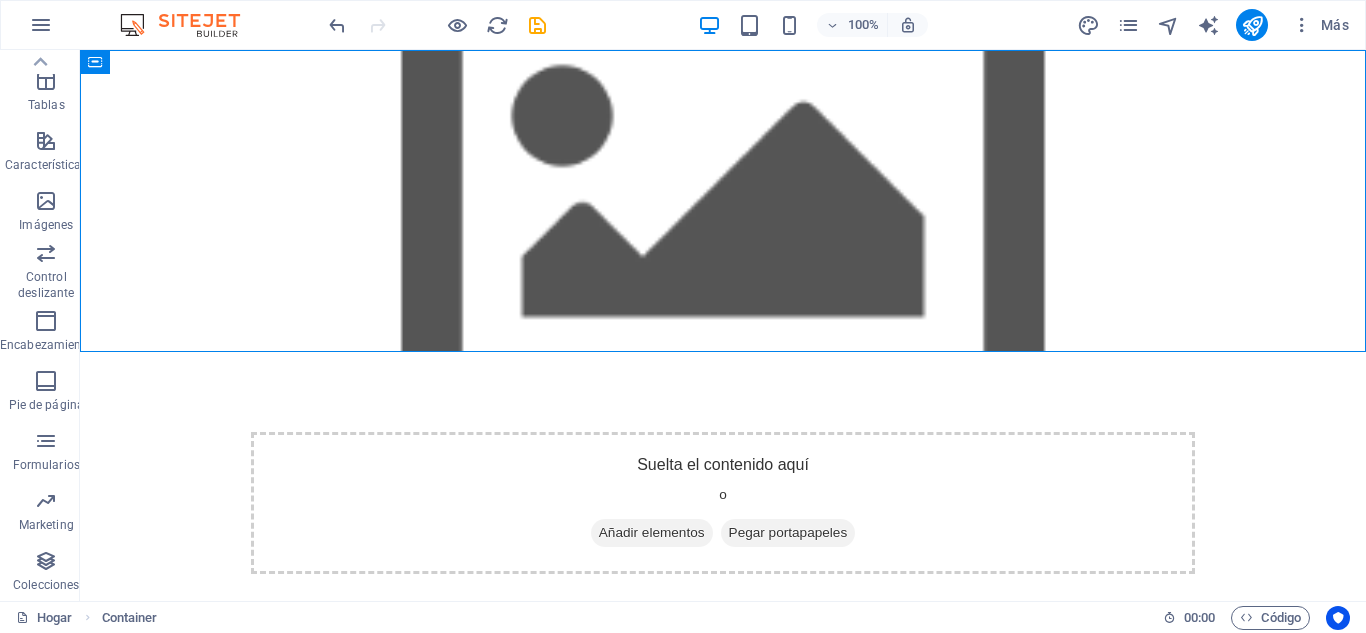 click on "Saltar al contenido principal
Suelta el contenido aquí o  Añadir elementos  Pegar portapapeles" at bounding box center (723, 352) 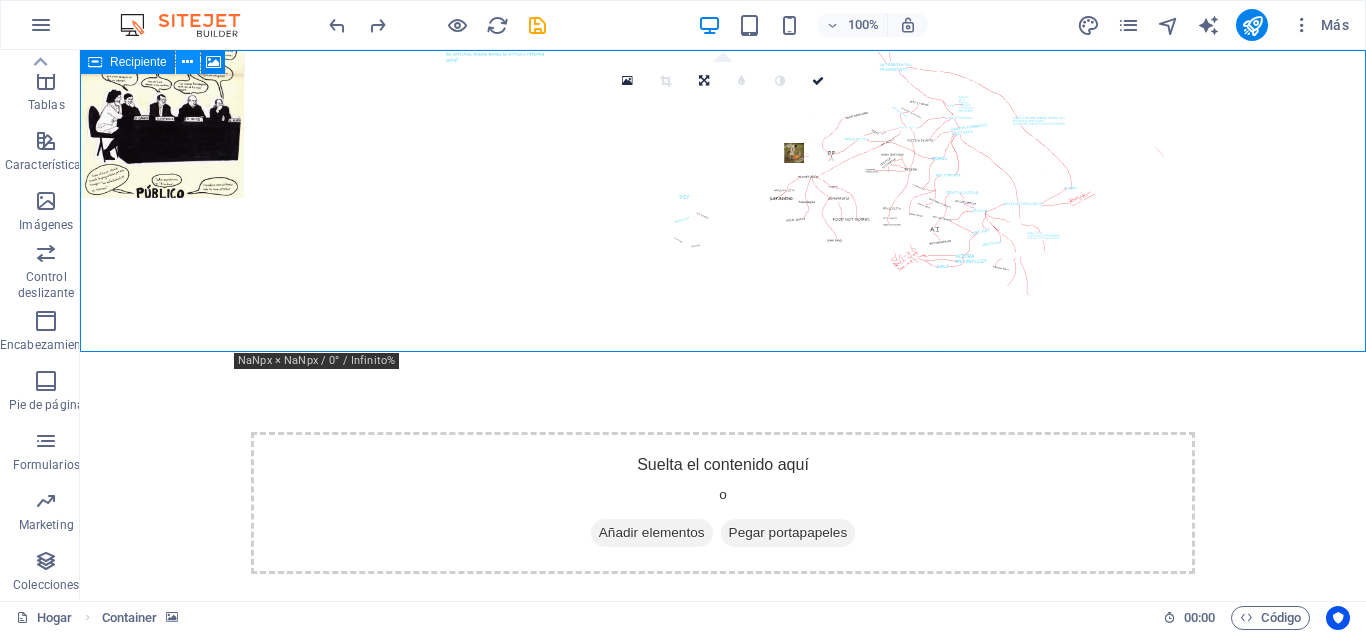 click at bounding box center (187, 62) 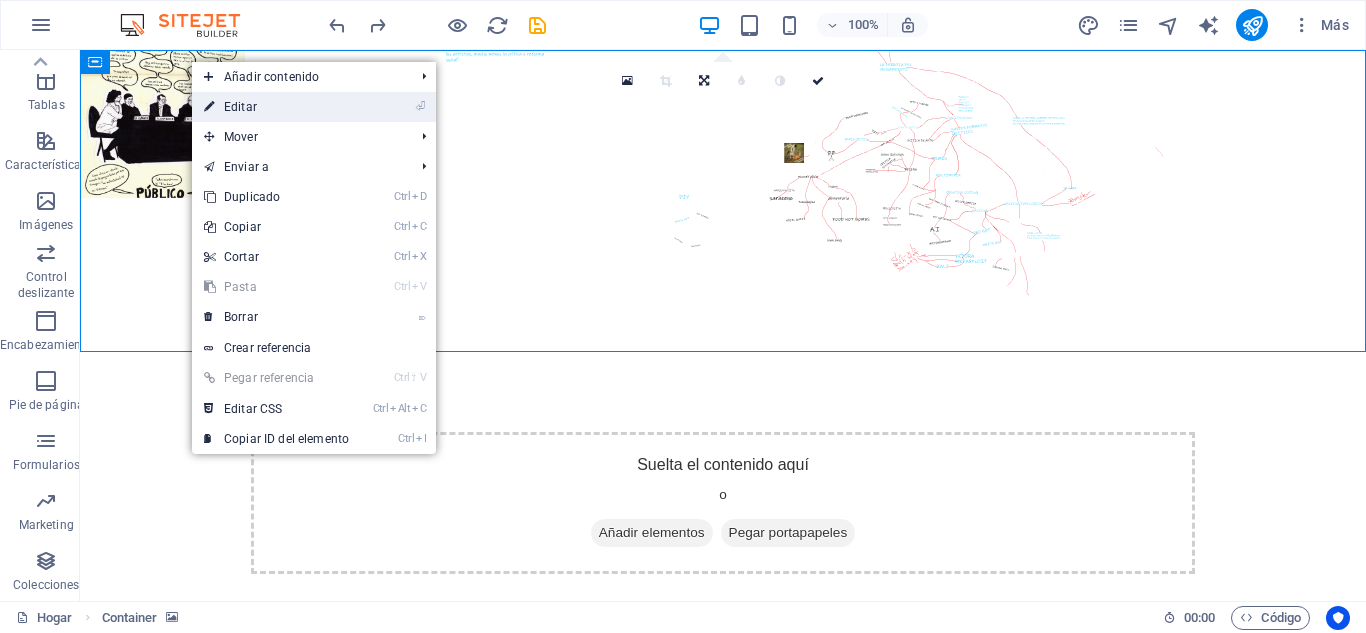 click on "⏎ Editar" at bounding box center (314, 107) 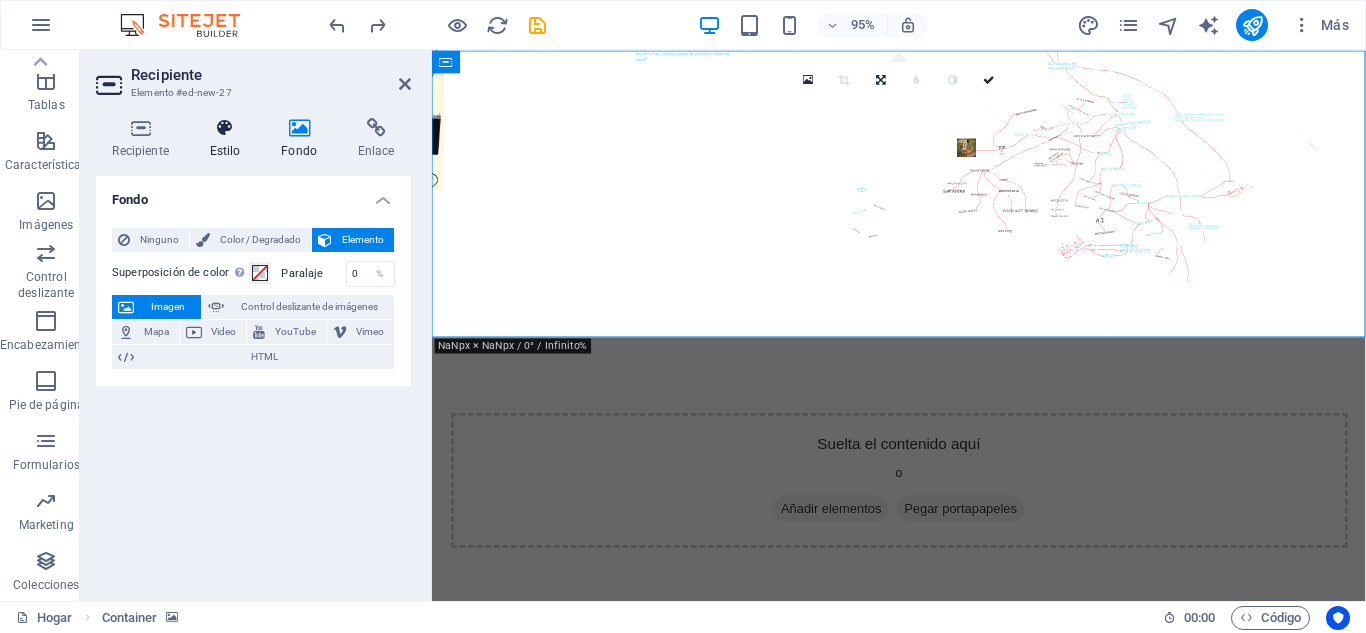 click on "Estilo" at bounding box center (229, 139) 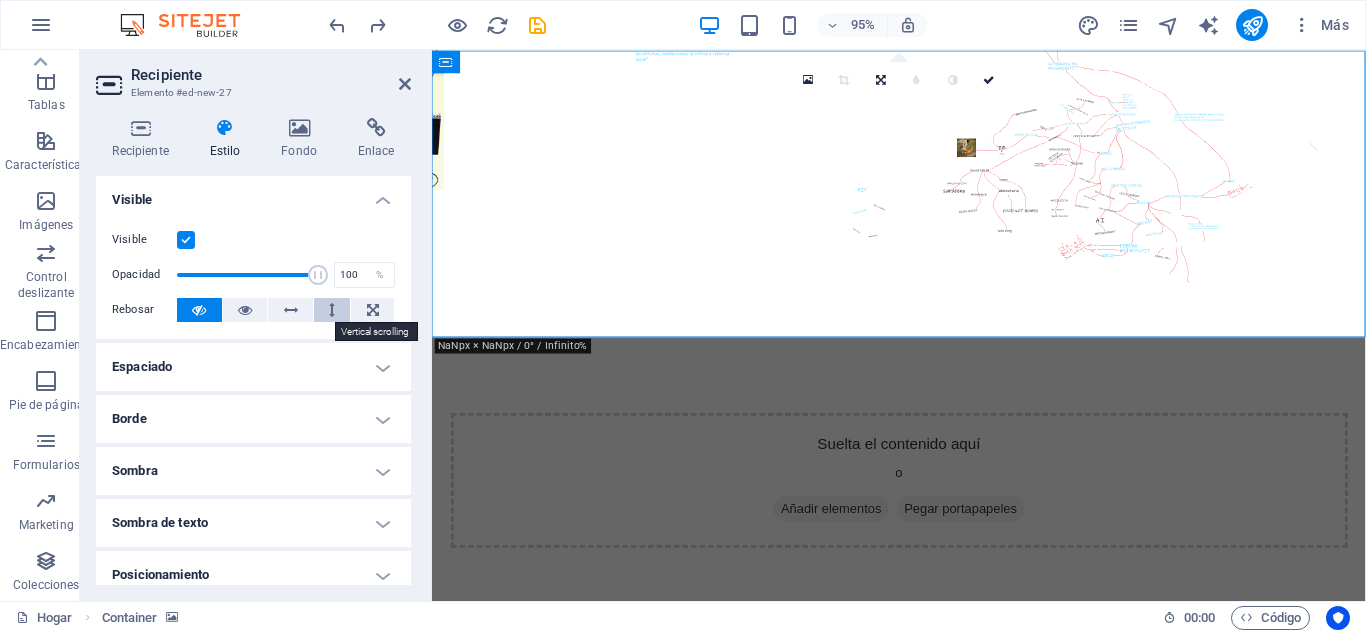 click at bounding box center [332, 310] 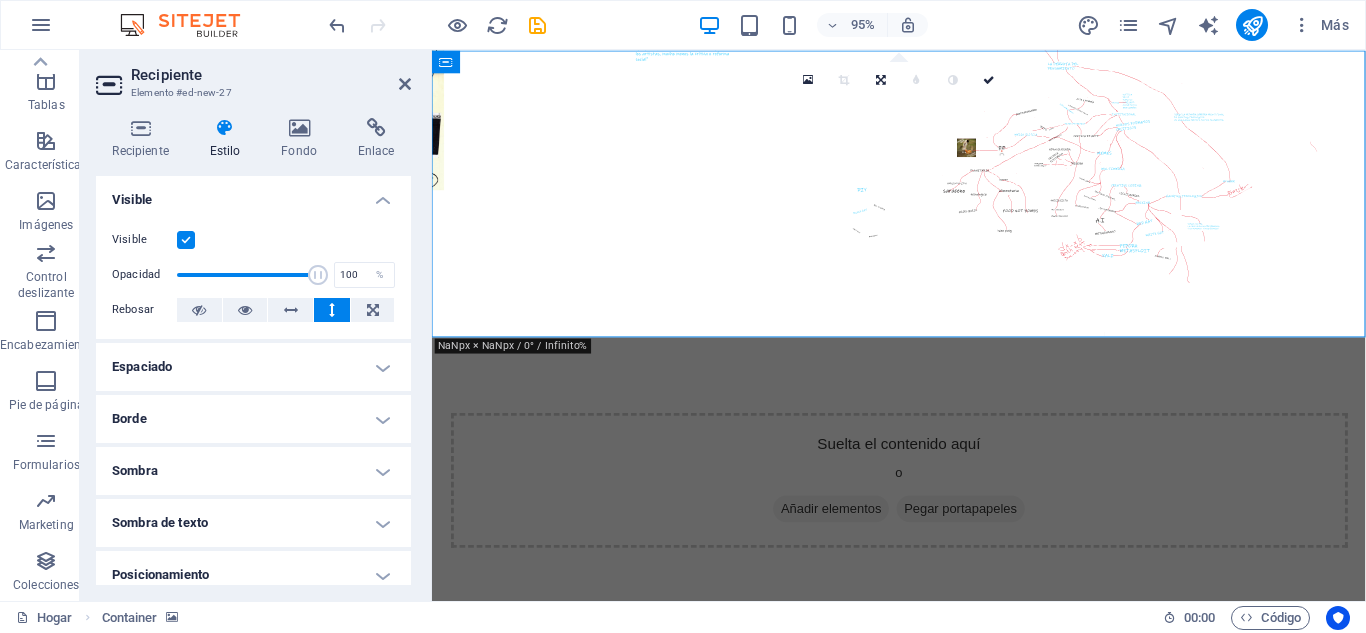 click on "Espaciado" at bounding box center (253, 367) 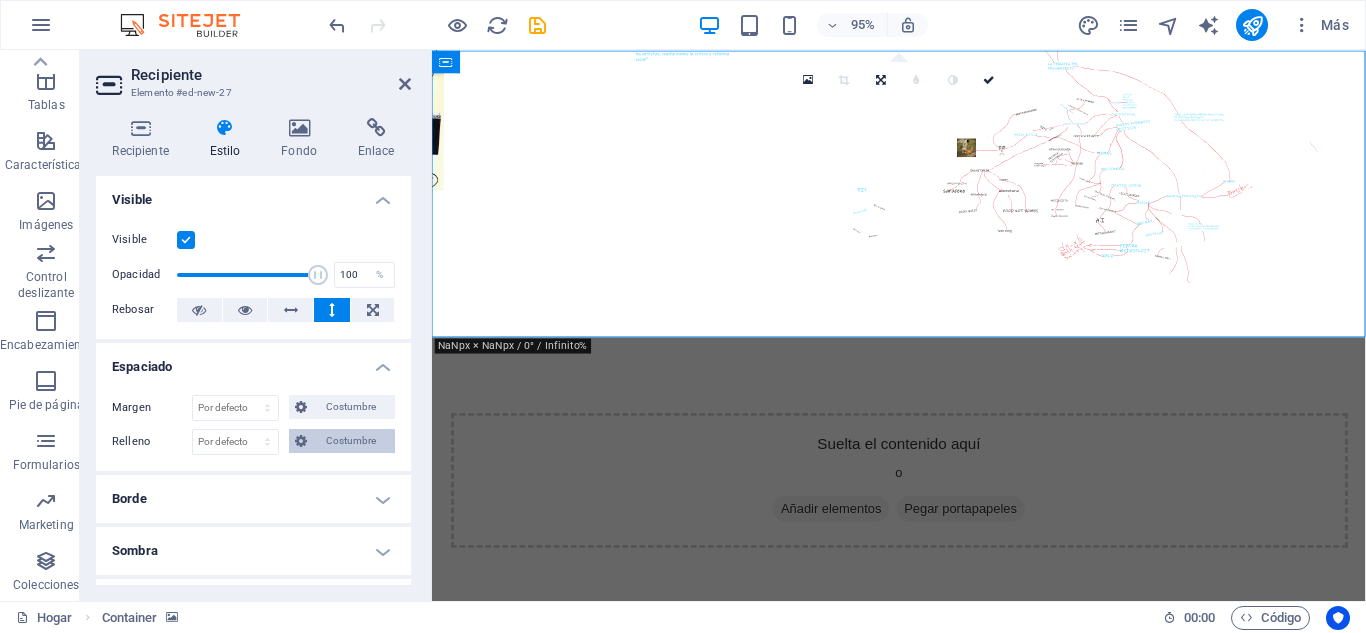 scroll, scrollTop: 302, scrollLeft: 0, axis: vertical 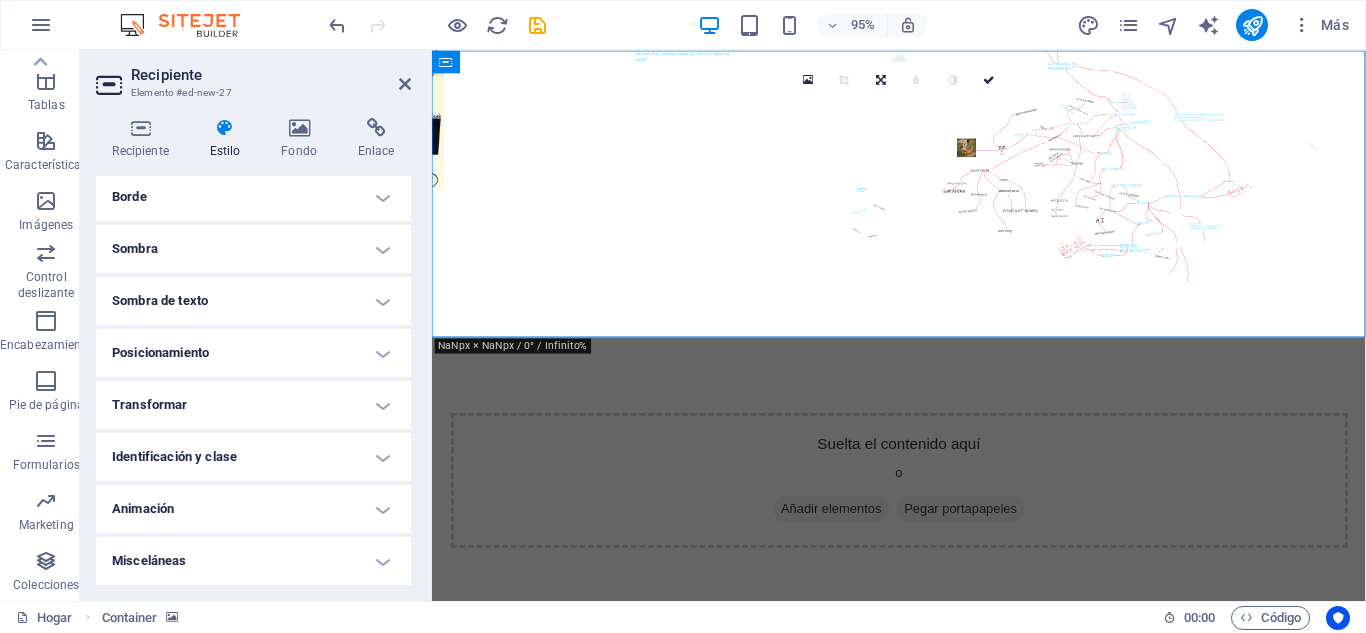 click on "Transformar" at bounding box center (253, 405) 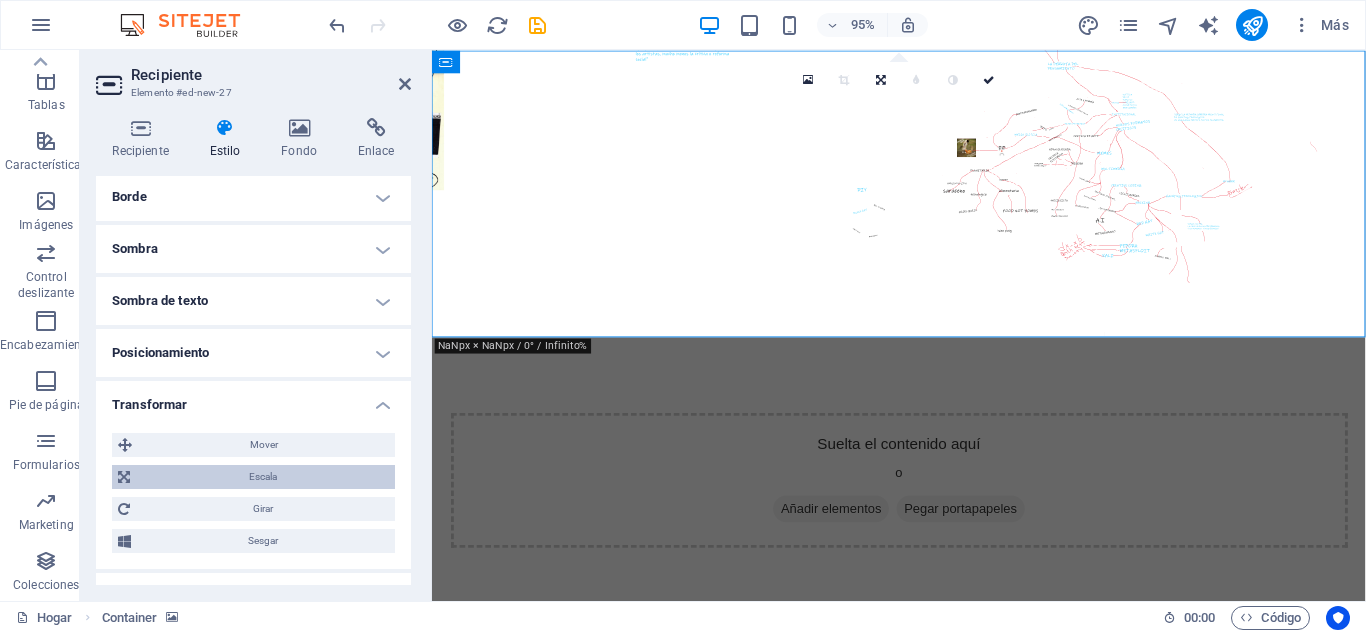 click on "Escala" at bounding box center (253, 477) 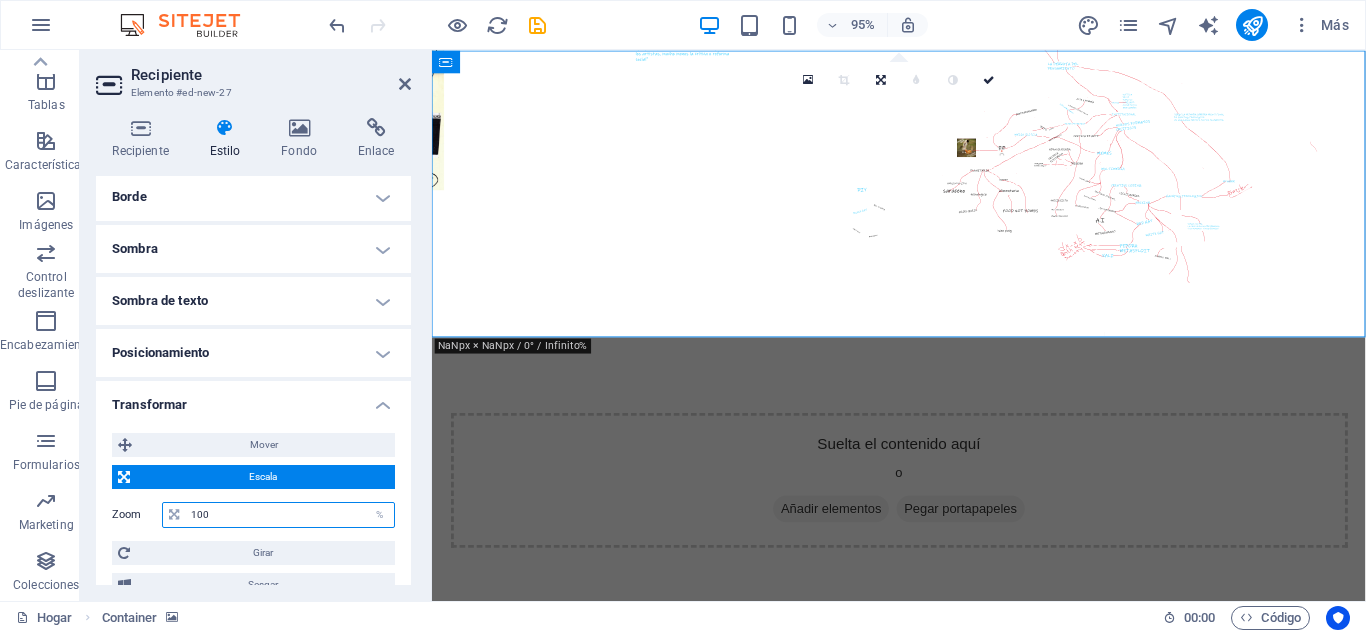 click on "100" at bounding box center [290, 515] 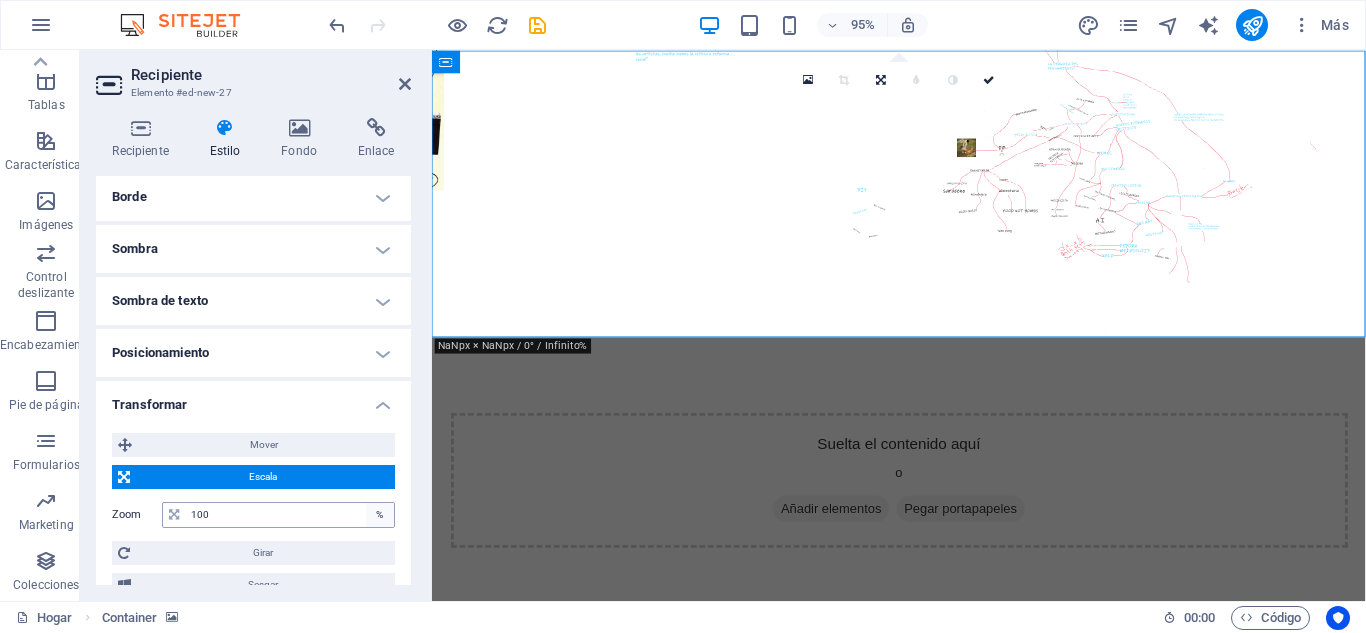 click on "%" at bounding box center (380, 515) 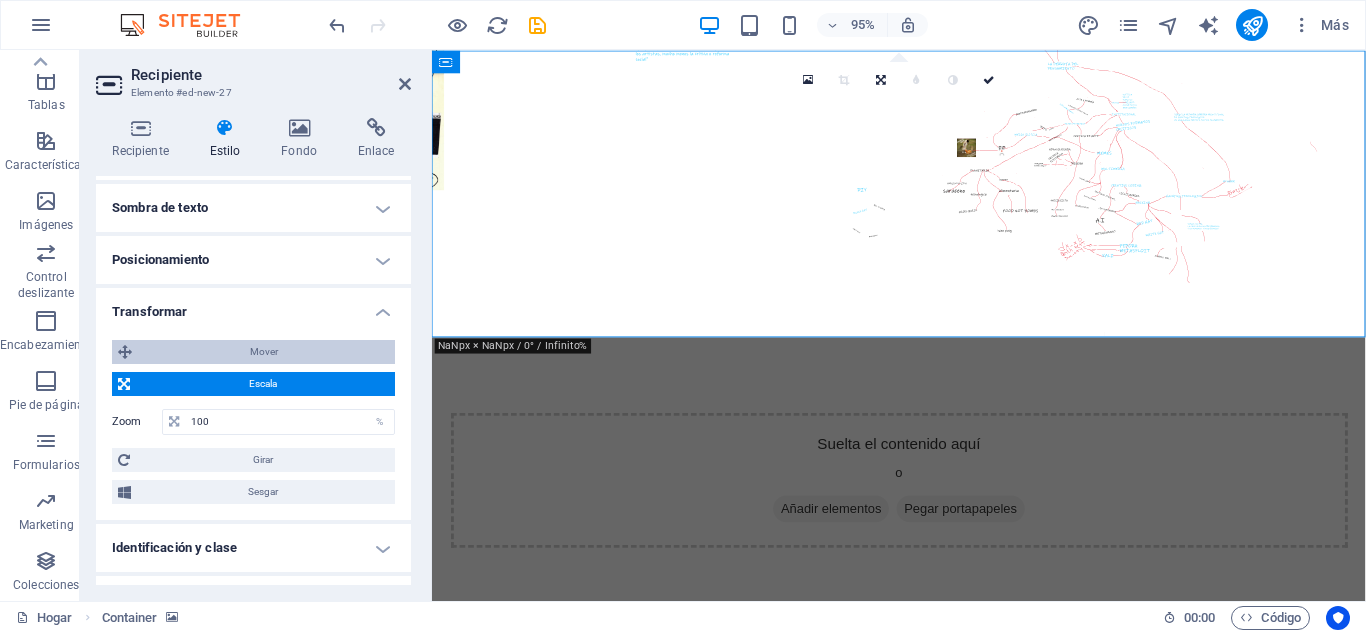 scroll, scrollTop: 186, scrollLeft: 0, axis: vertical 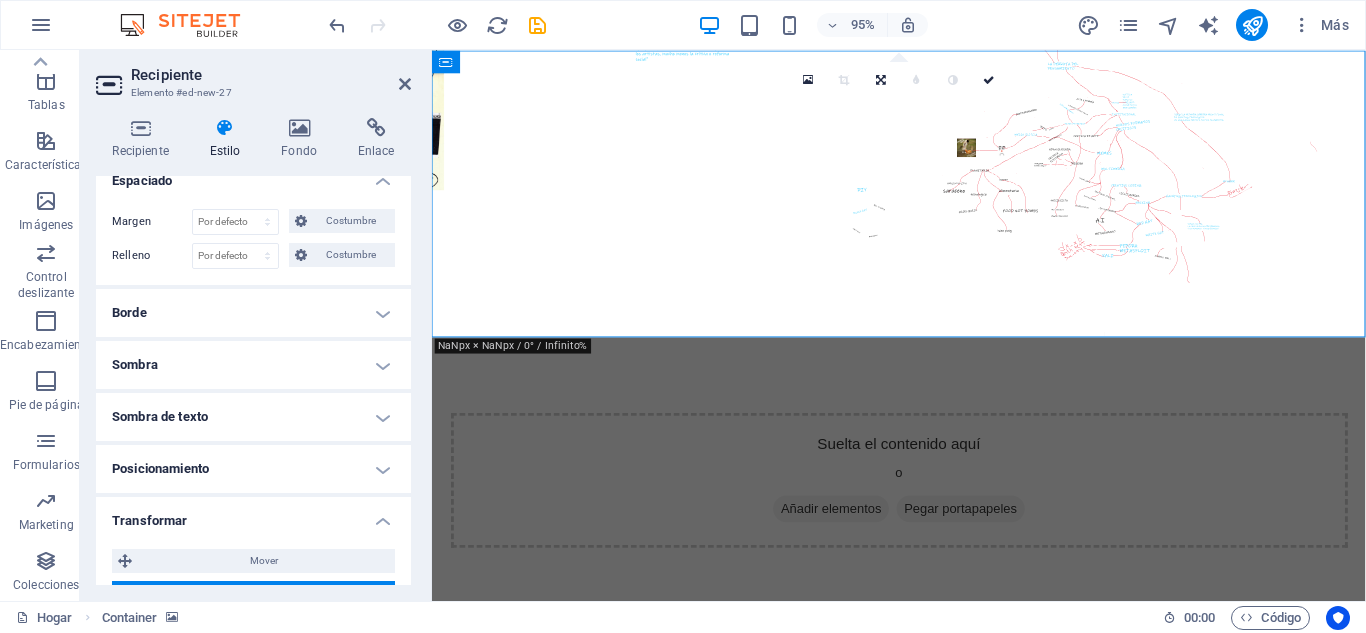 click on "Posicionamiento" at bounding box center [253, 469] 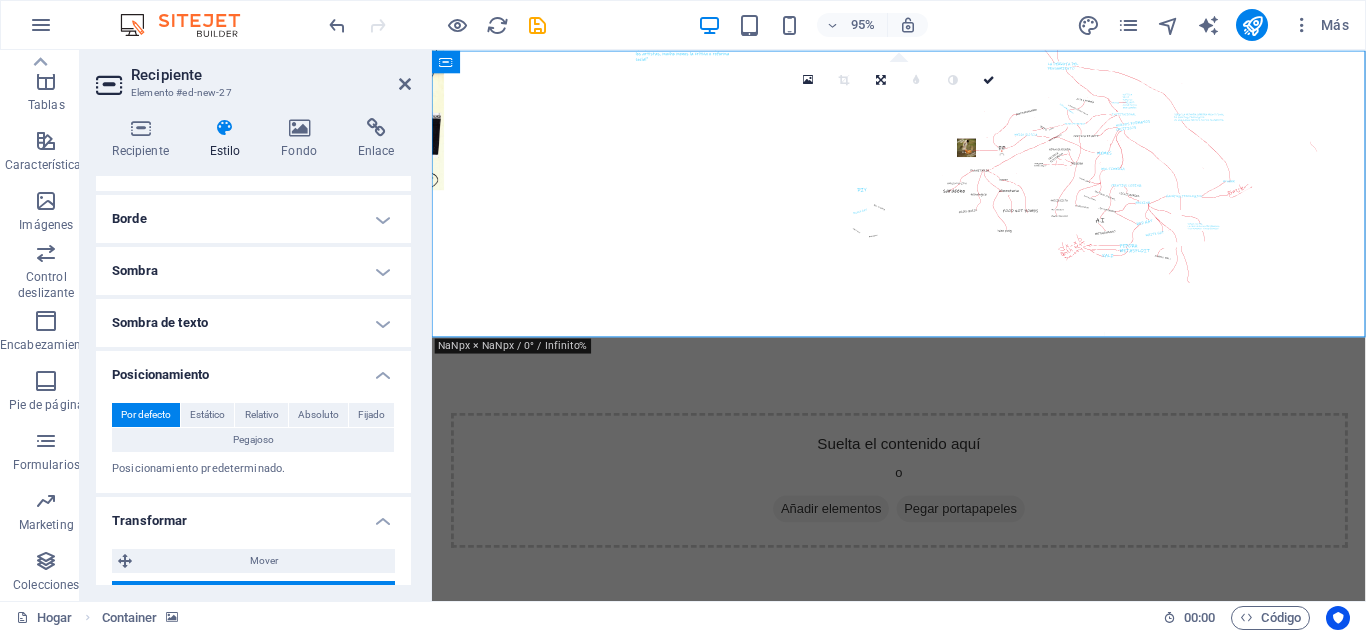 scroll, scrollTop: 180, scrollLeft: 0, axis: vertical 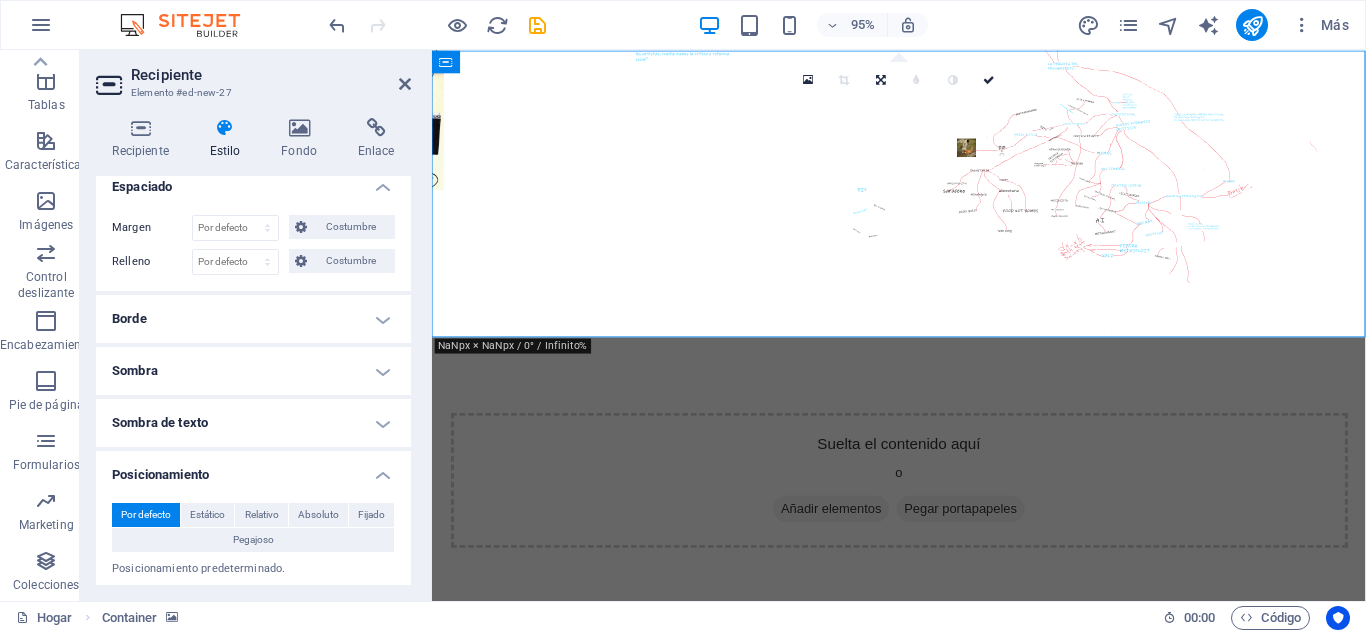 click on "Borde" at bounding box center (253, 319) 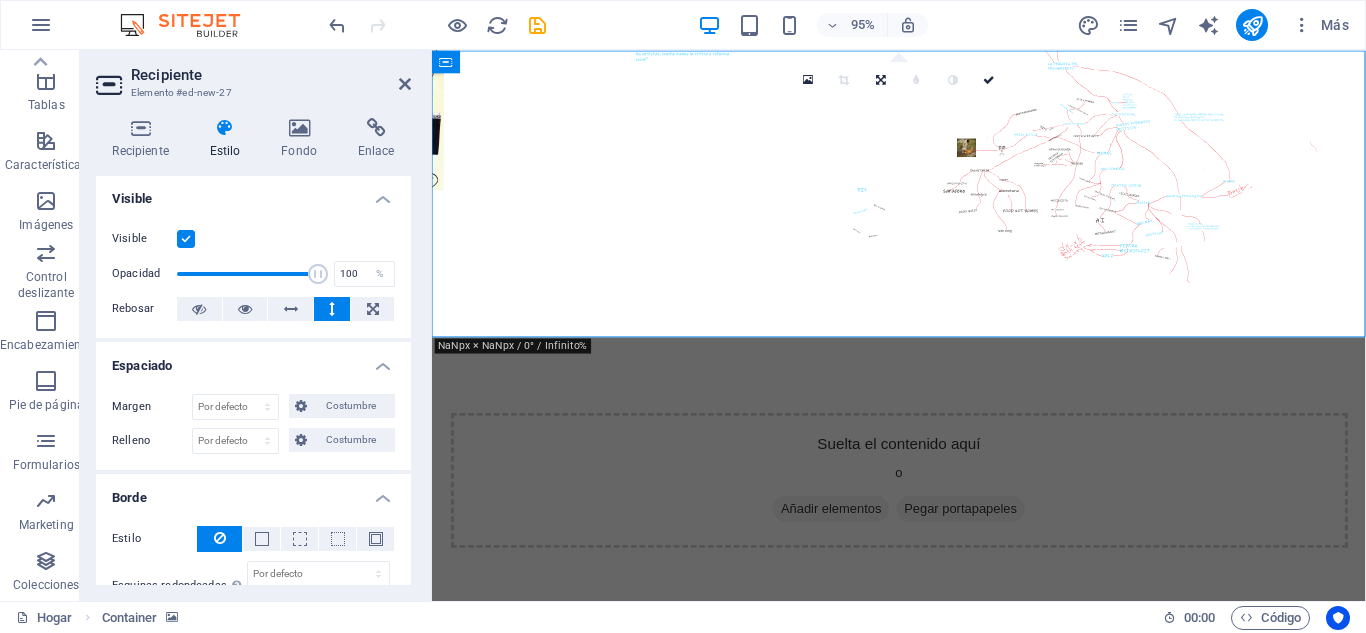 scroll, scrollTop: 0, scrollLeft: 0, axis: both 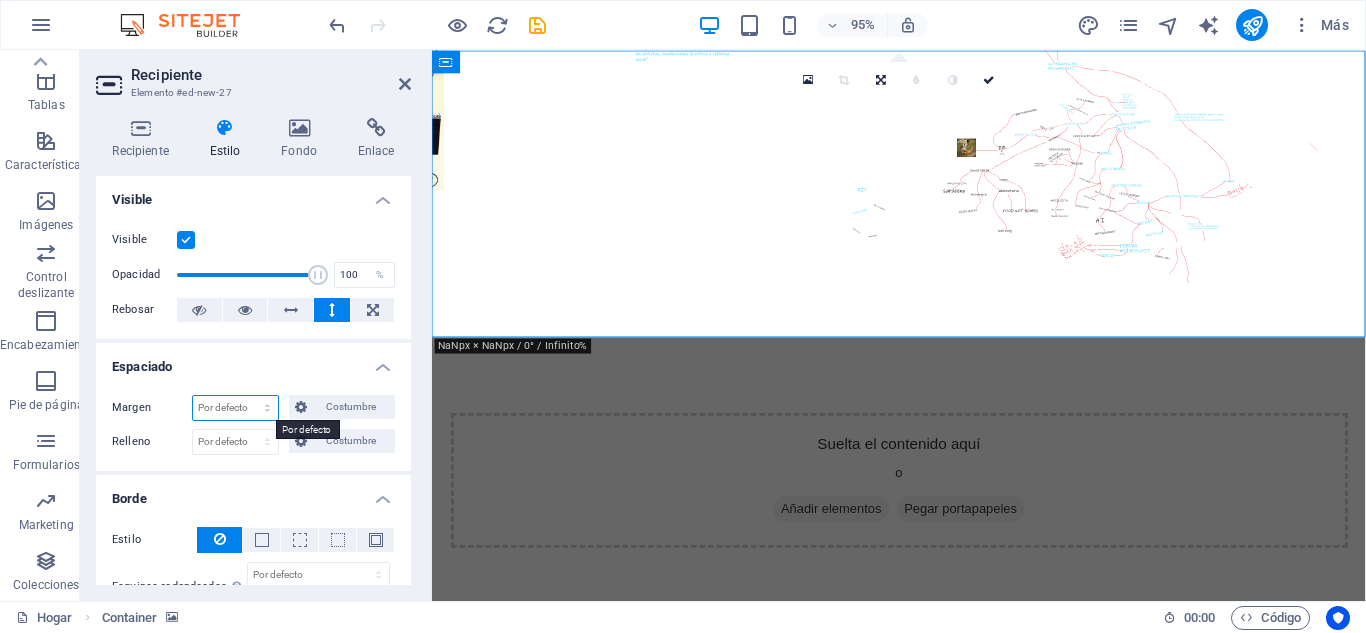 click on "Por defecto auto píxeles % movimiento rápido del ojo [BRAND] vh Costumbre" at bounding box center (235, 408) 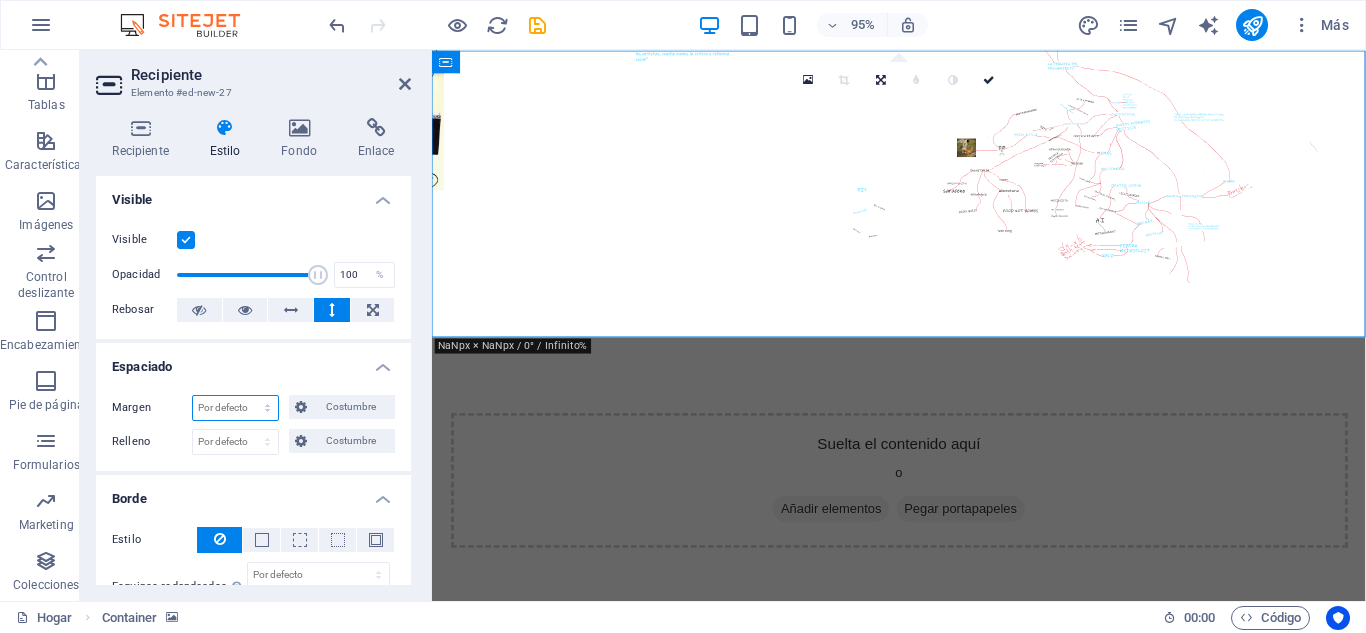 select on "px" 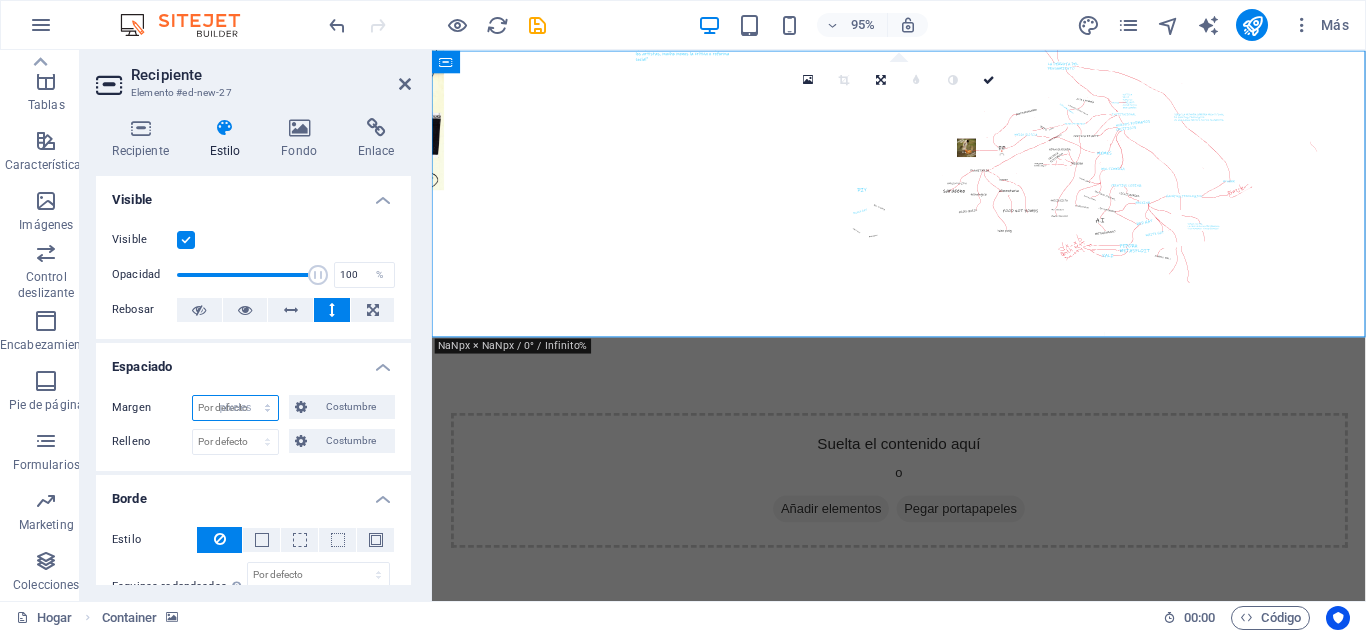 click on "Por defecto auto píxeles % movimiento rápido del ojo [BRAND] vh Costumbre" at bounding box center (235, 408) 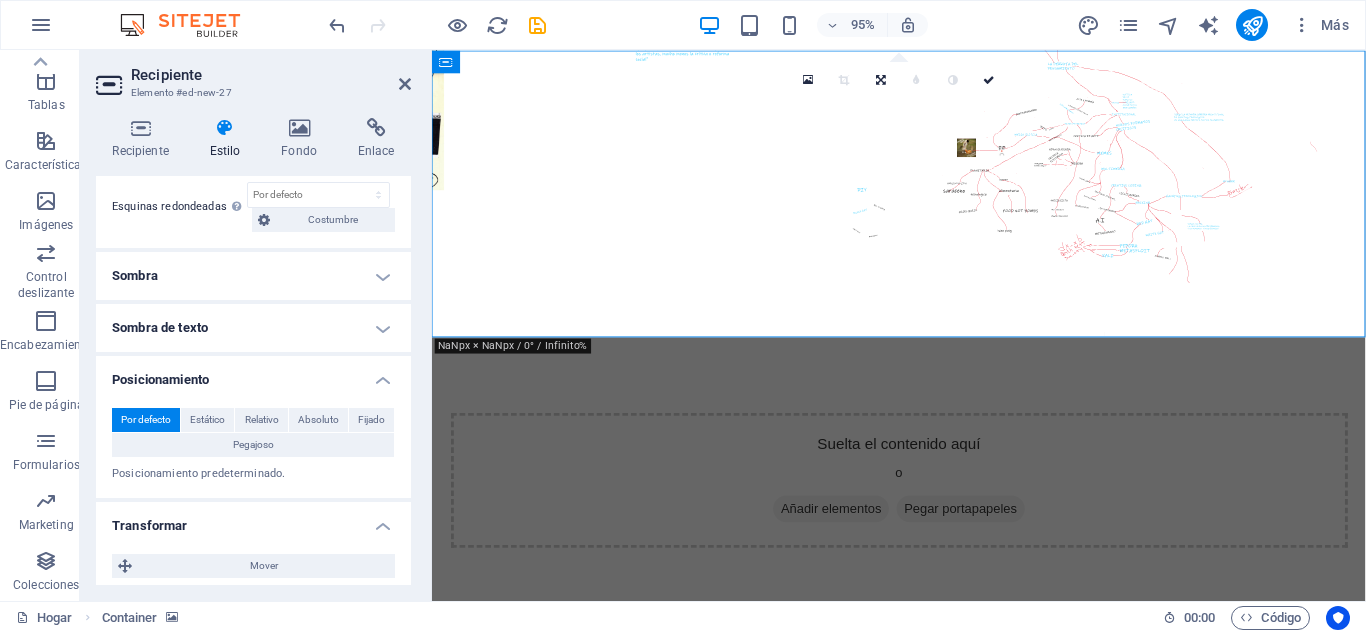 scroll, scrollTop: 400, scrollLeft: 0, axis: vertical 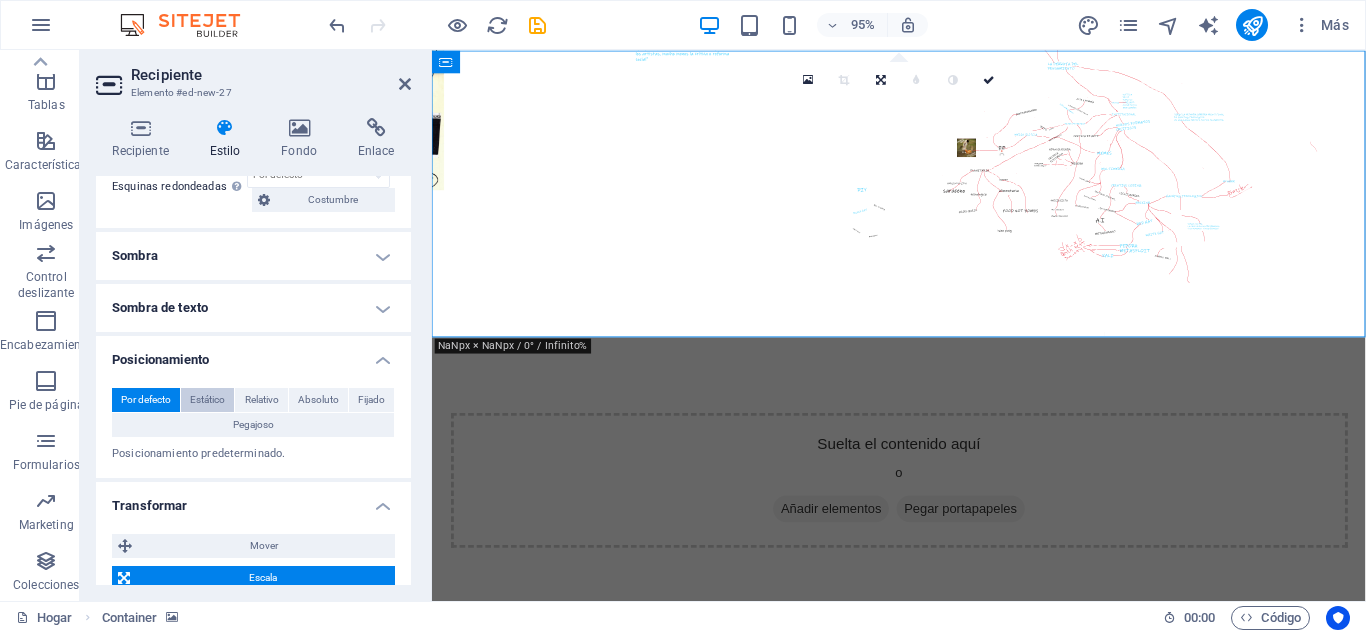 click on "Estático" at bounding box center [207, 400] 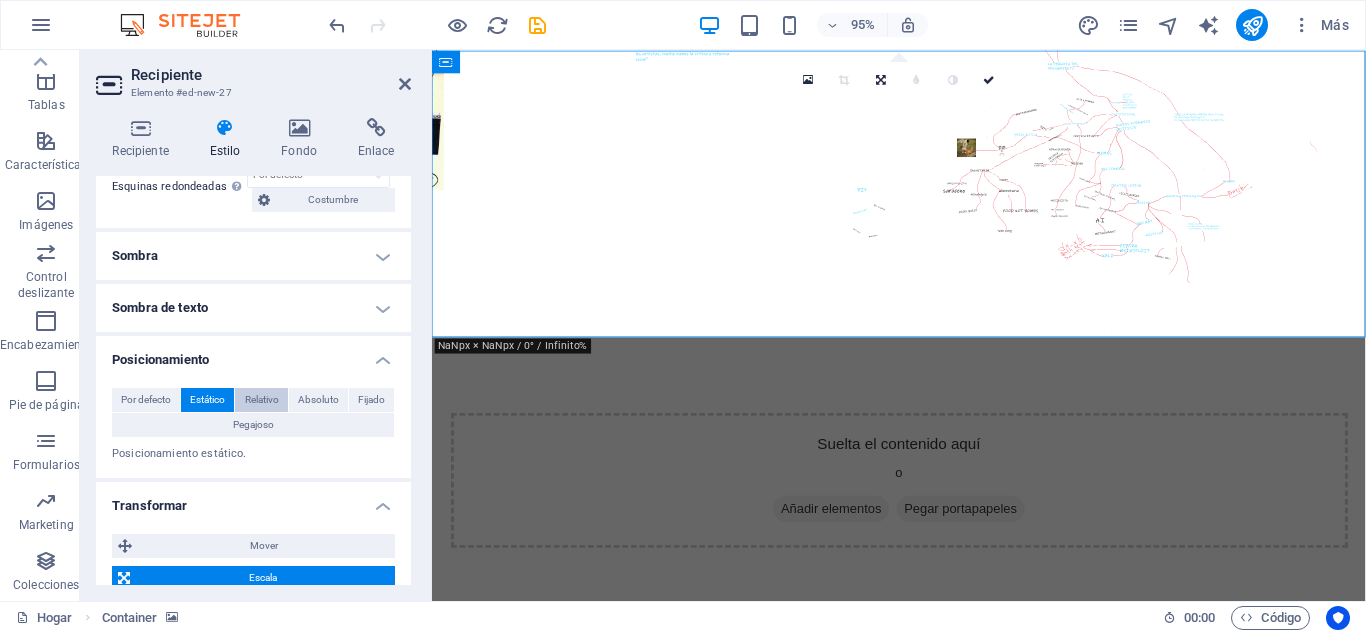 click on "Relativo" at bounding box center [262, 400] 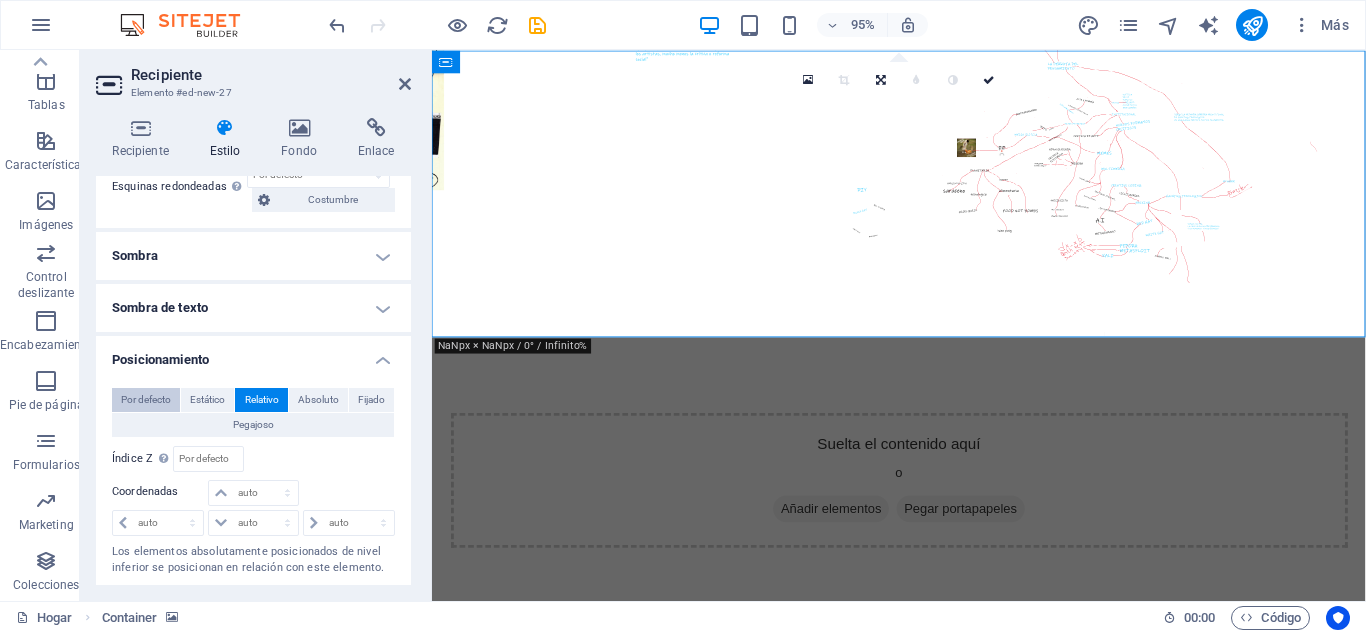 click on "Por defecto" at bounding box center (146, 399) 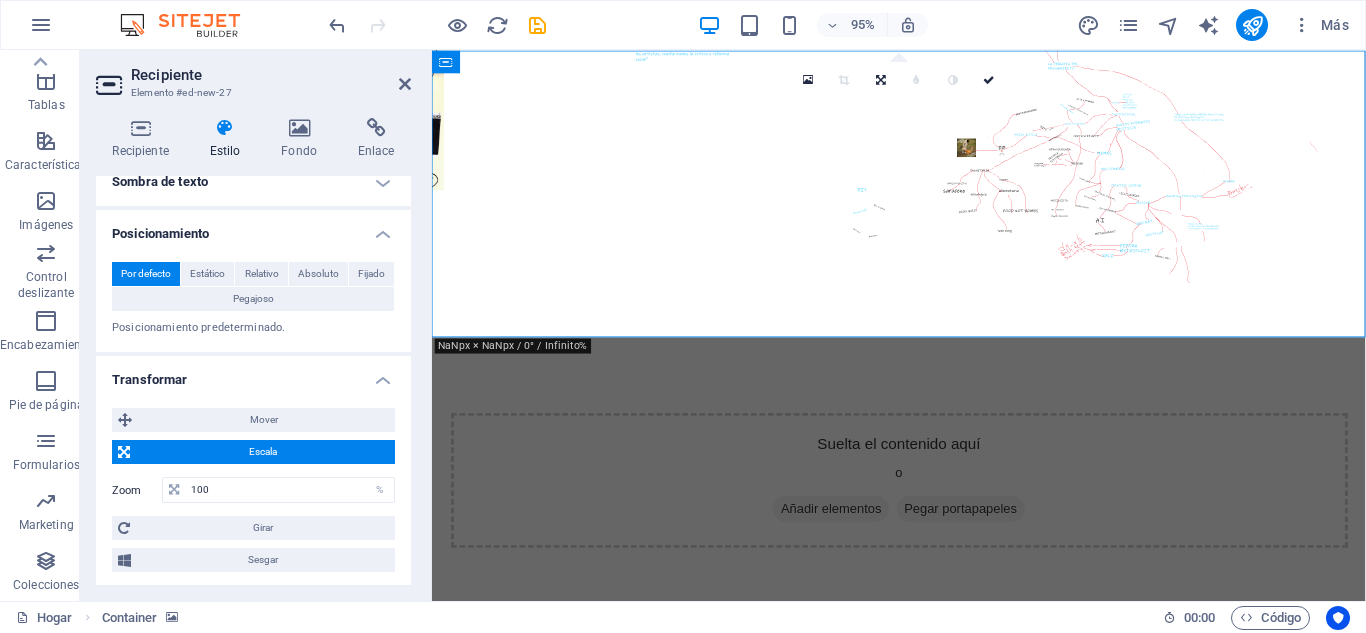scroll, scrollTop: 600, scrollLeft: 0, axis: vertical 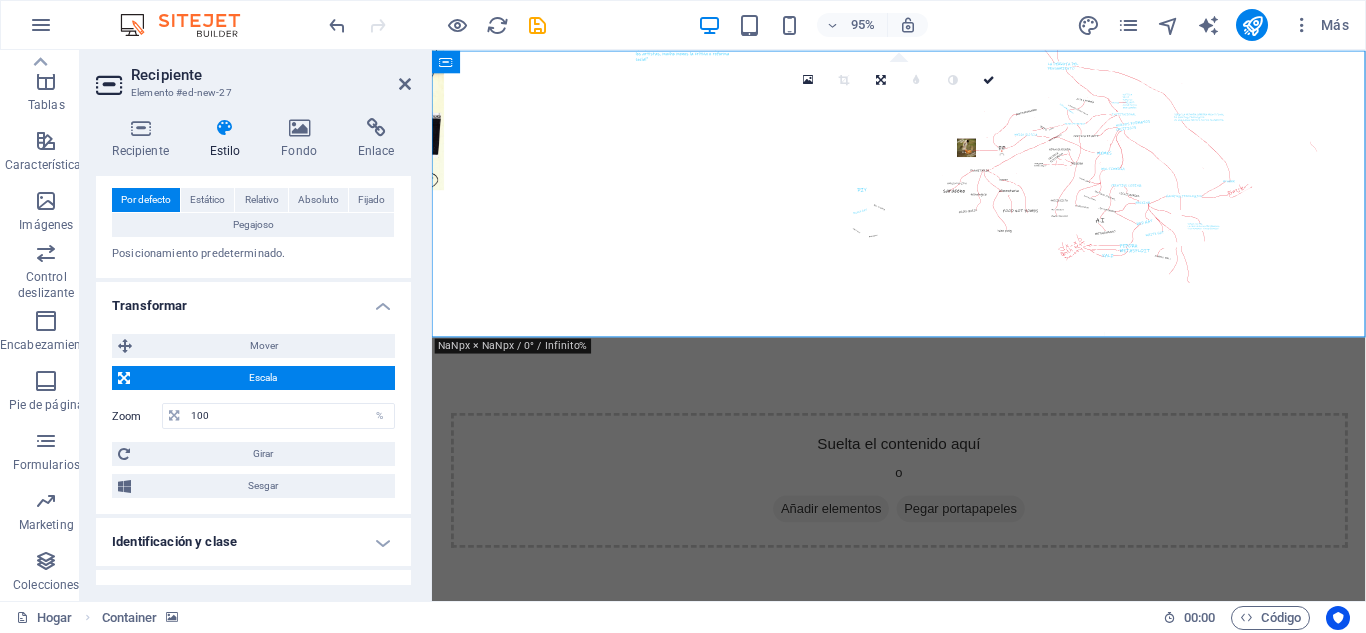 click at bounding box center (923, 201) 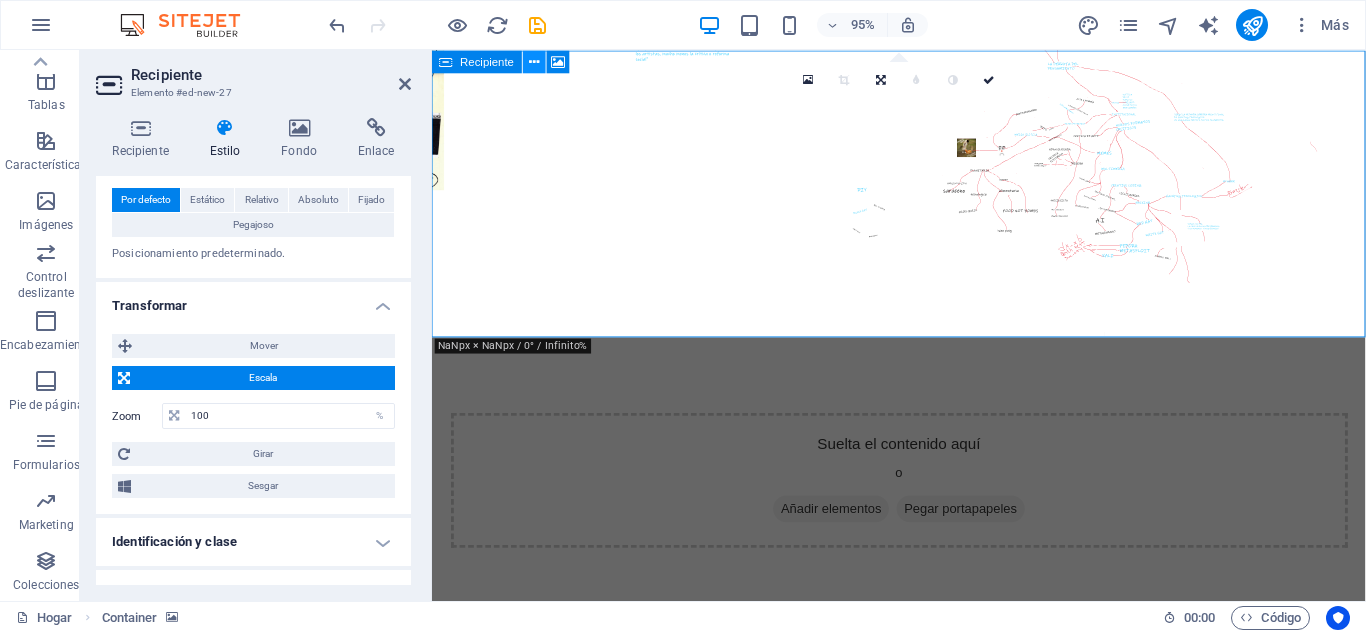 click at bounding box center [534, 61] 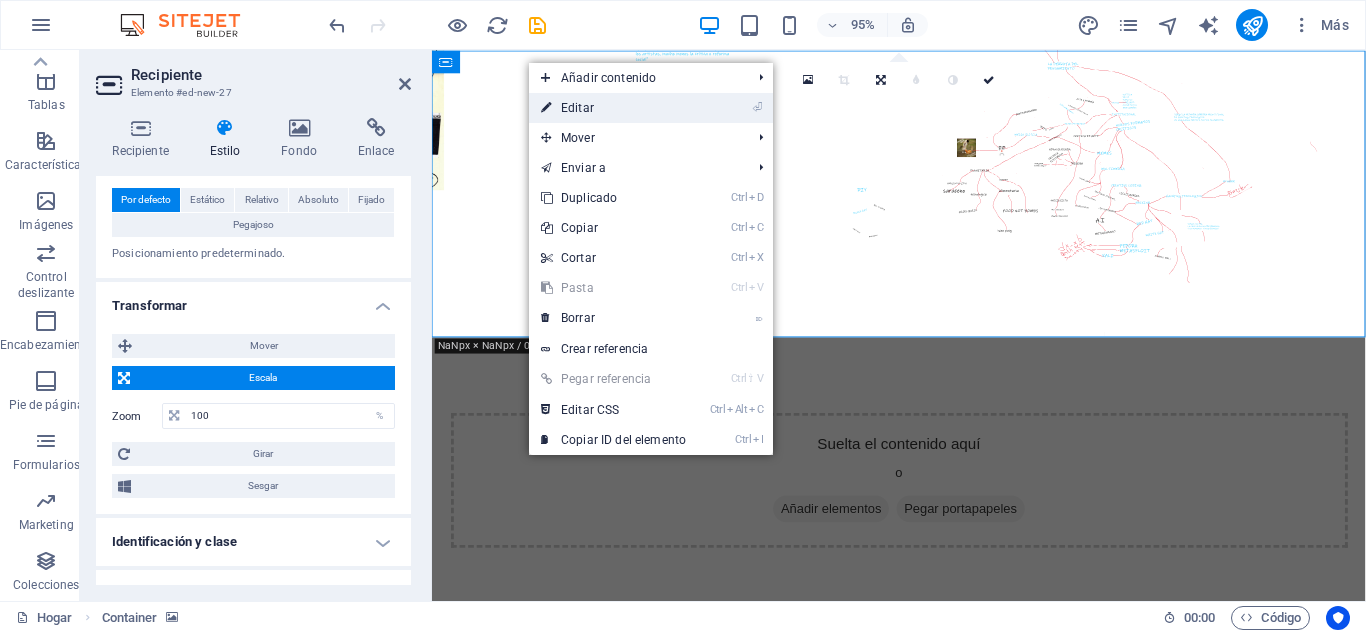 click on "⏎ Editar" at bounding box center [613, 108] 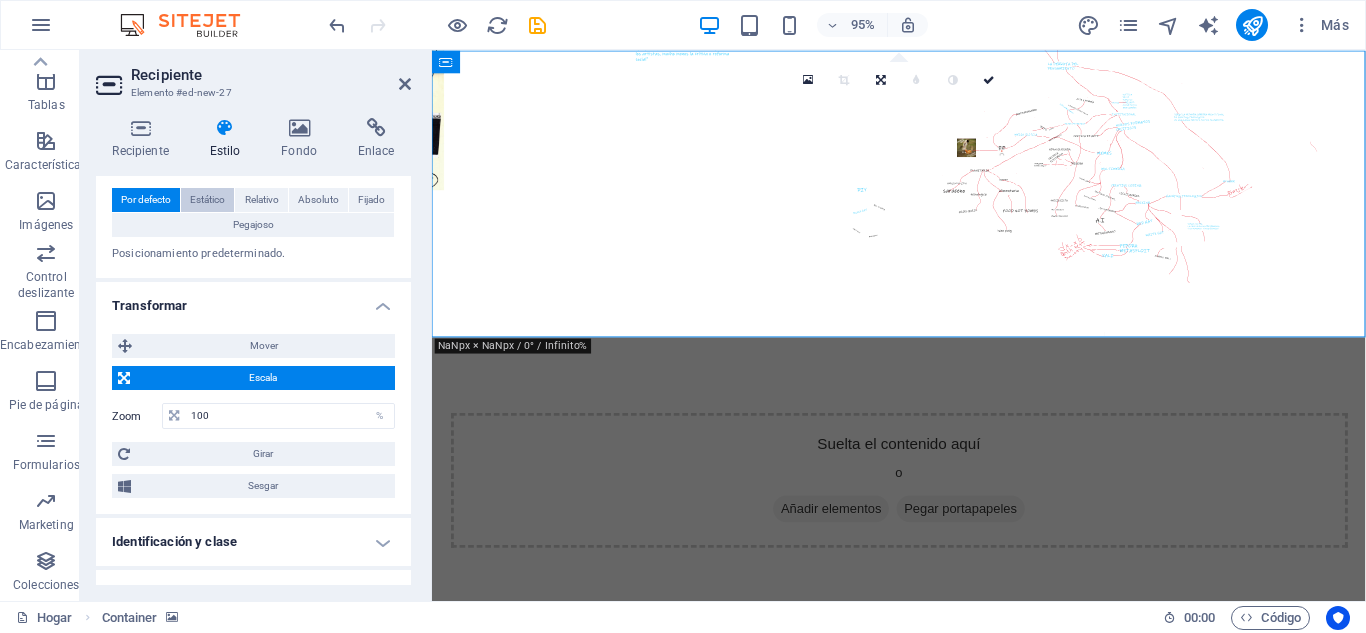 click on "Estático" at bounding box center (207, 199) 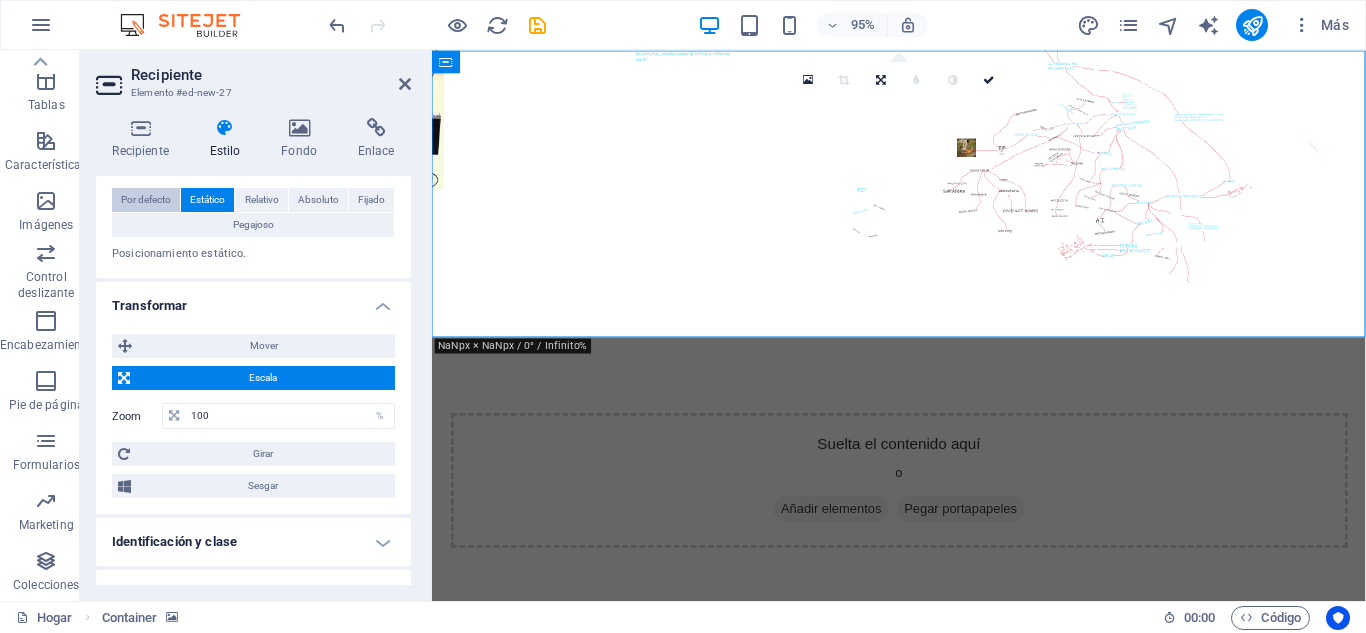 click on "Por defecto" at bounding box center [146, 200] 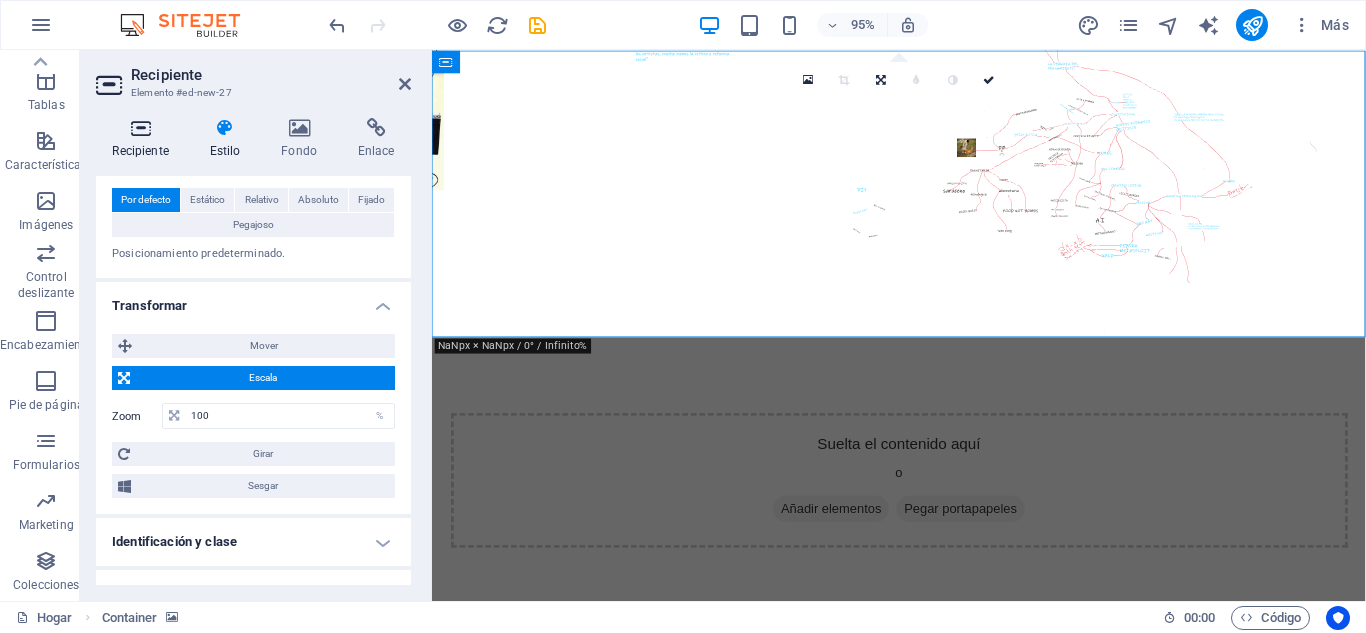 click at bounding box center (140, 128) 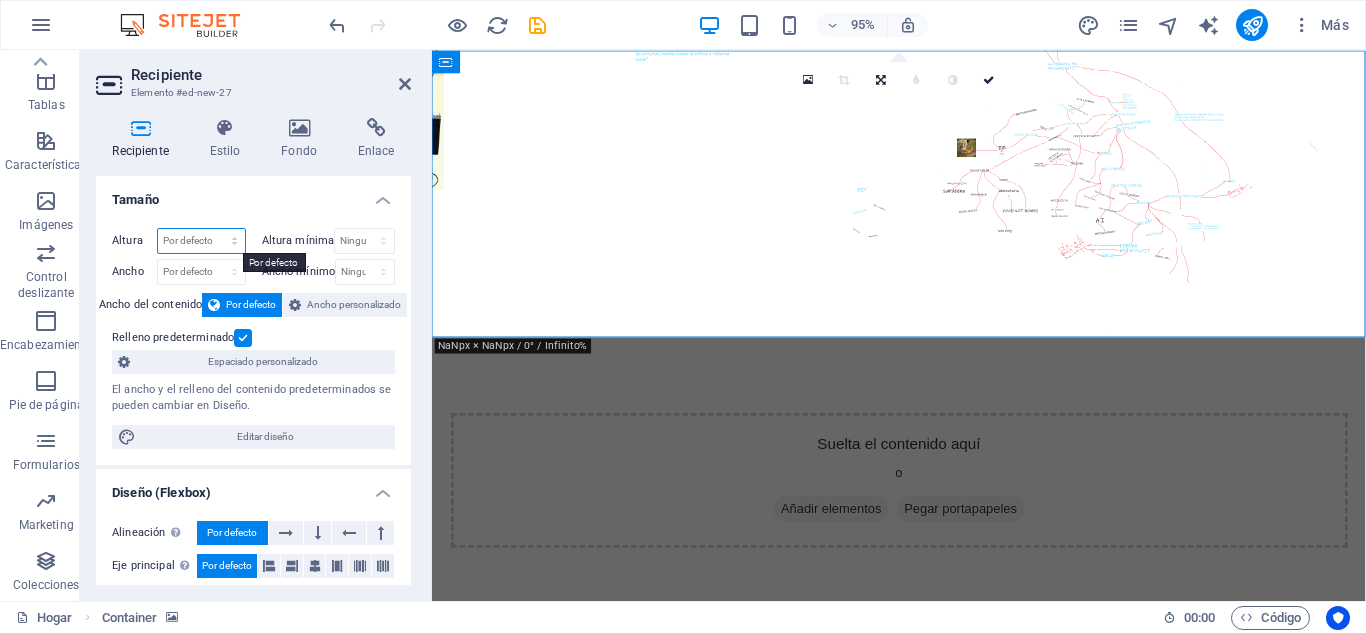 click on "Por defecto píxeles movimiento rápido del ojo % vh [BRAND]" at bounding box center [201, 241] 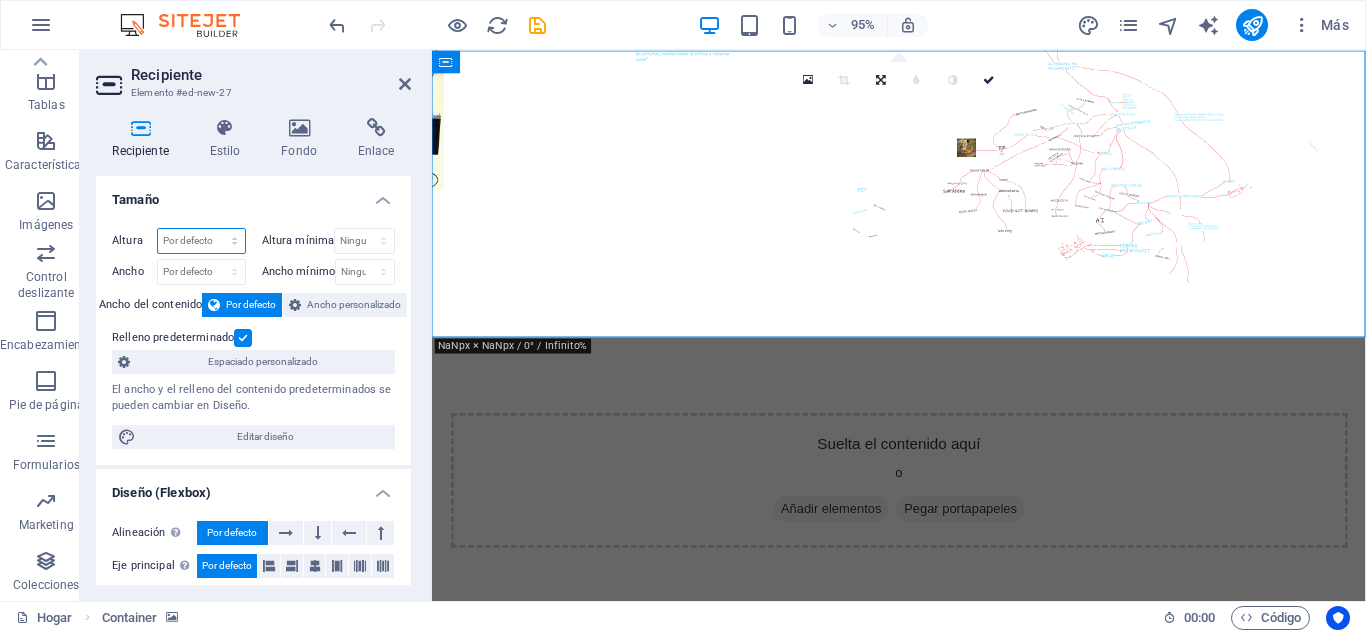 select on "%" 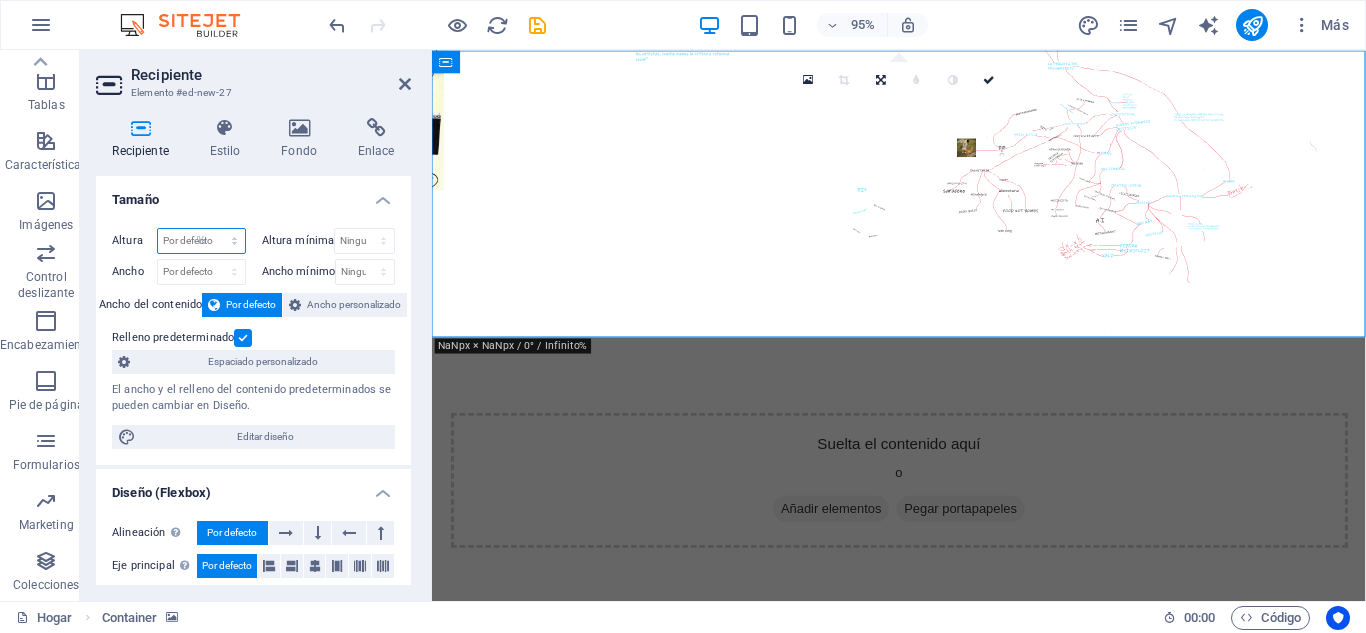click on "Por defecto píxeles movimiento rápido del ojo % vh [BRAND]" at bounding box center [201, 241] 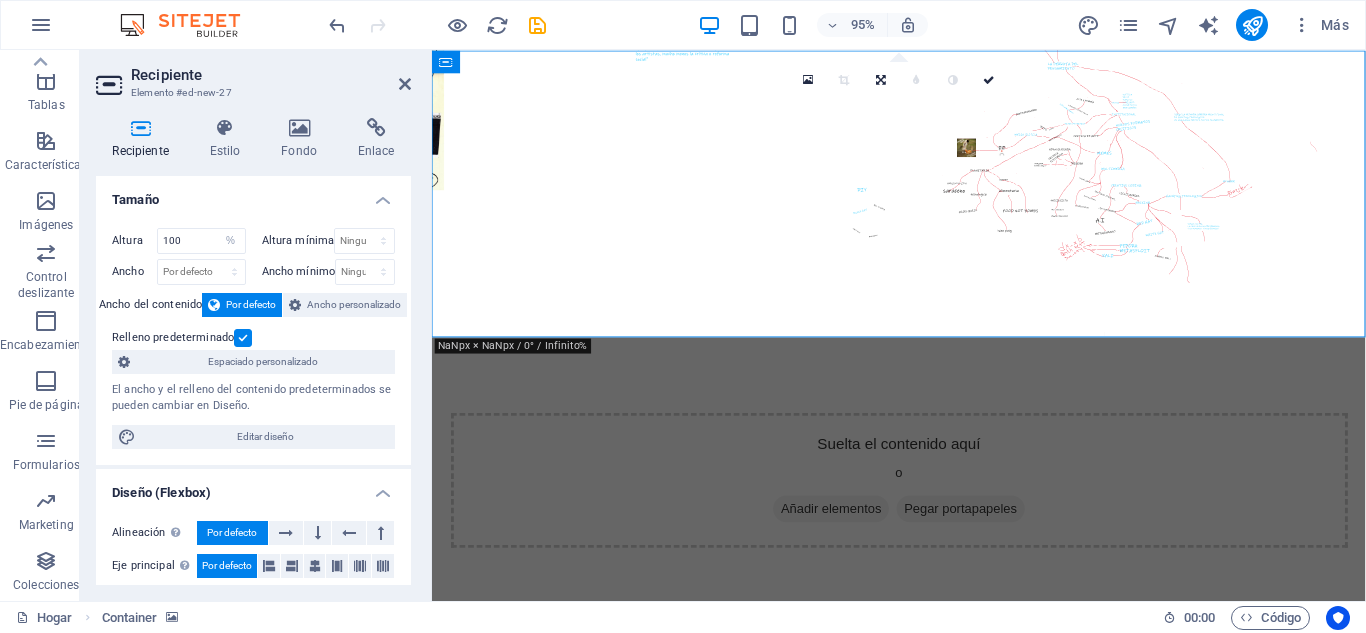 click on "Tamaño" at bounding box center [253, 194] 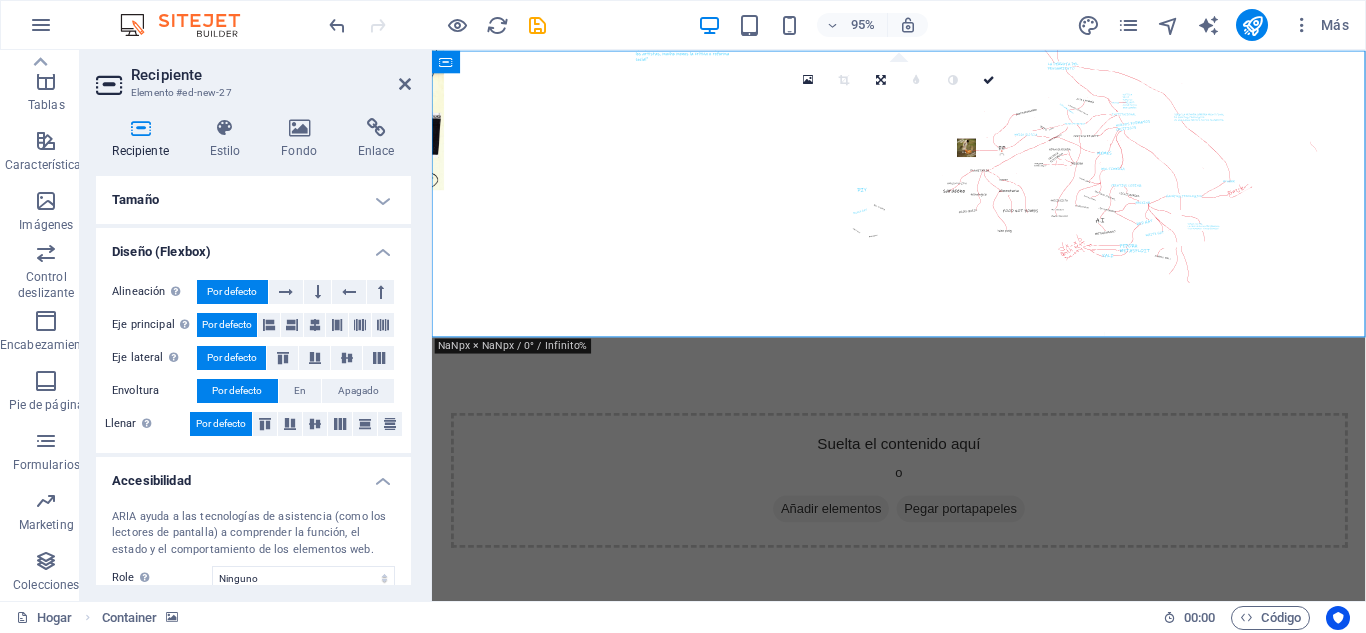 drag, startPoint x: 381, startPoint y: 250, endPoint x: 379, endPoint y: 228, distance: 22.090721 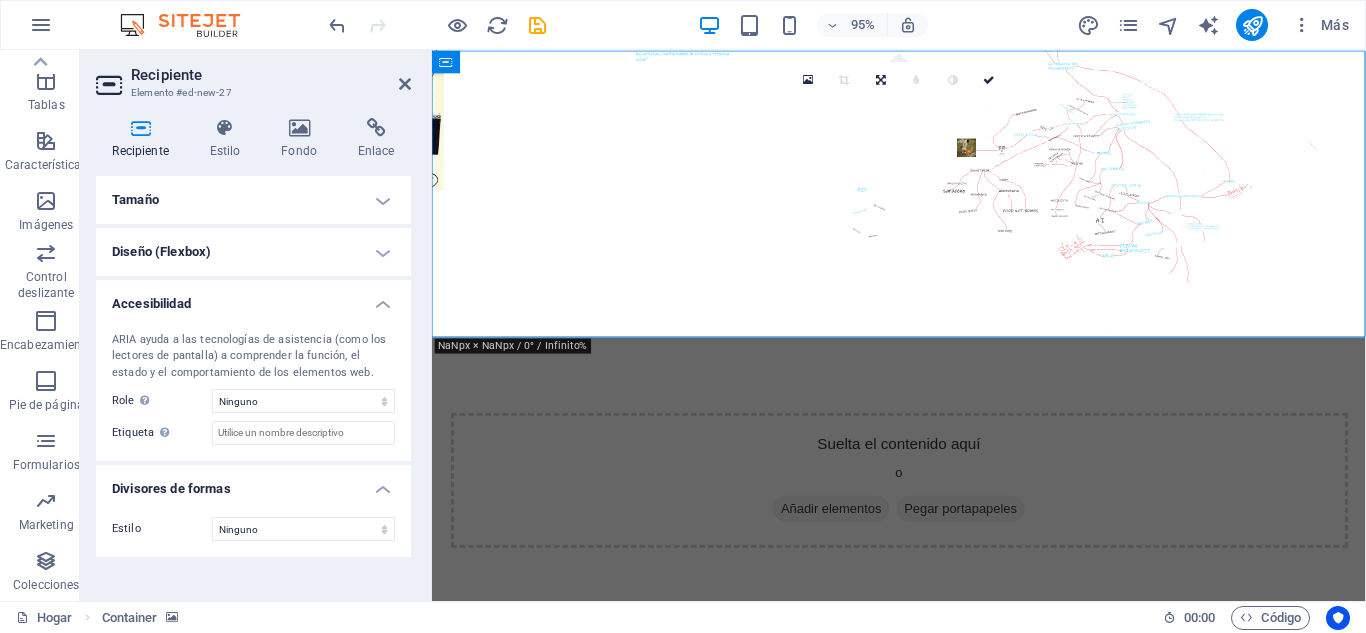 click on "Tamaño" at bounding box center [253, 200] 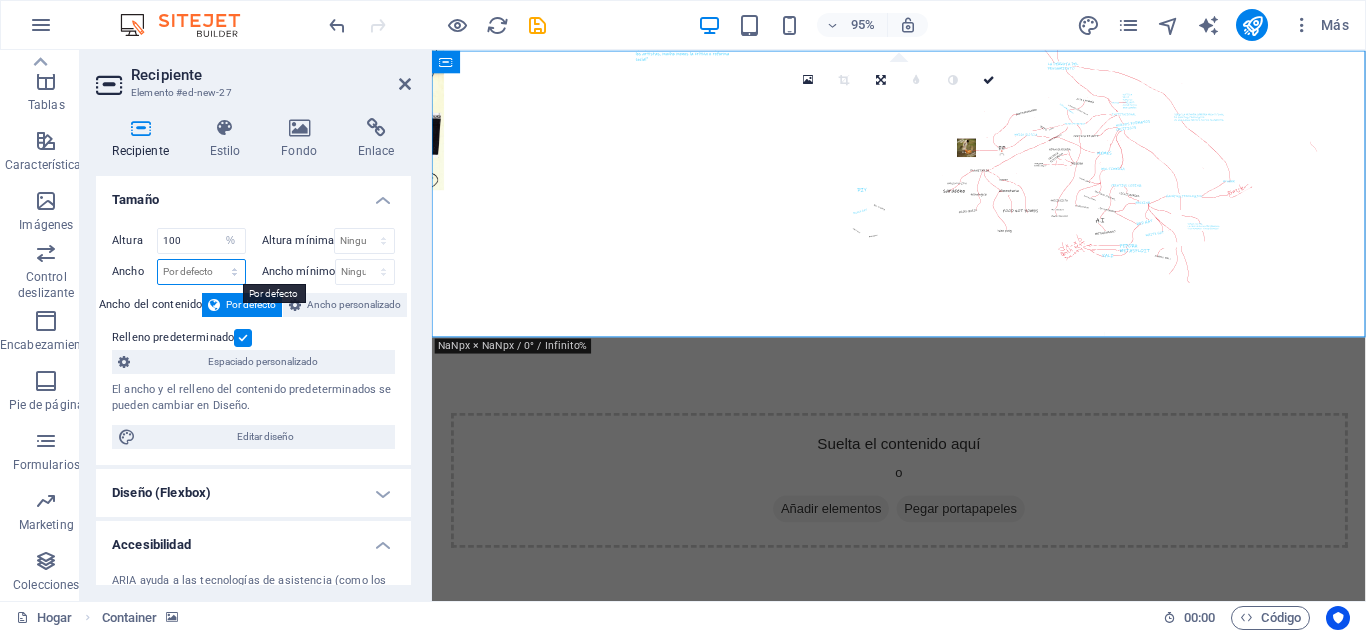 click on "Por defecto píxeles movimiento rápido del ojo % ellos vh [BRAND]" at bounding box center [201, 272] 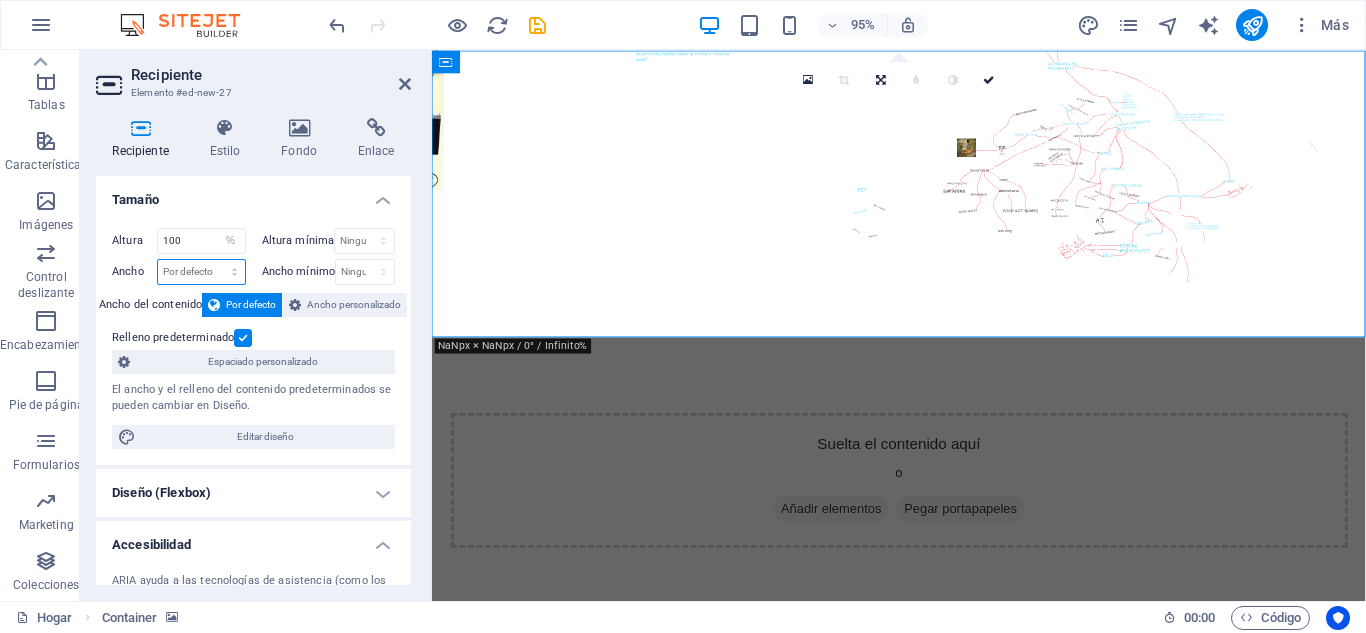 select on "%" 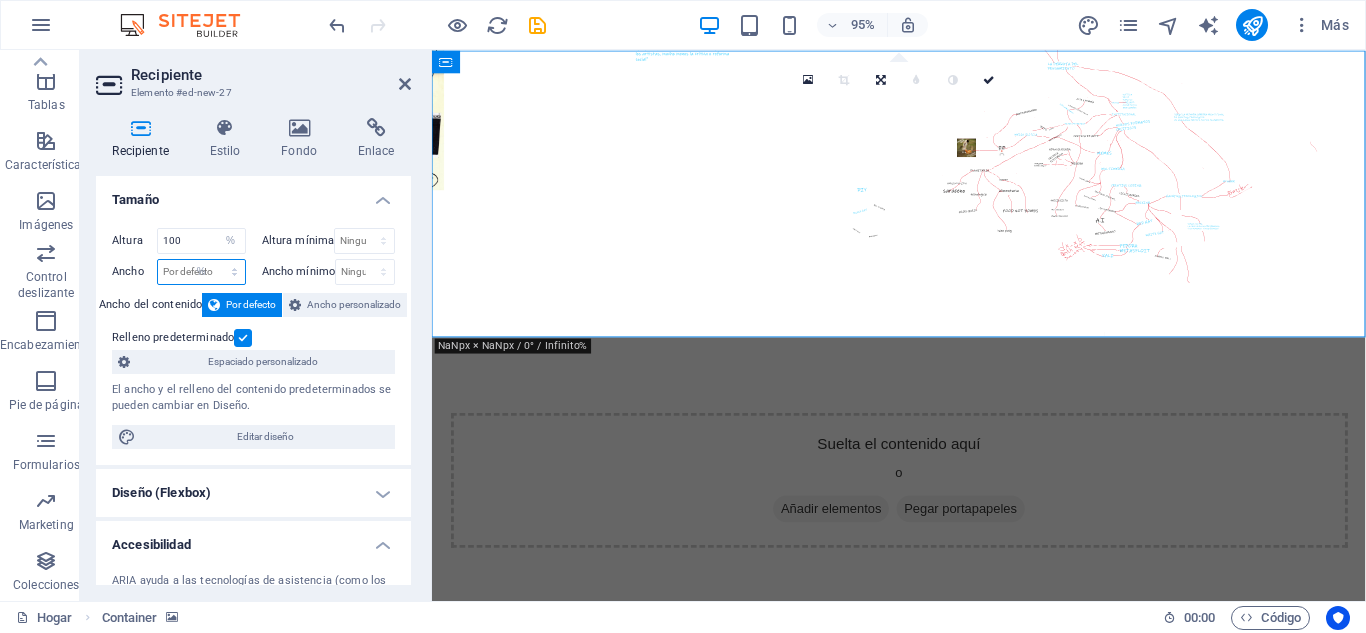 click on "Por defecto píxeles movimiento rápido del ojo % ellos vh [BRAND]" at bounding box center (201, 272) 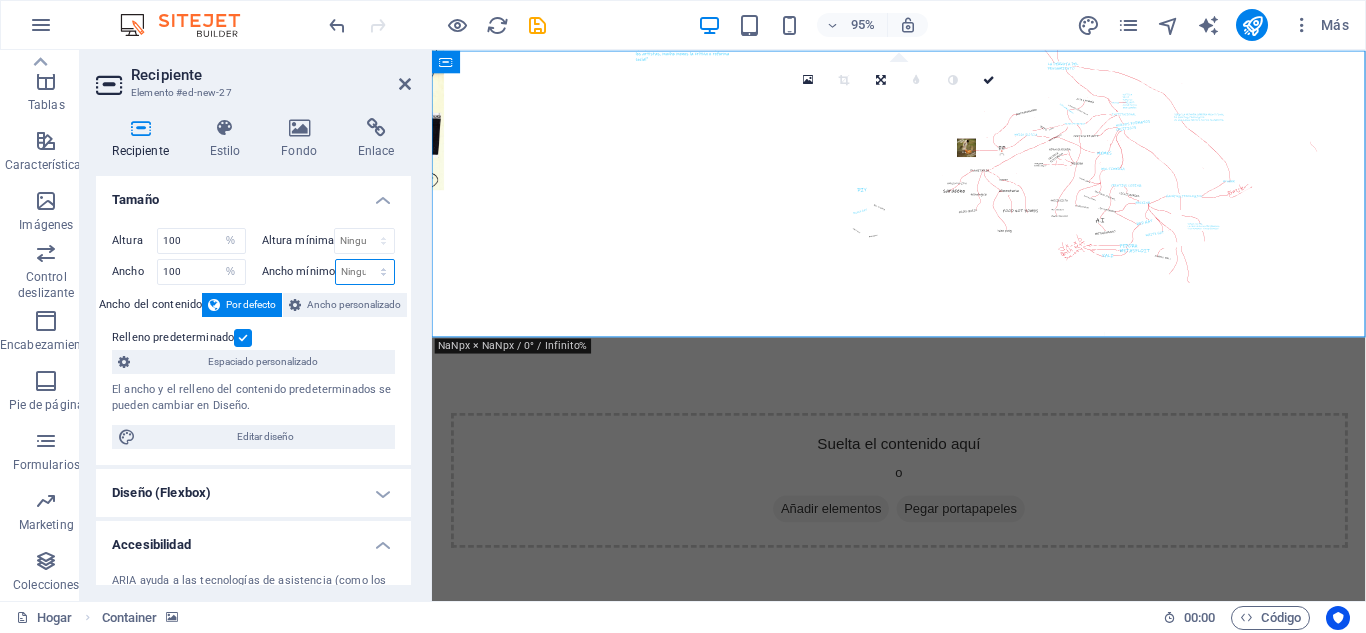 click on "Ninguno píxeles movimiento rápido del ojo % vh Volkswagen" at bounding box center [365, 272] 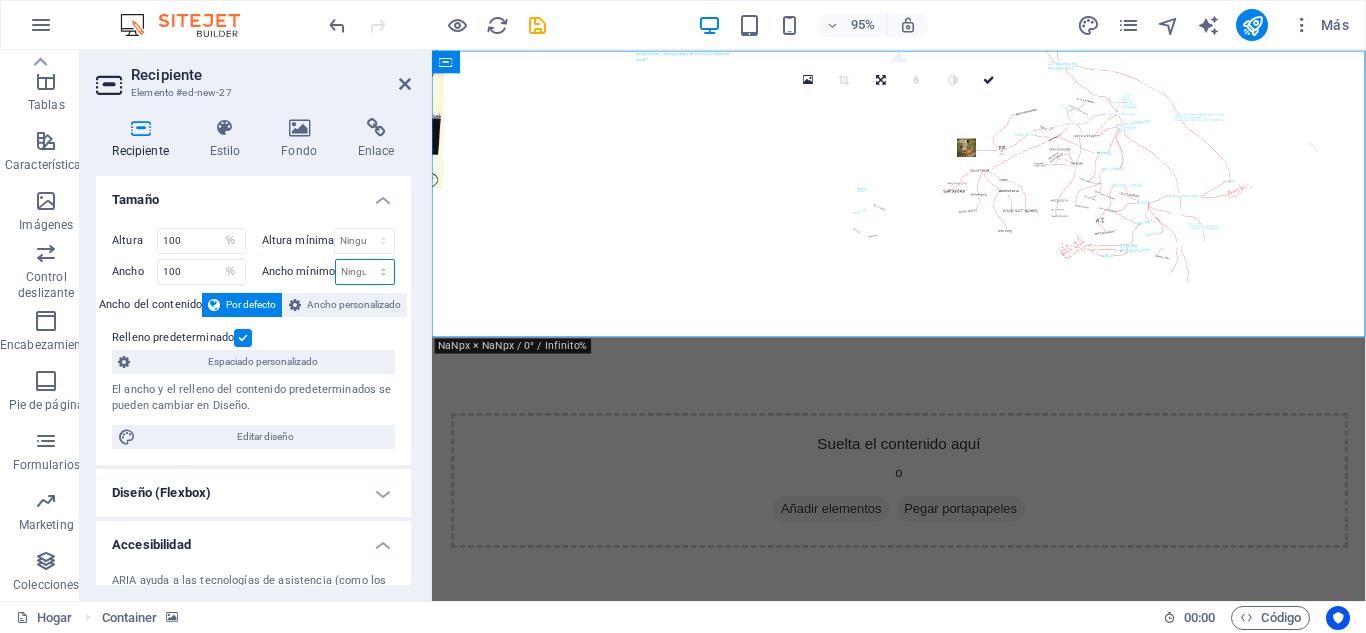 select on "%" 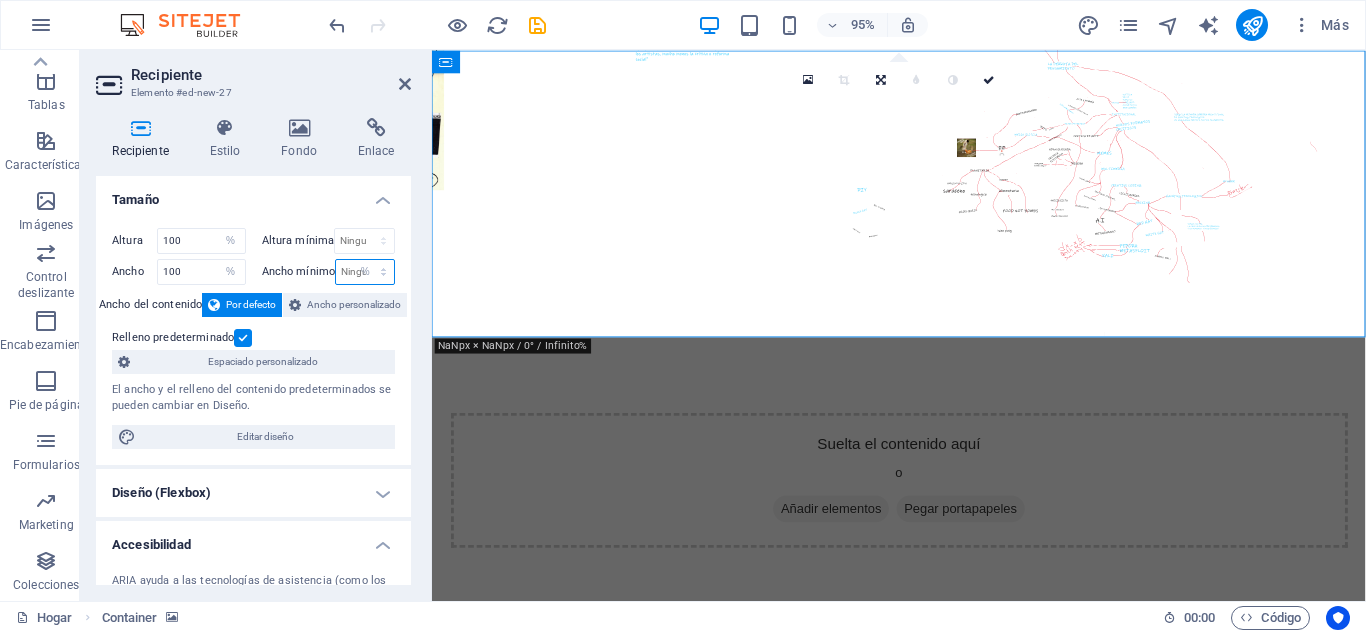 click on "Ninguno píxeles movimiento rápido del ojo % vh Volkswagen" at bounding box center [365, 272] 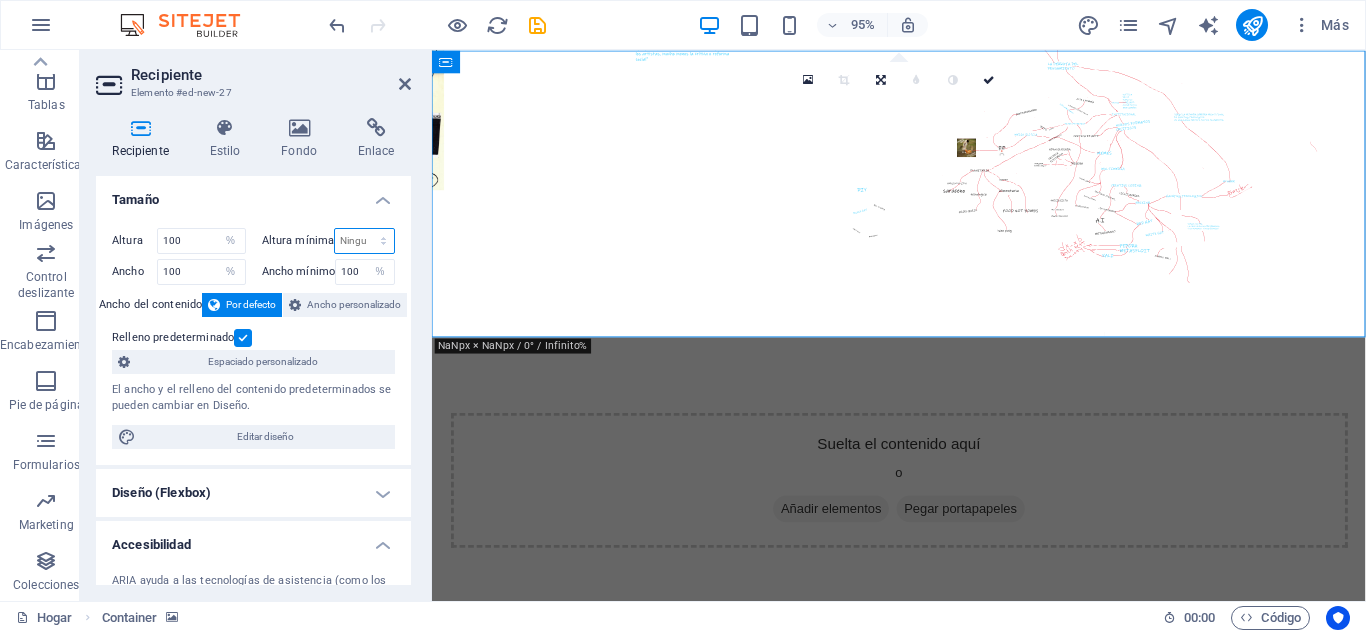 click on "Ninguno píxeles movimiento rápido del ojo % vh Volkswagen" at bounding box center [364, 241] 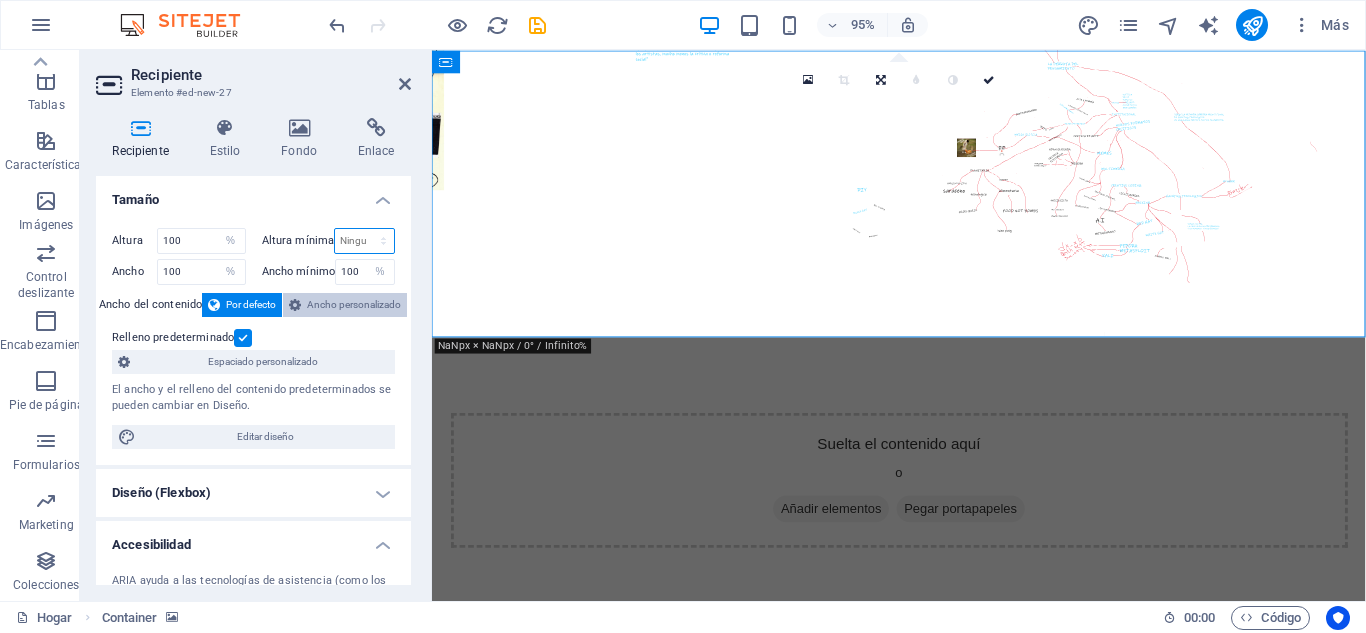 select on "%" 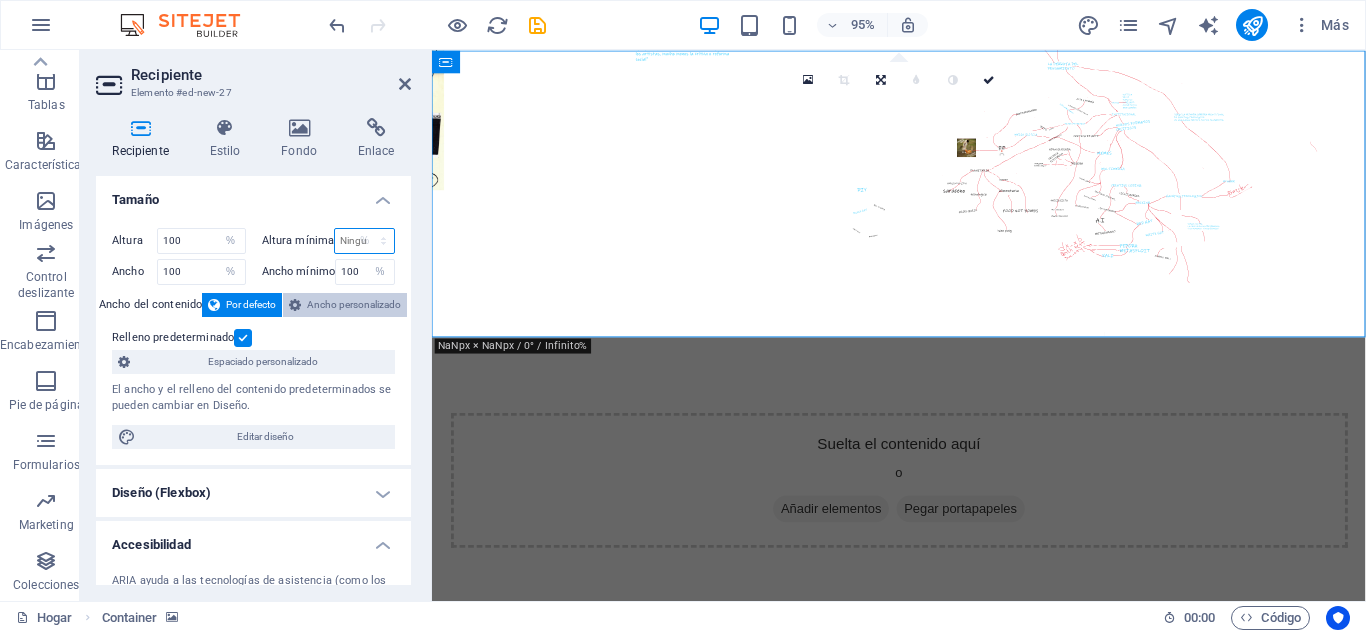 click on "Ninguno píxeles movimiento rápido del ojo % vh Volkswagen" at bounding box center (364, 241) 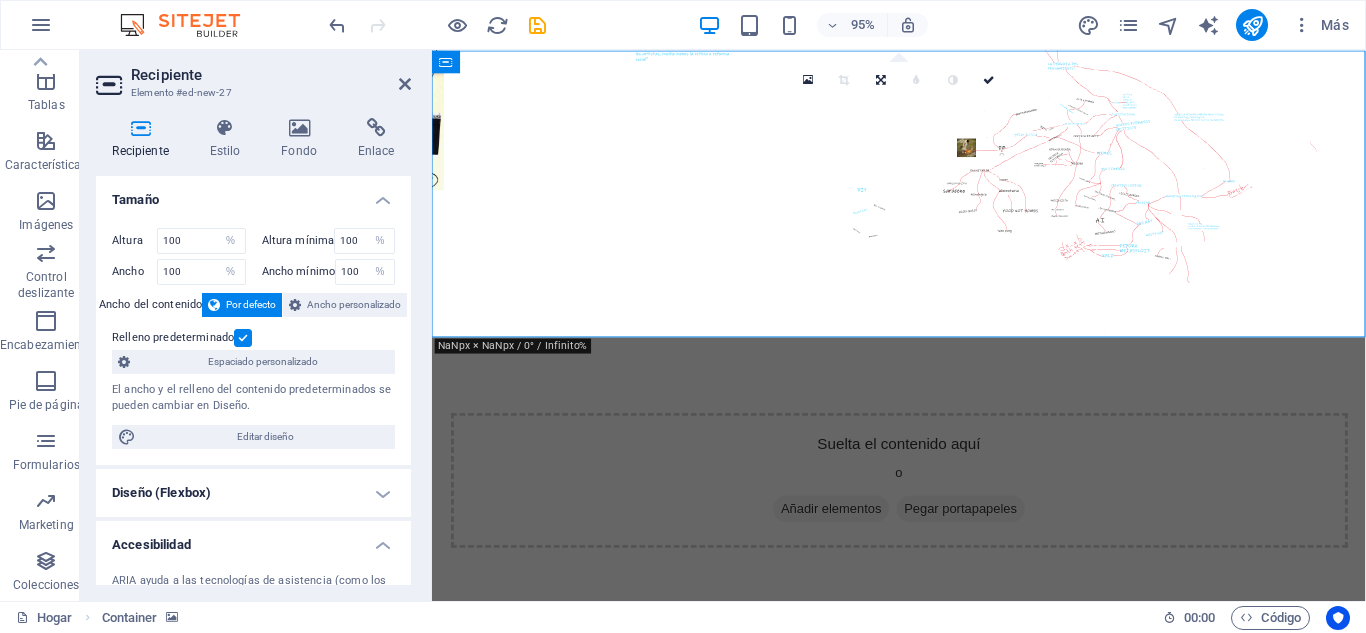 drag, startPoint x: 477, startPoint y: 388, endPoint x: 542, endPoint y: 355, distance: 72.89719 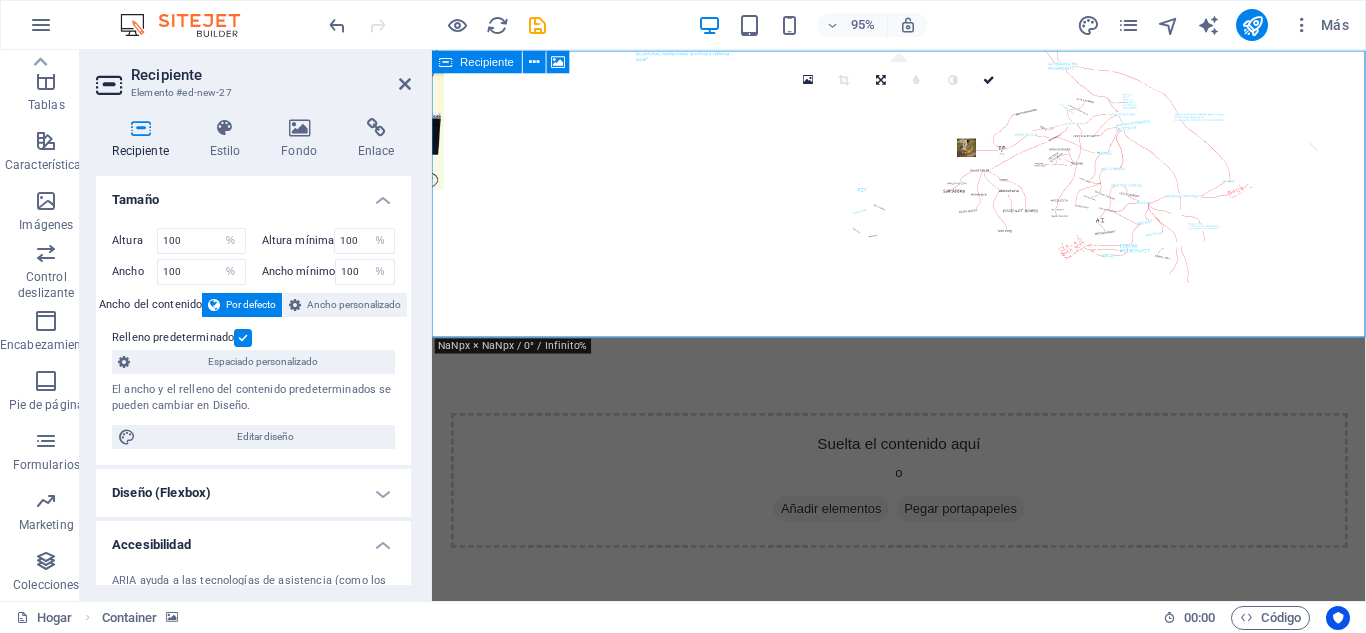 click on "Recipiente" at bounding box center (477, 61) 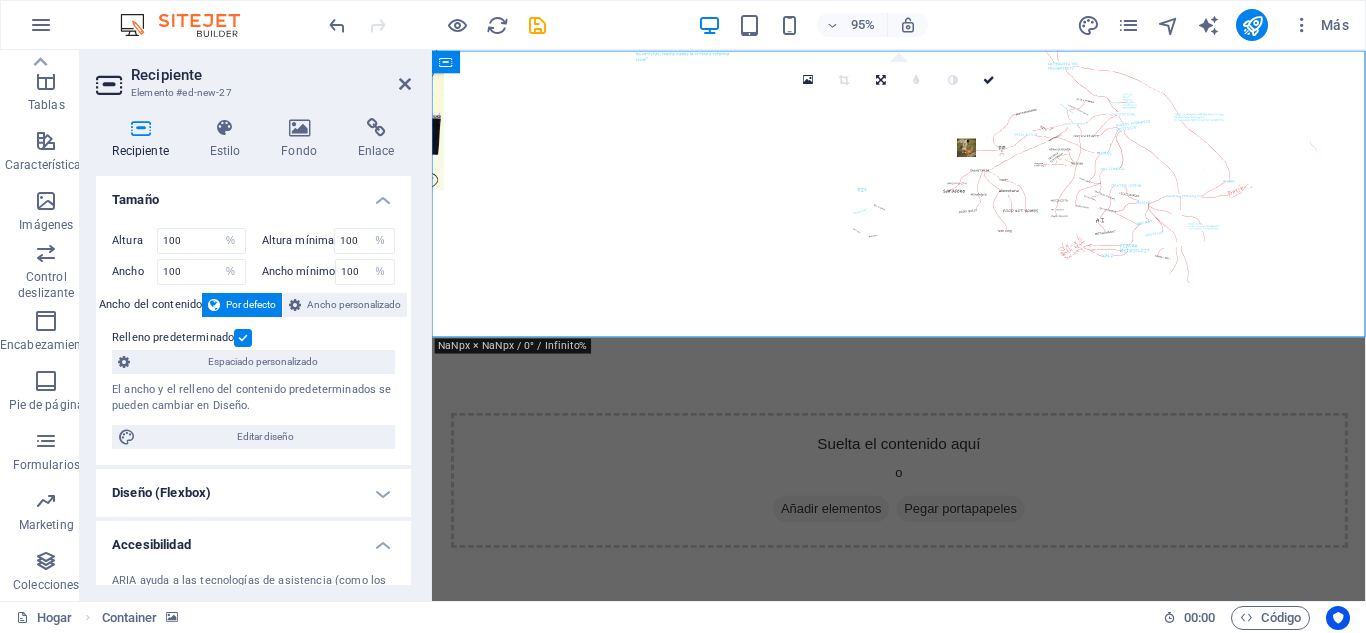 click at bounding box center (923, 201) 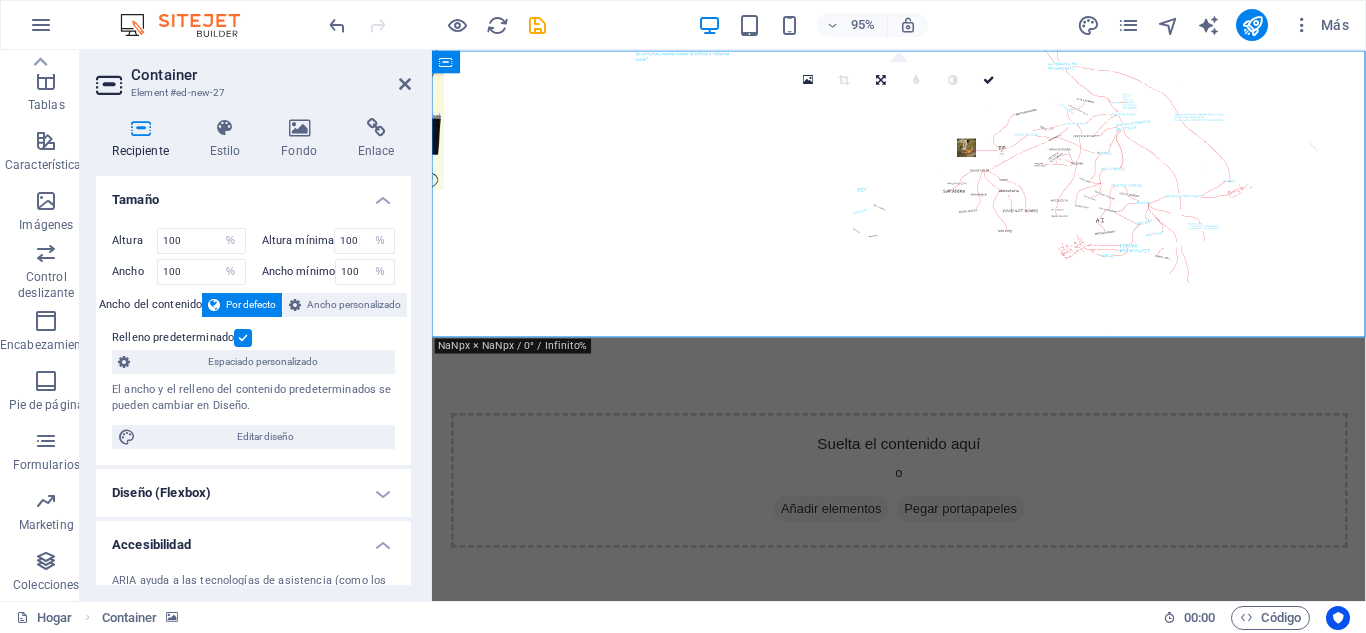 click at bounding box center (923, 201) 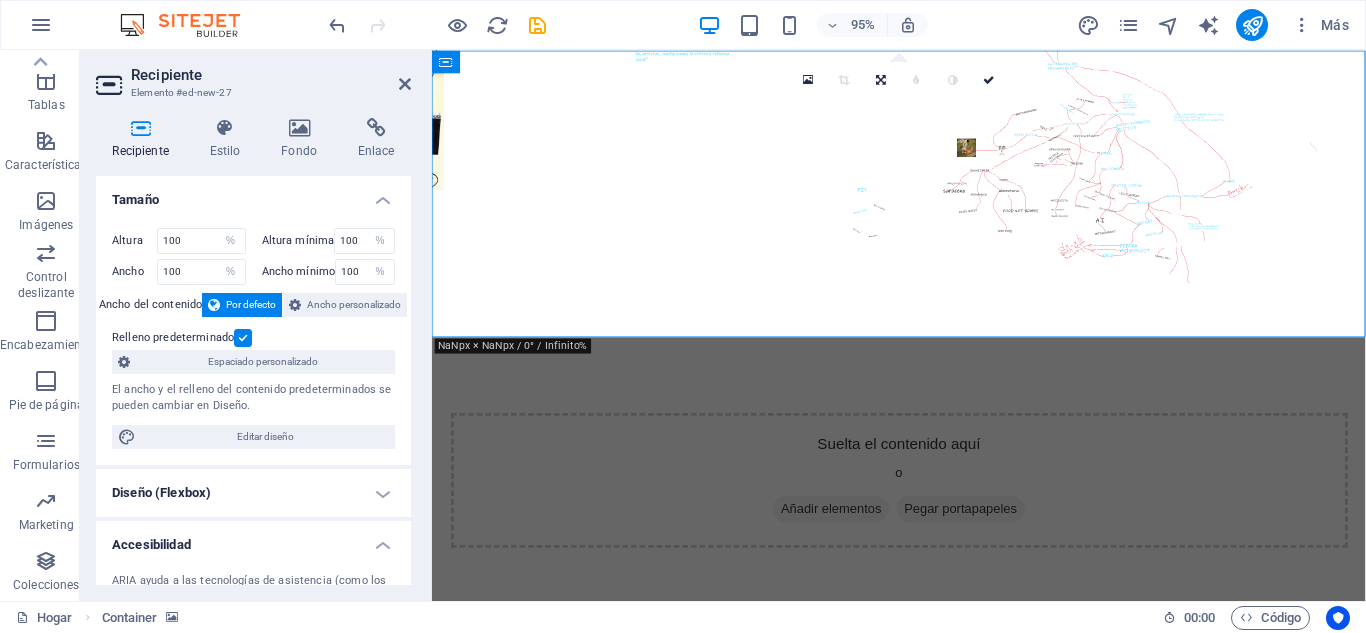 click at bounding box center (923, 201) 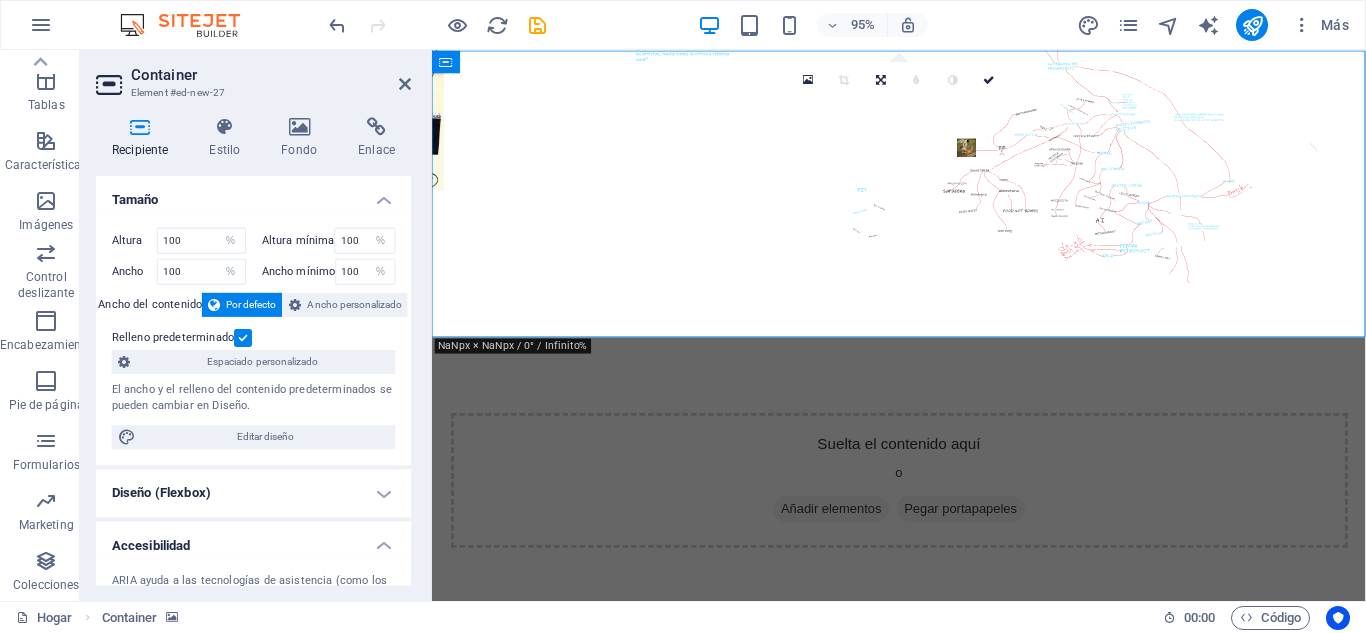 click at bounding box center [923, 201] 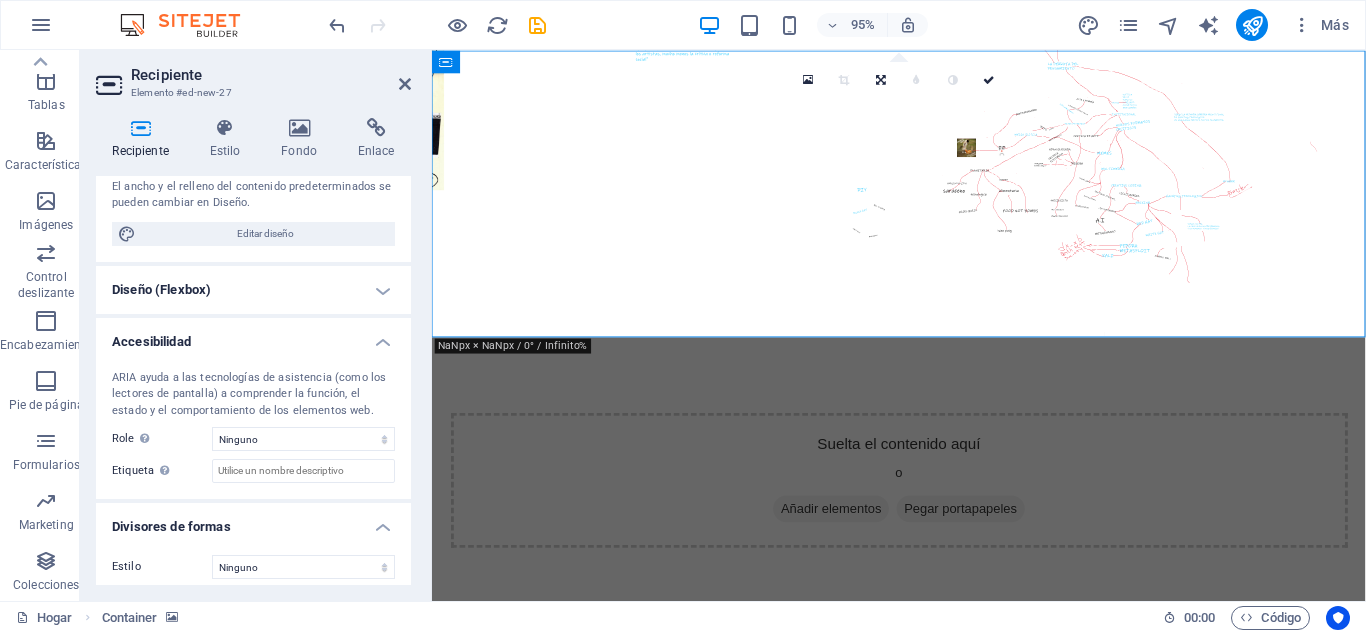 scroll, scrollTop: 213, scrollLeft: 0, axis: vertical 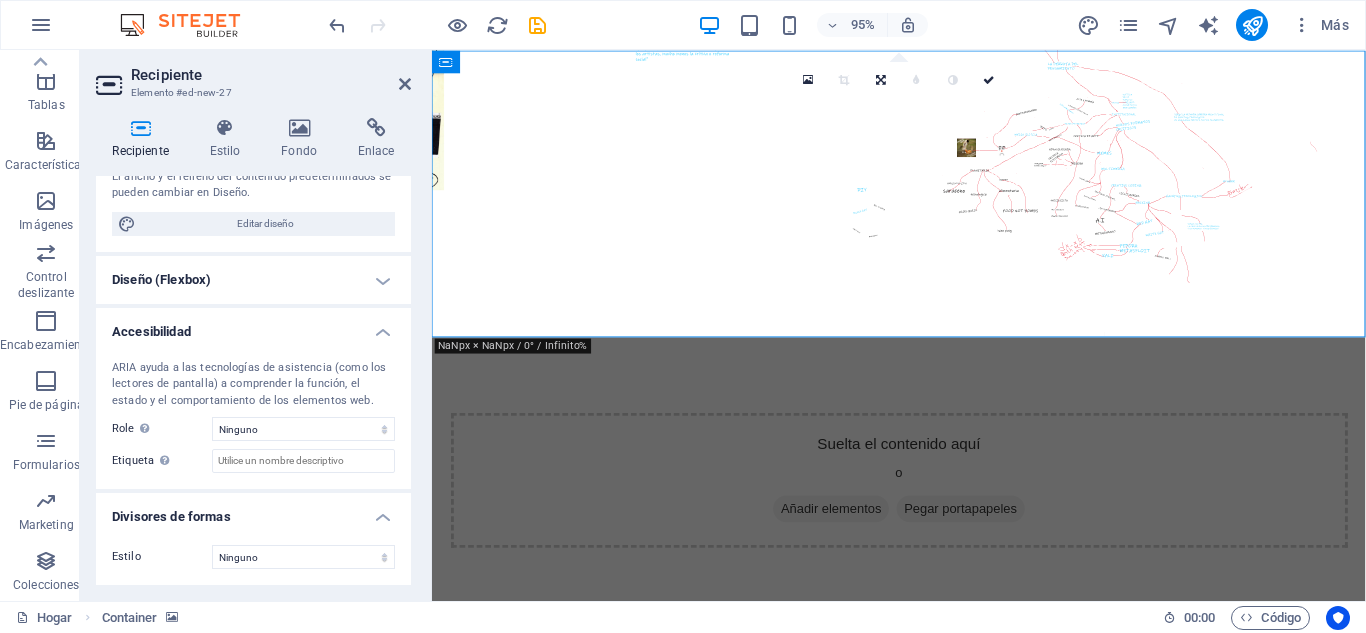 click on "Diseño (Flexbox)" at bounding box center (253, 280) 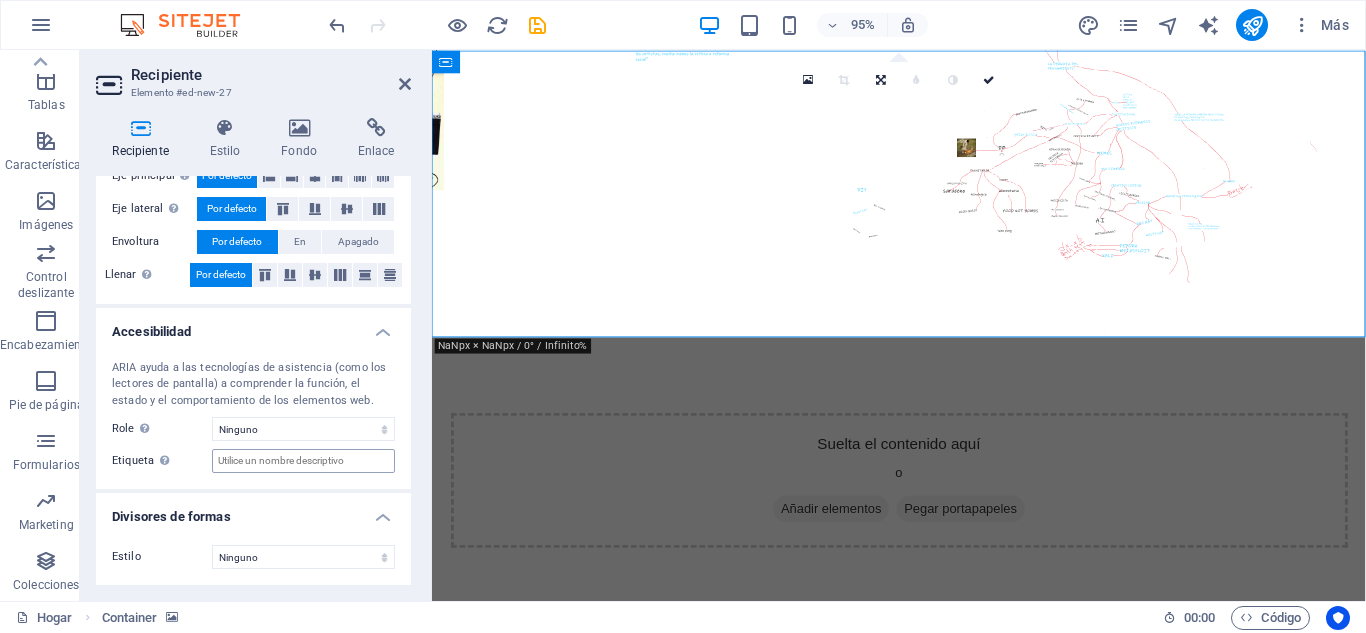 scroll, scrollTop: 290, scrollLeft: 0, axis: vertical 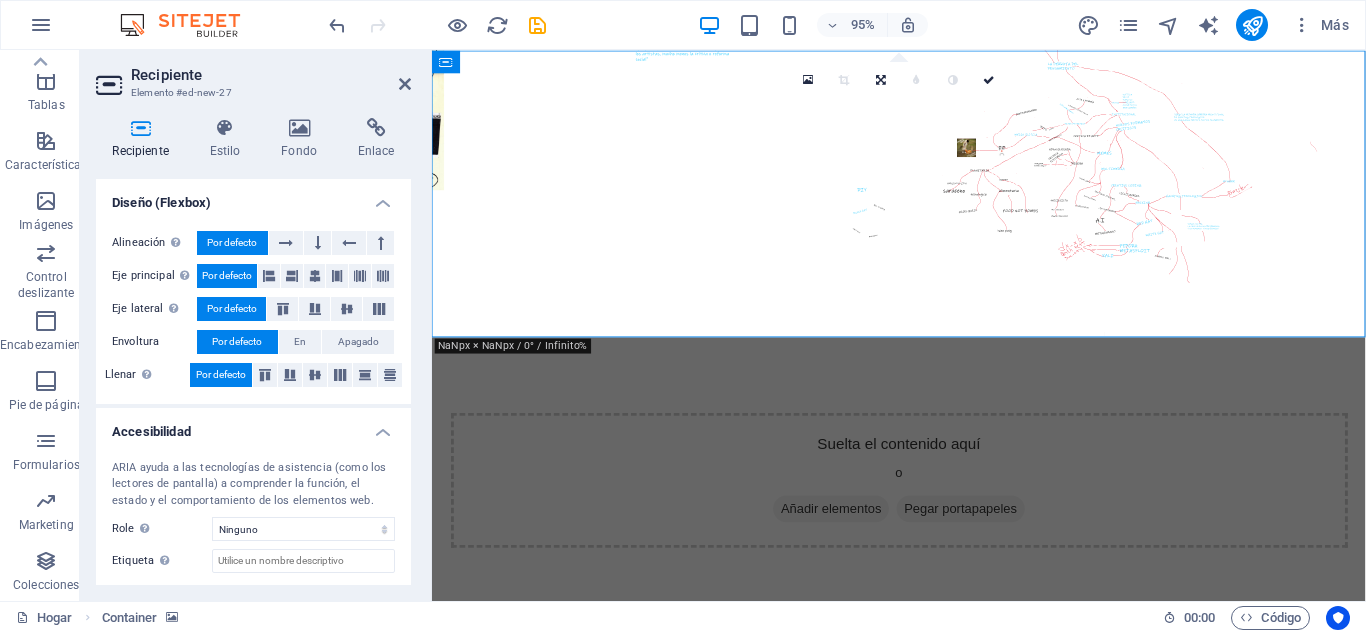 click on "Elemento #ed-new-27" at bounding box center (181, 92) 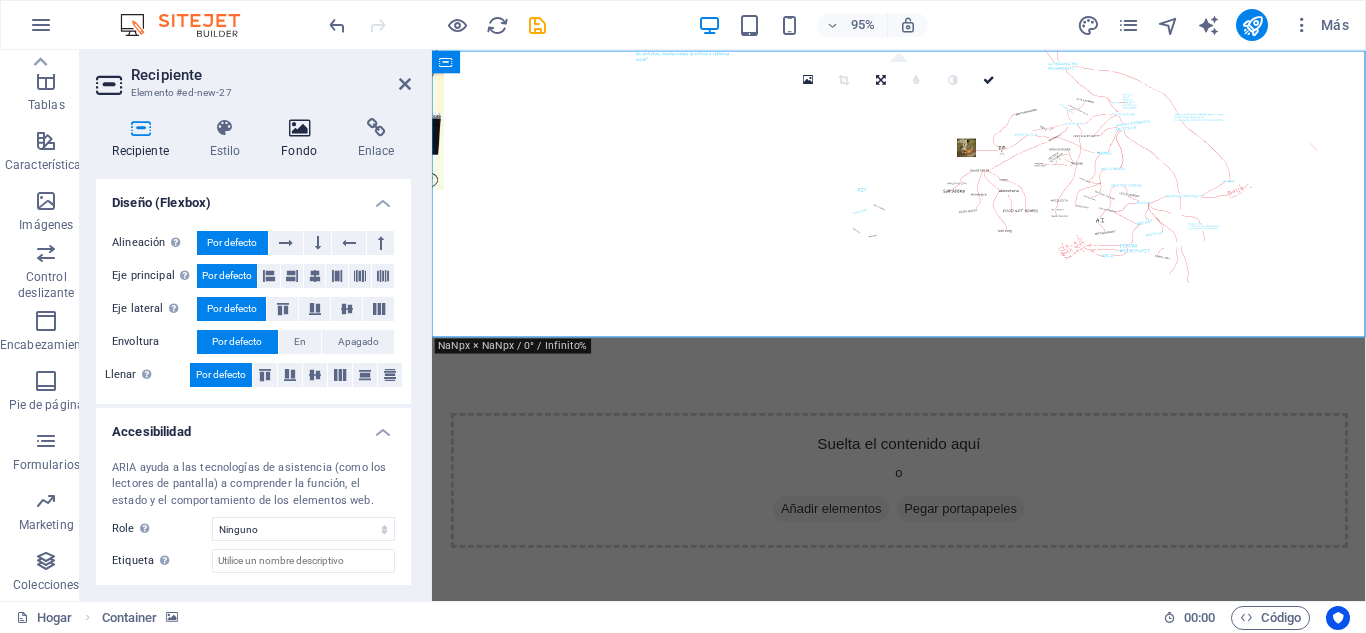 click on "Fondo" at bounding box center (303, 139) 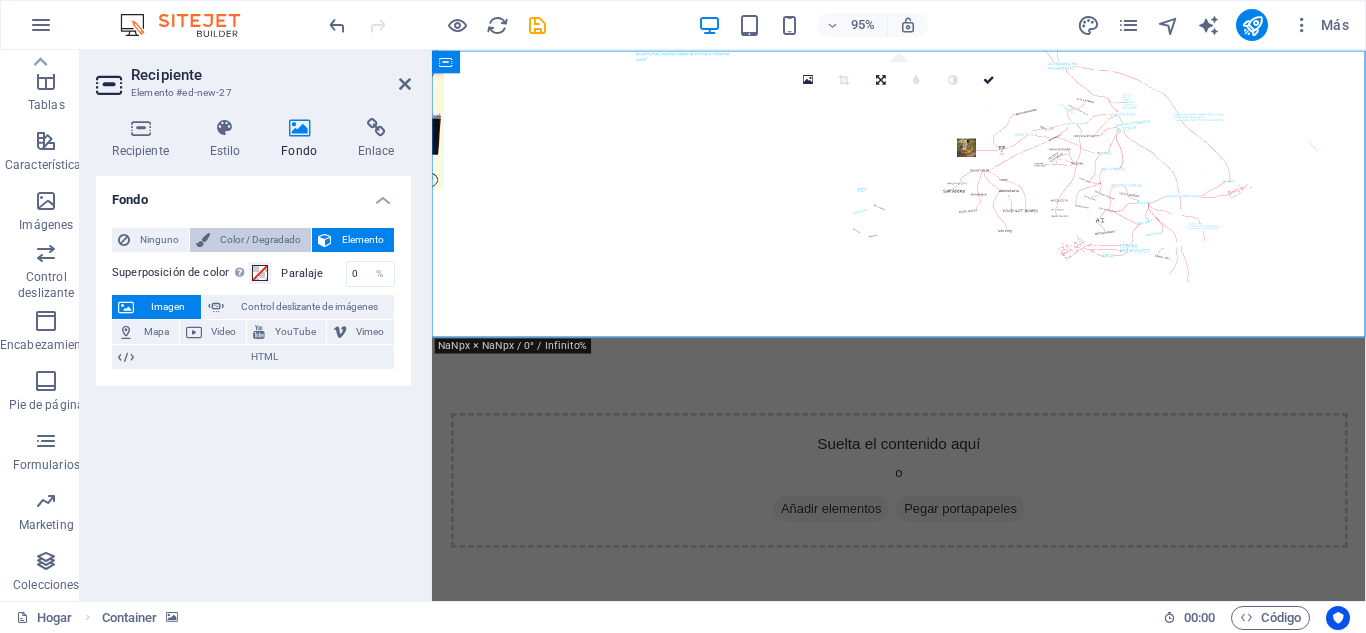 click on "Color / Degradado" at bounding box center (260, 239) 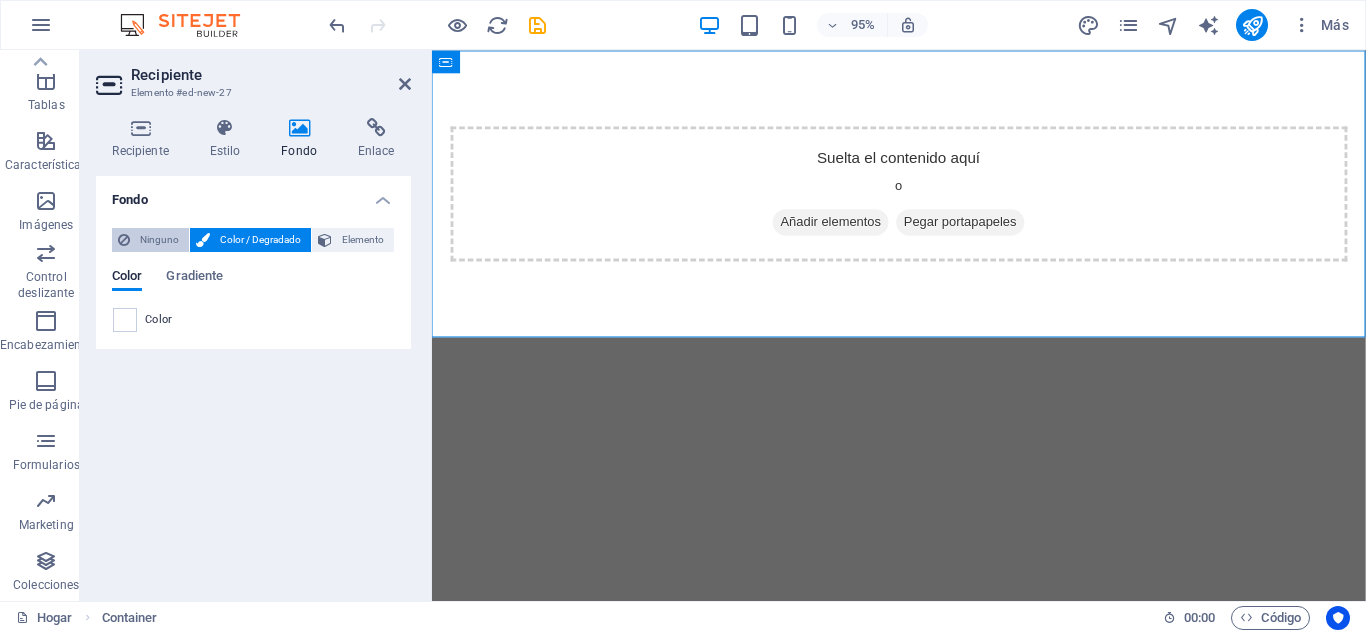 click on "Ninguno" at bounding box center [159, 239] 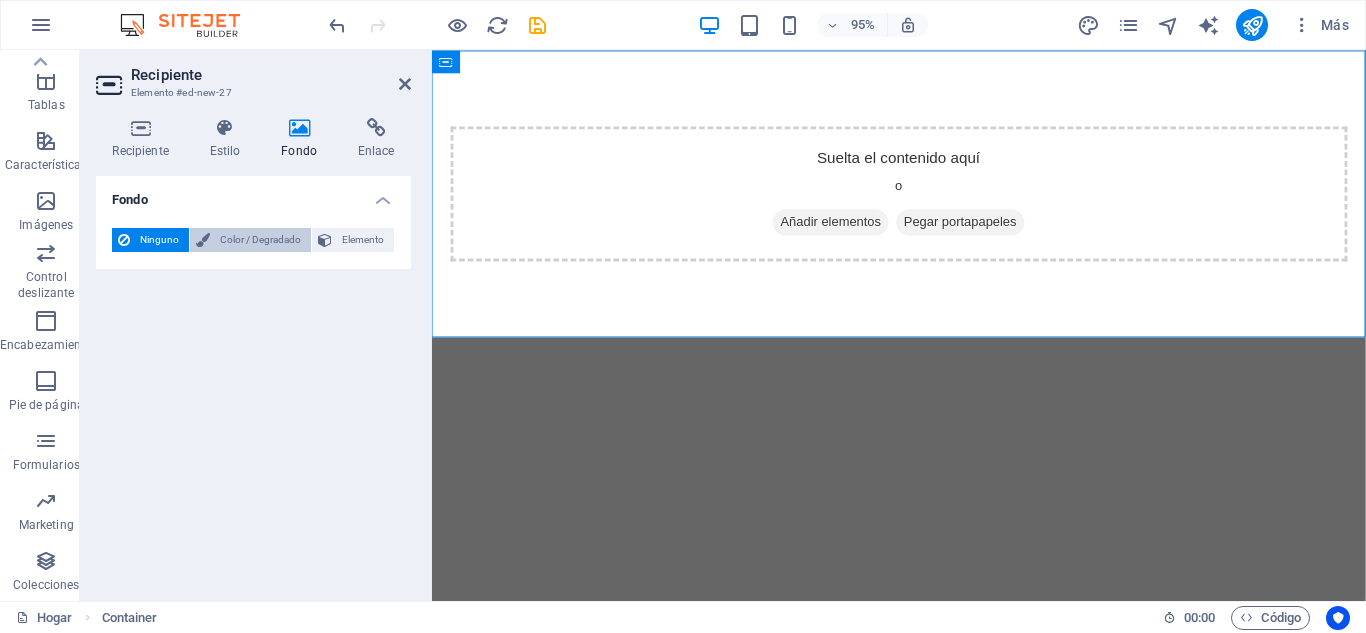 click on "Color / Degradado" at bounding box center (260, 239) 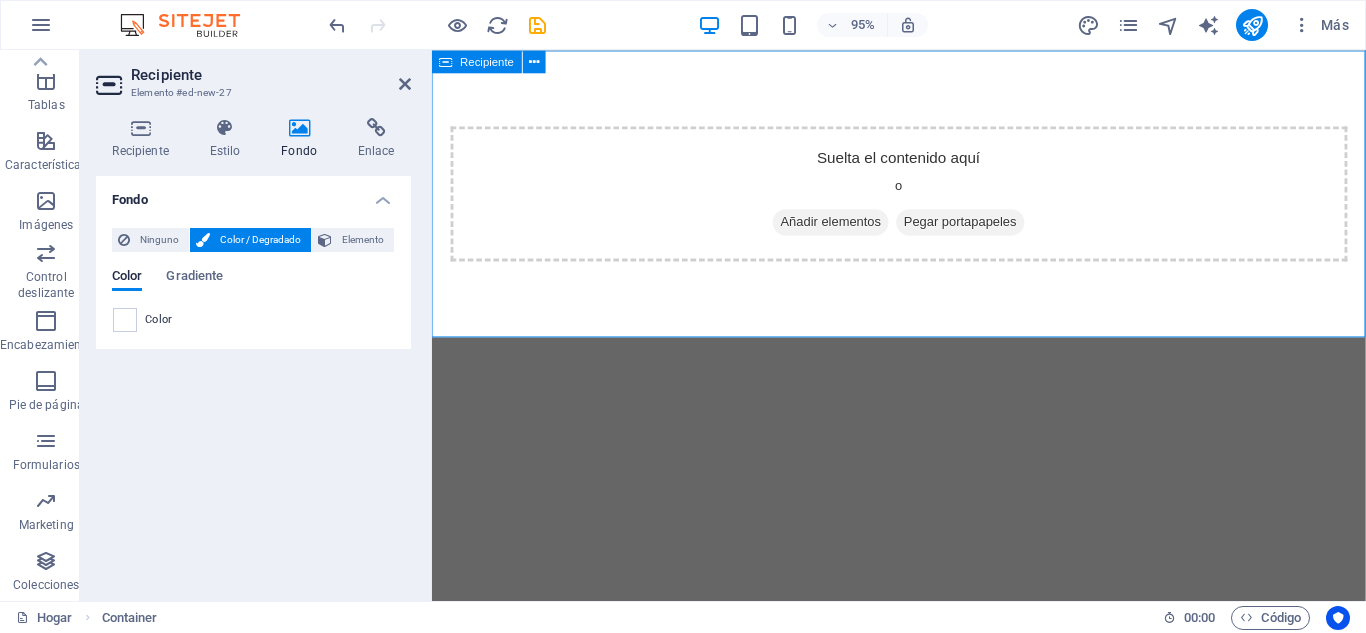 click on "Suelta el contenido aquí o  Añadir elementos  Pegar portapapeles" at bounding box center (924, 201) 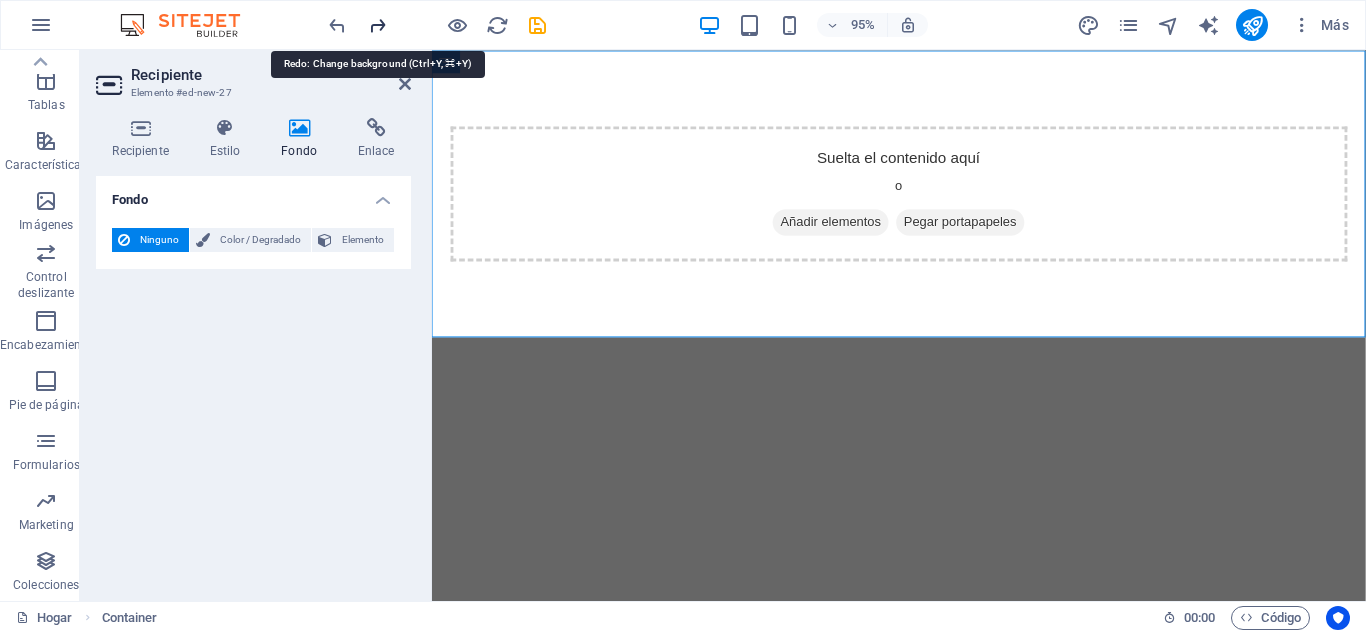 click at bounding box center (377, 25) 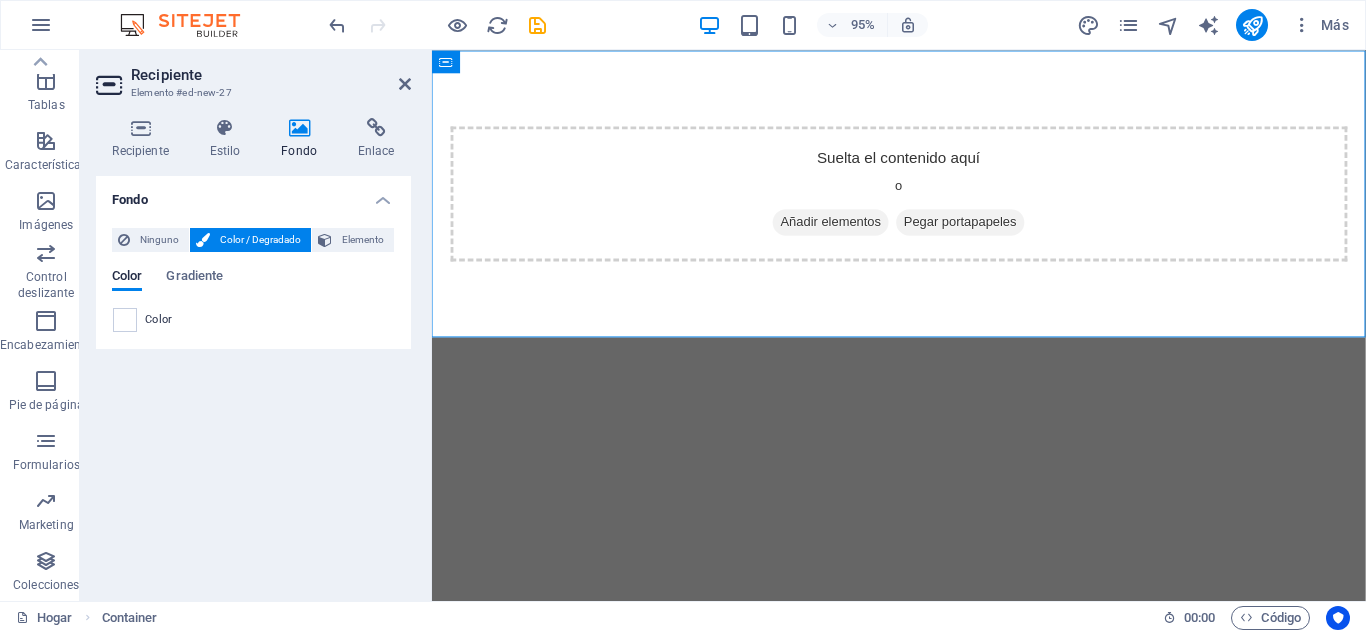 click at bounding box center [437, 25] 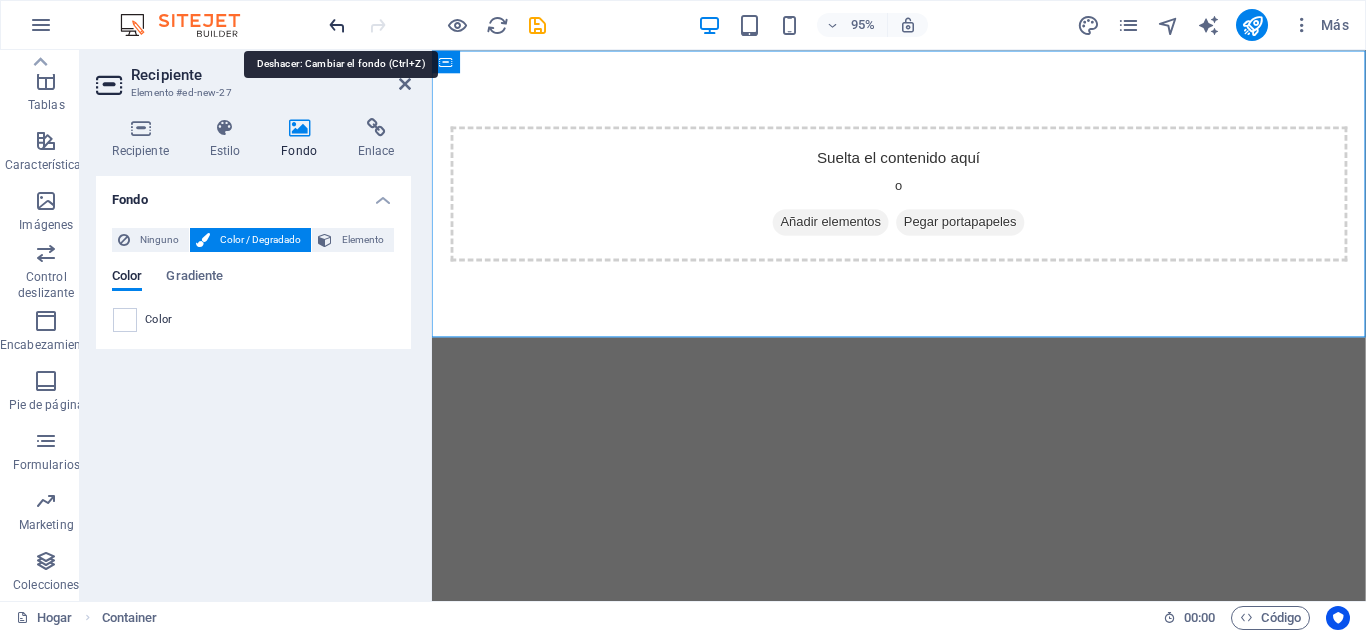 click at bounding box center (337, 25) 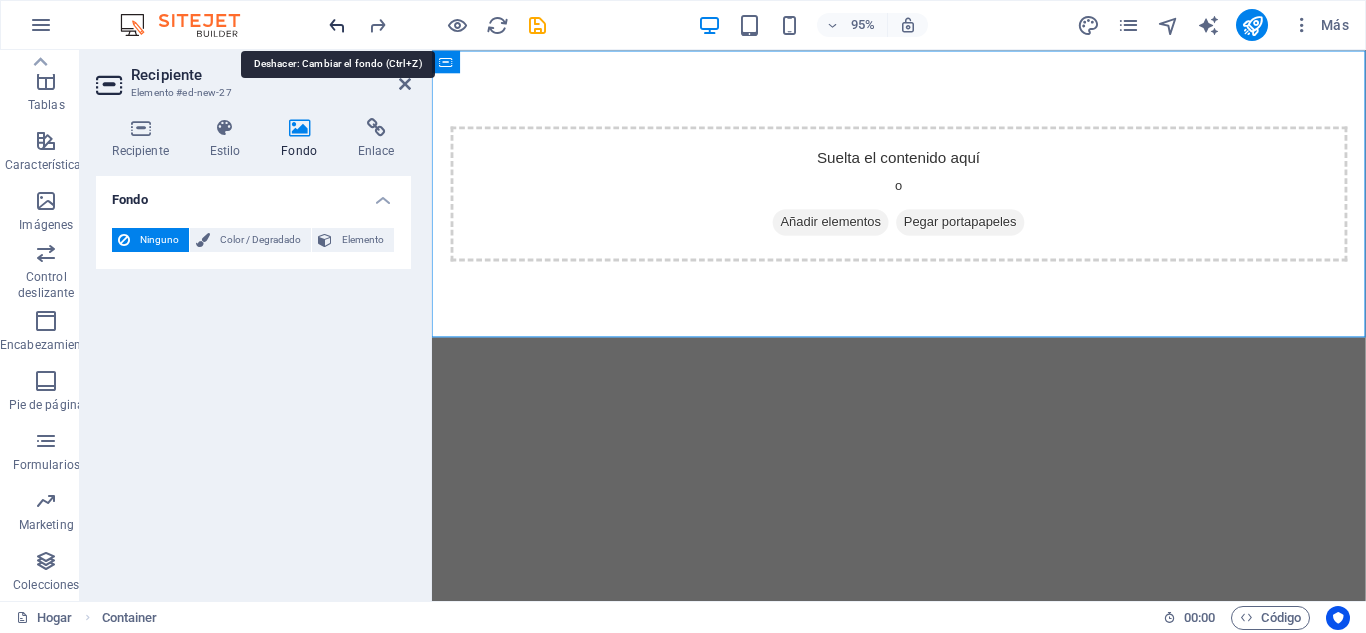 click at bounding box center (337, 25) 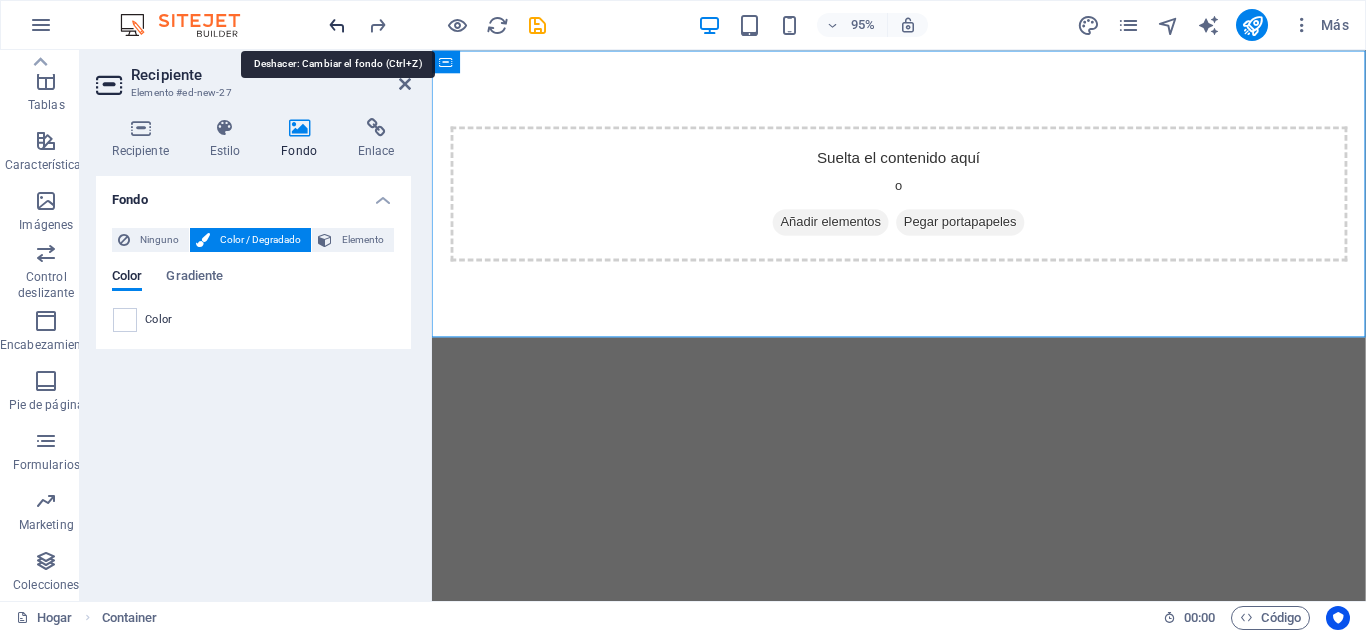 click at bounding box center [337, 25] 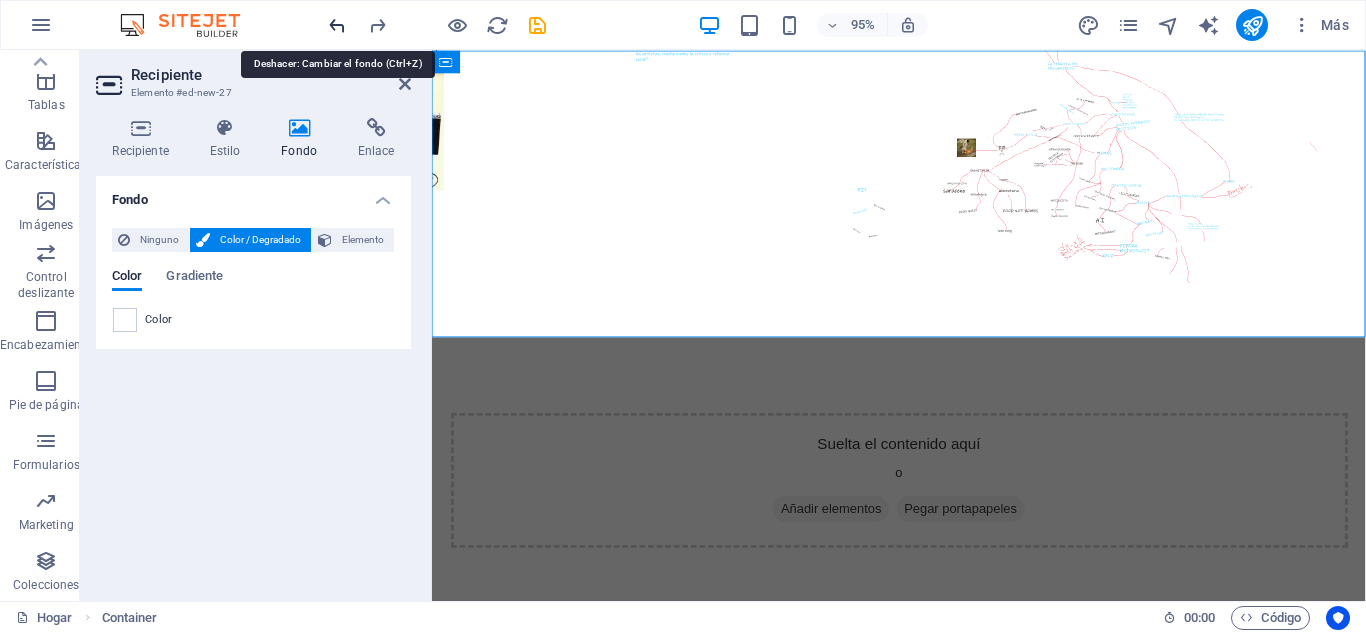click at bounding box center (337, 25) 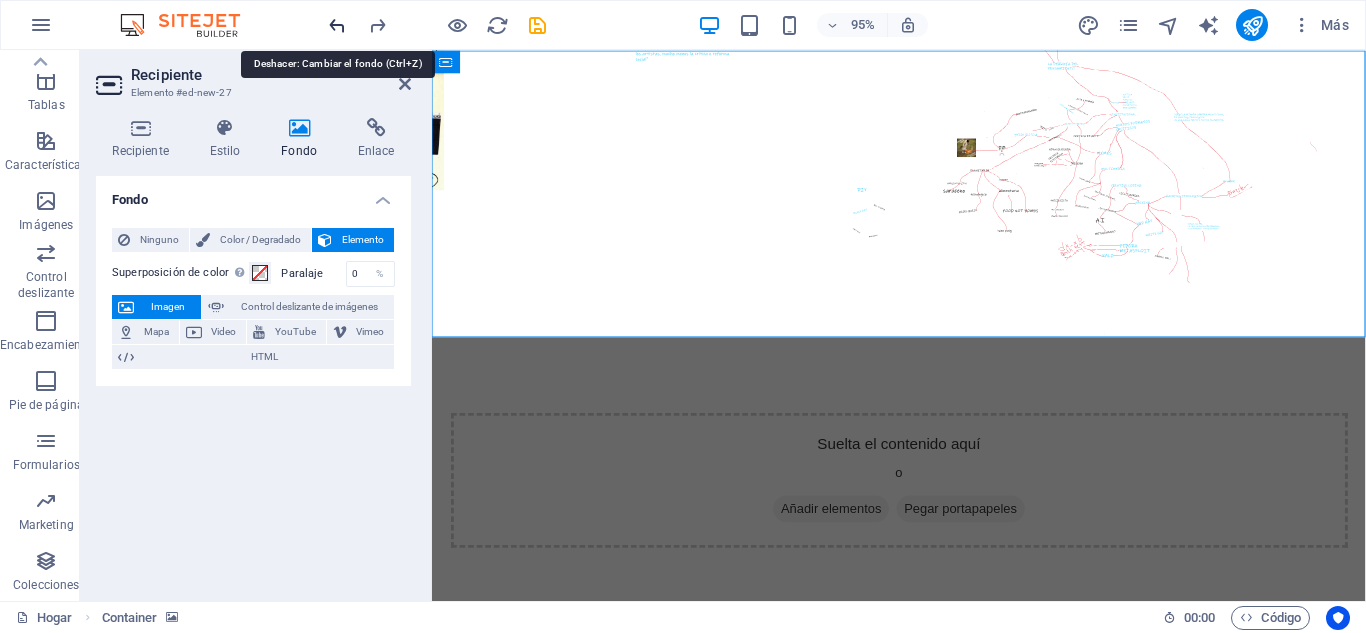 click at bounding box center [337, 25] 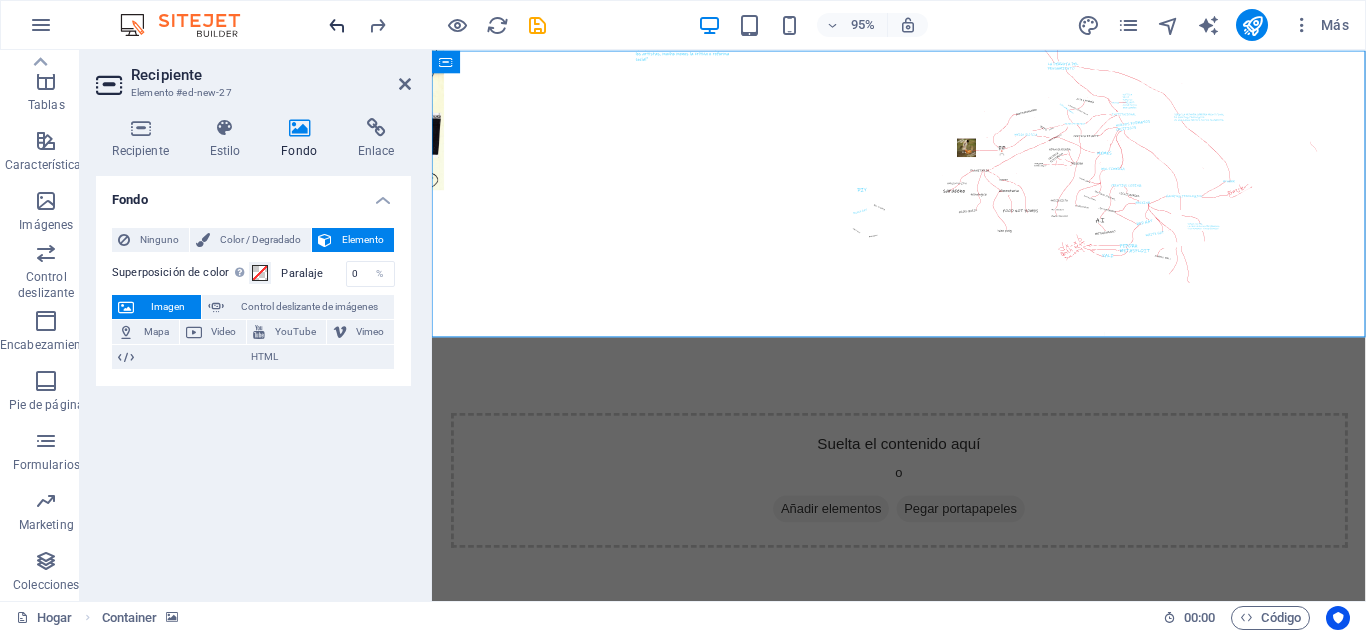 click at bounding box center (337, 25) 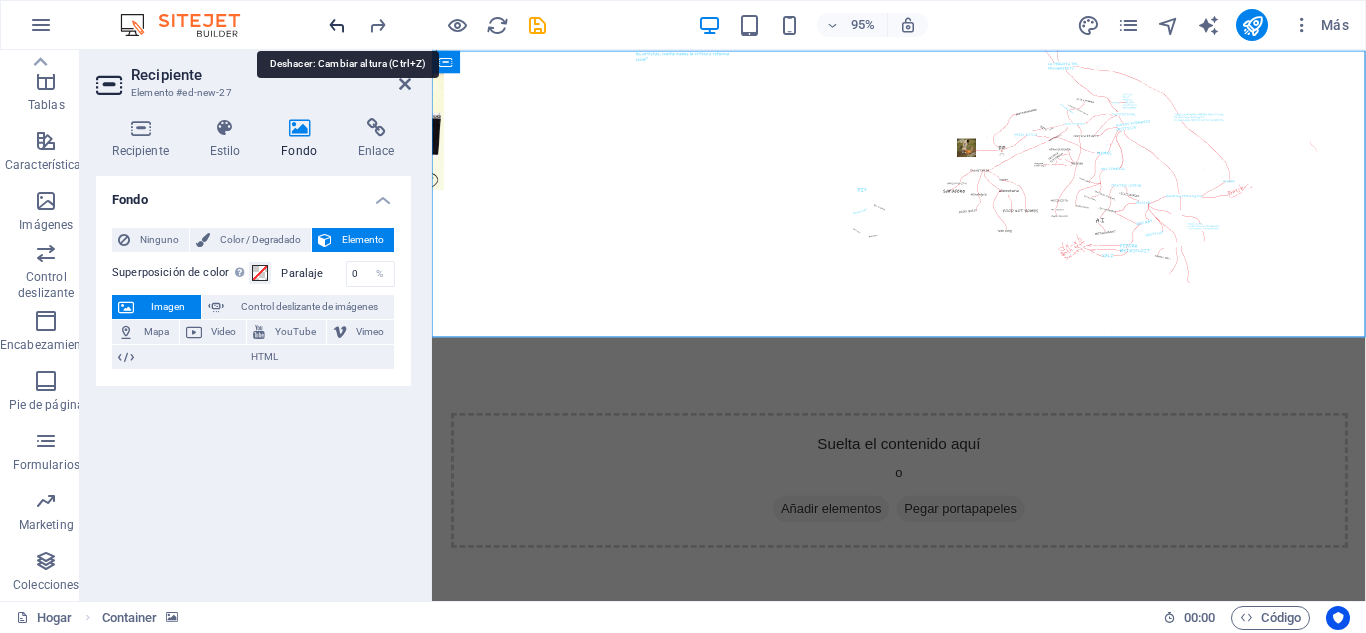 click at bounding box center [337, 25] 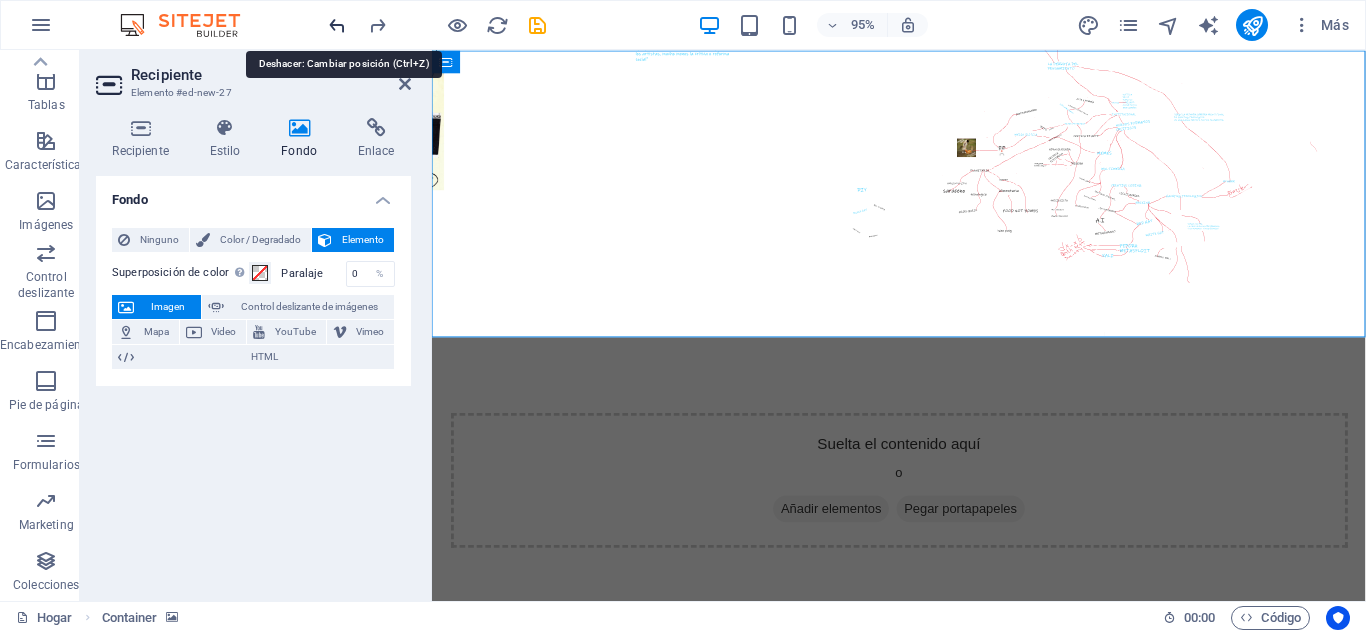 click at bounding box center (337, 25) 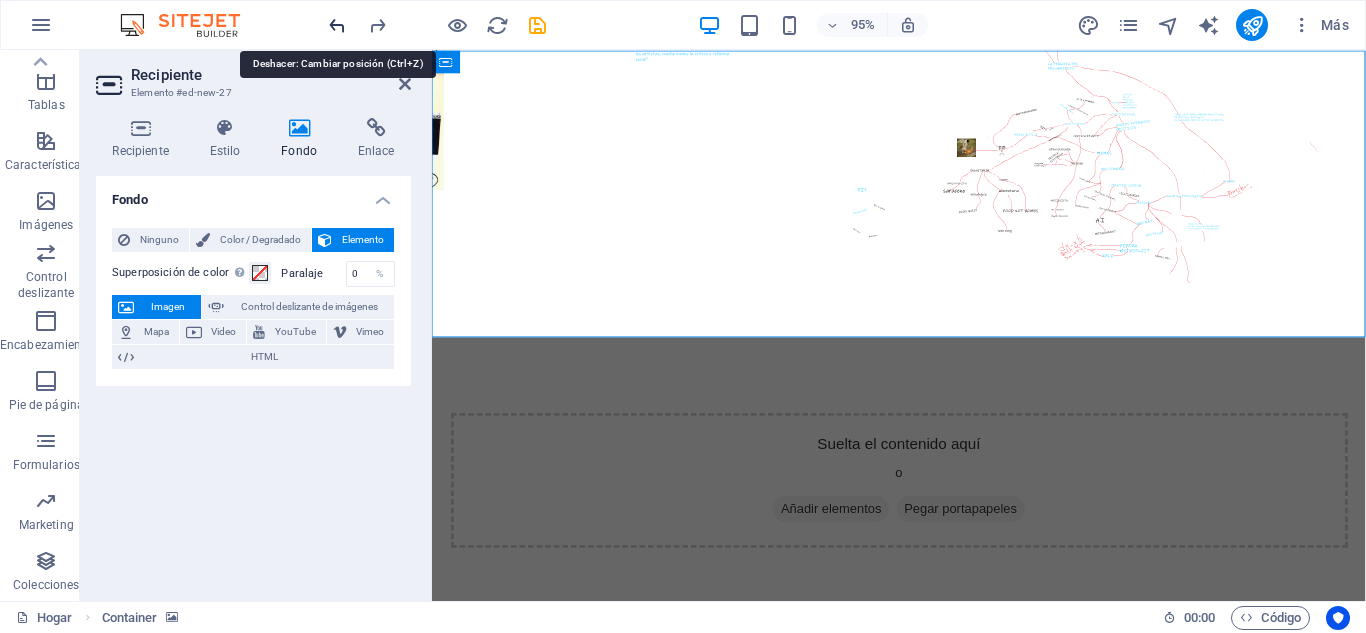 click at bounding box center [337, 25] 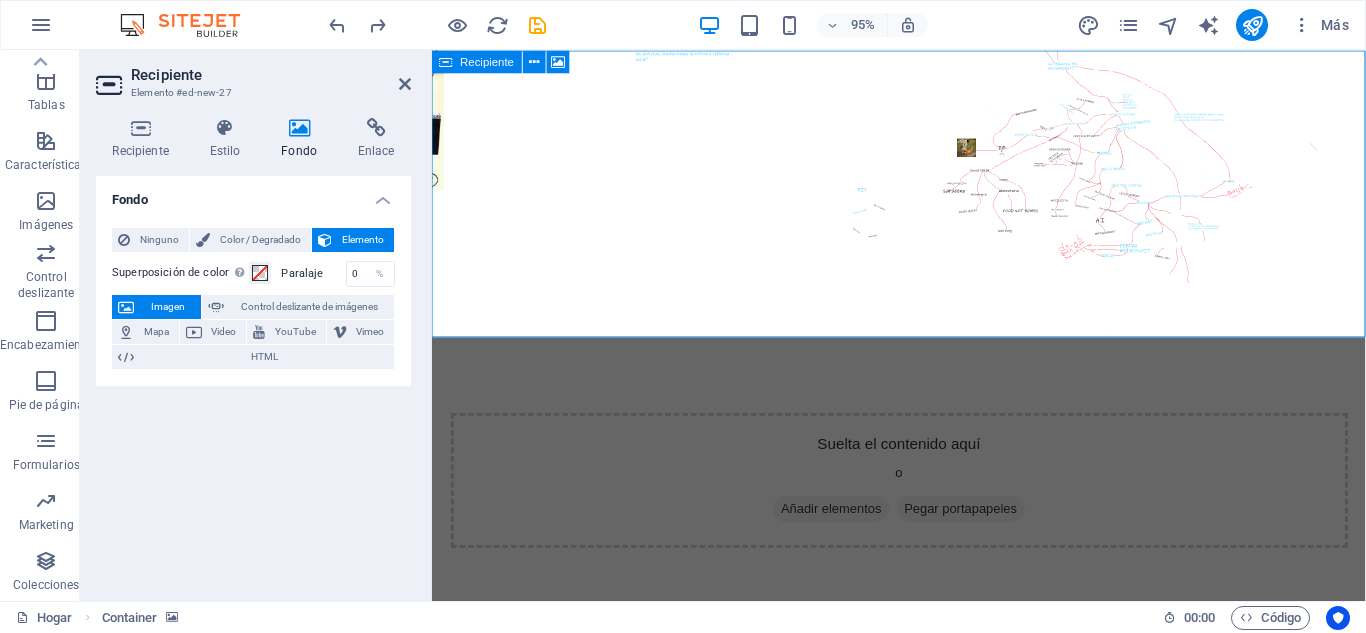 click on "Suelta el contenido aquí o  Añadir elementos  Pegar portapapeles" at bounding box center [924, 503] 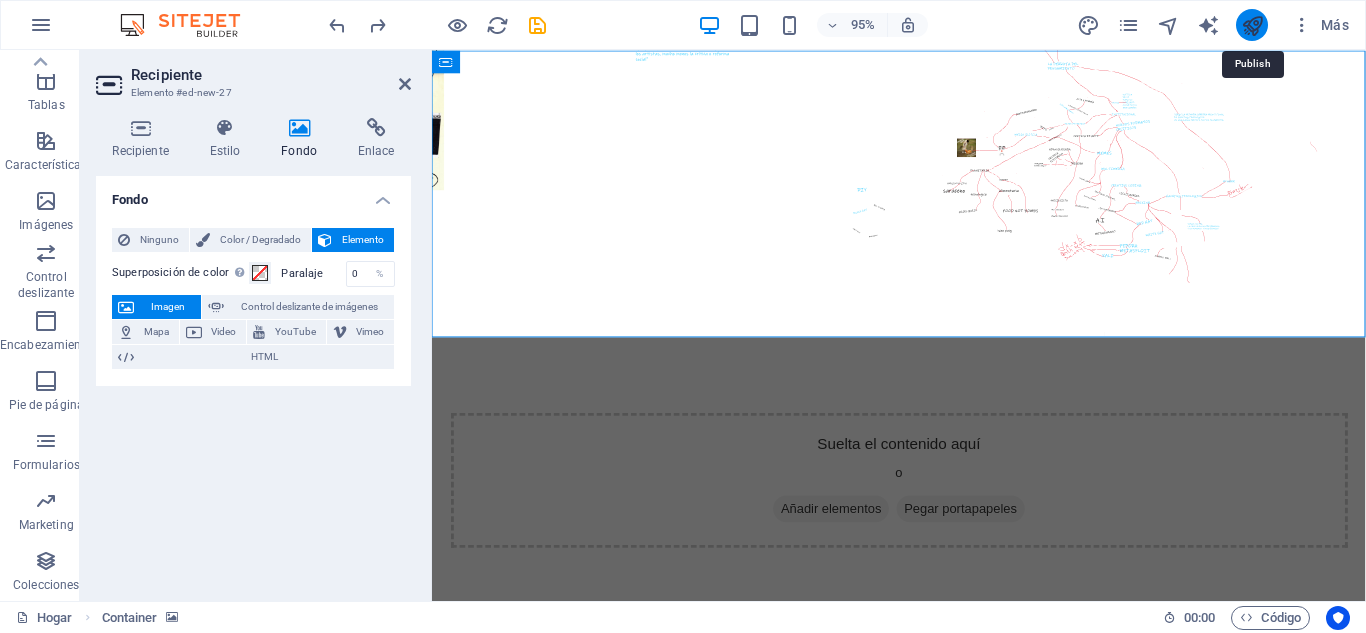 click at bounding box center [1252, 25] 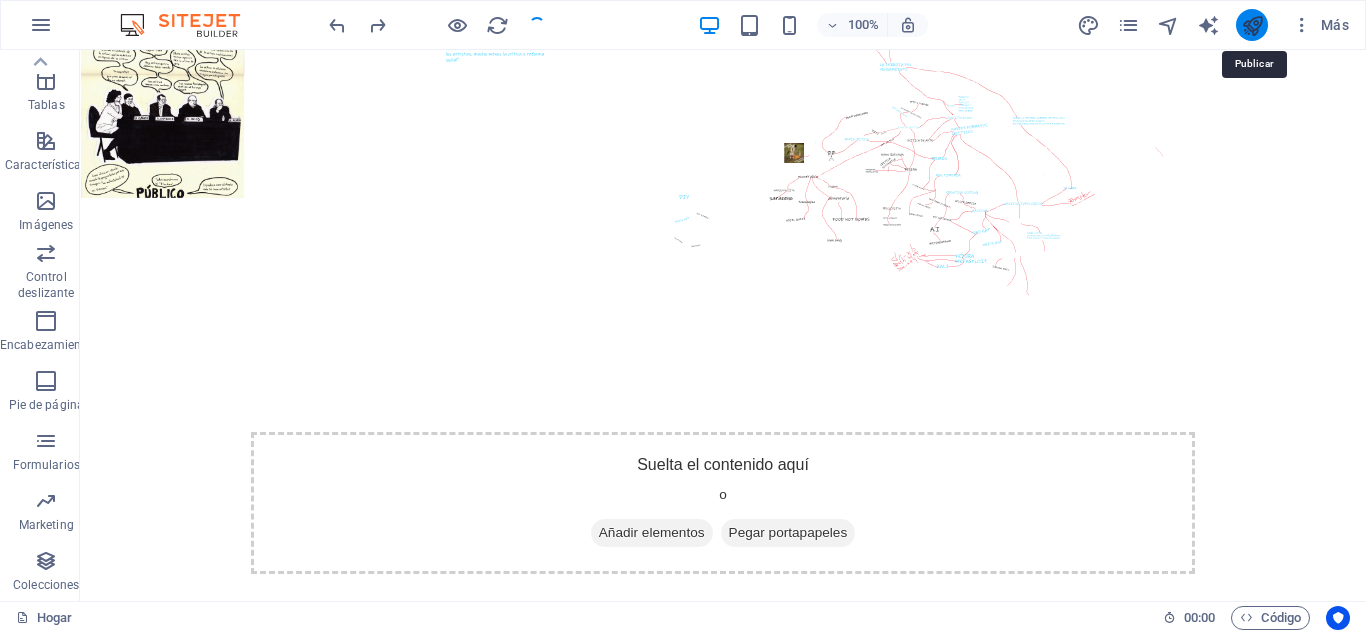 click at bounding box center (1252, 25) 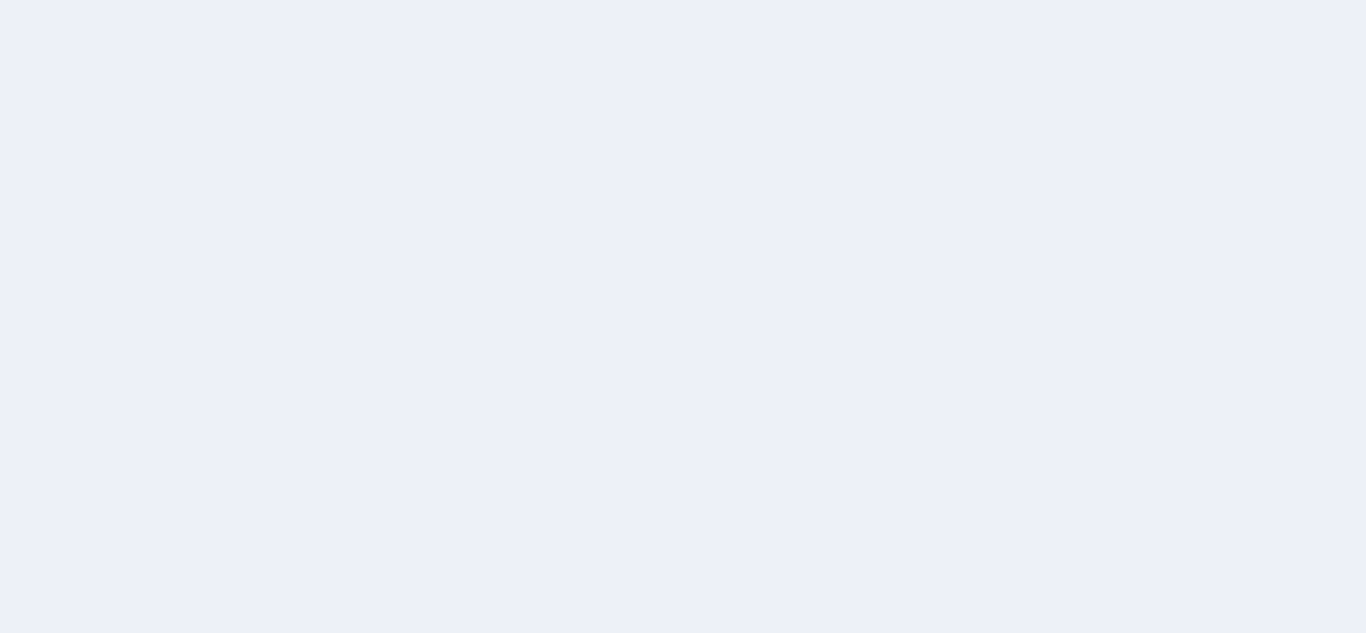scroll, scrollTop: 0, scrollLeft: 0, axis: both 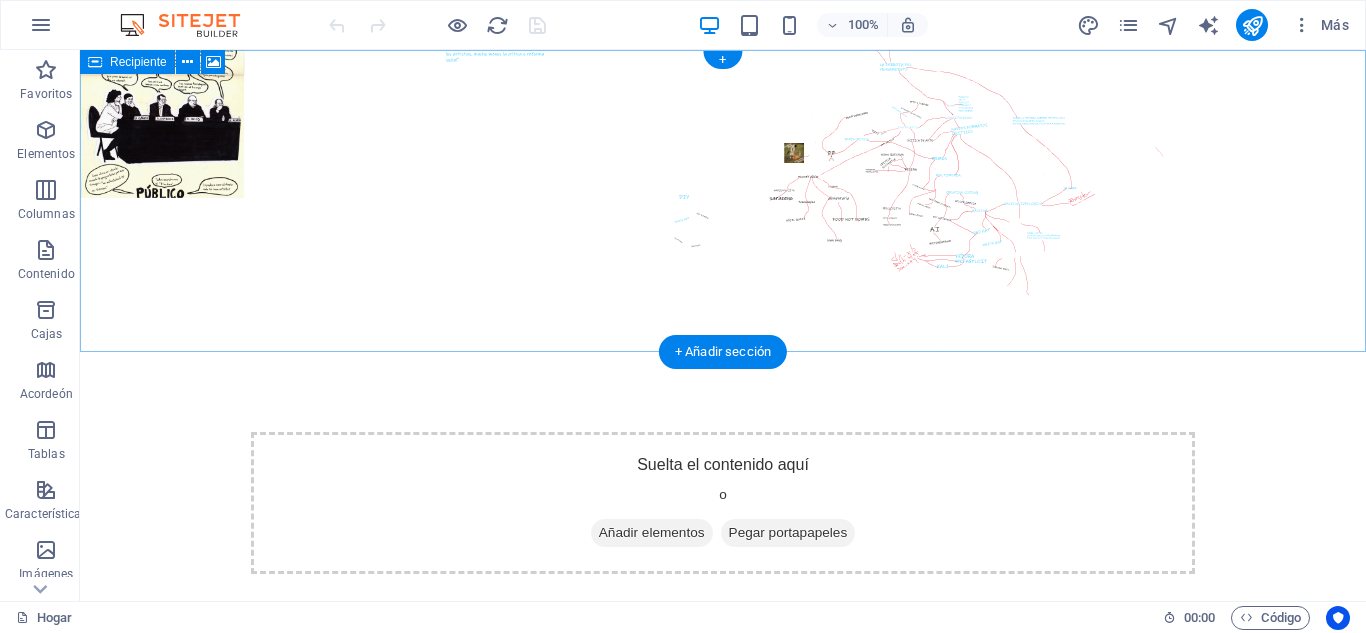 click on "Suelta el contenido aquí o  Añadir elementos  Pegar portapapeles" at bounding box center (723, 503) 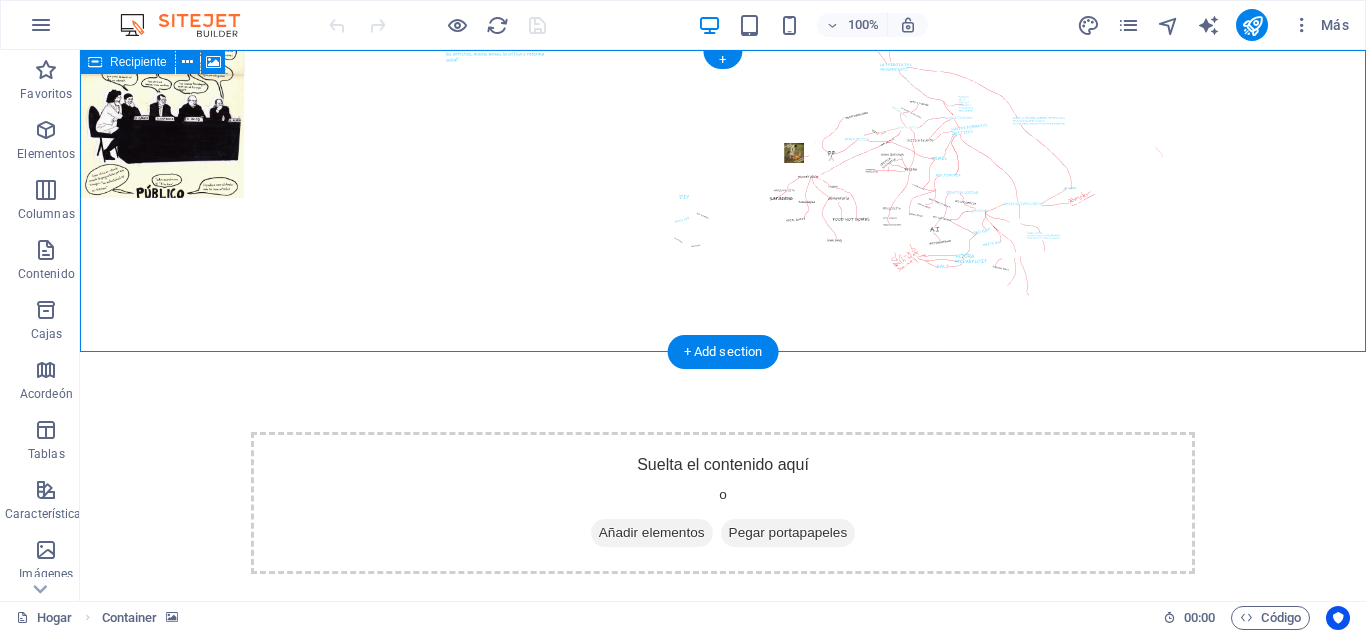 click on "Suelta el contenido aquí o  Añadir elementos  Pegar portapapeles" at bounding box center (723, 503) 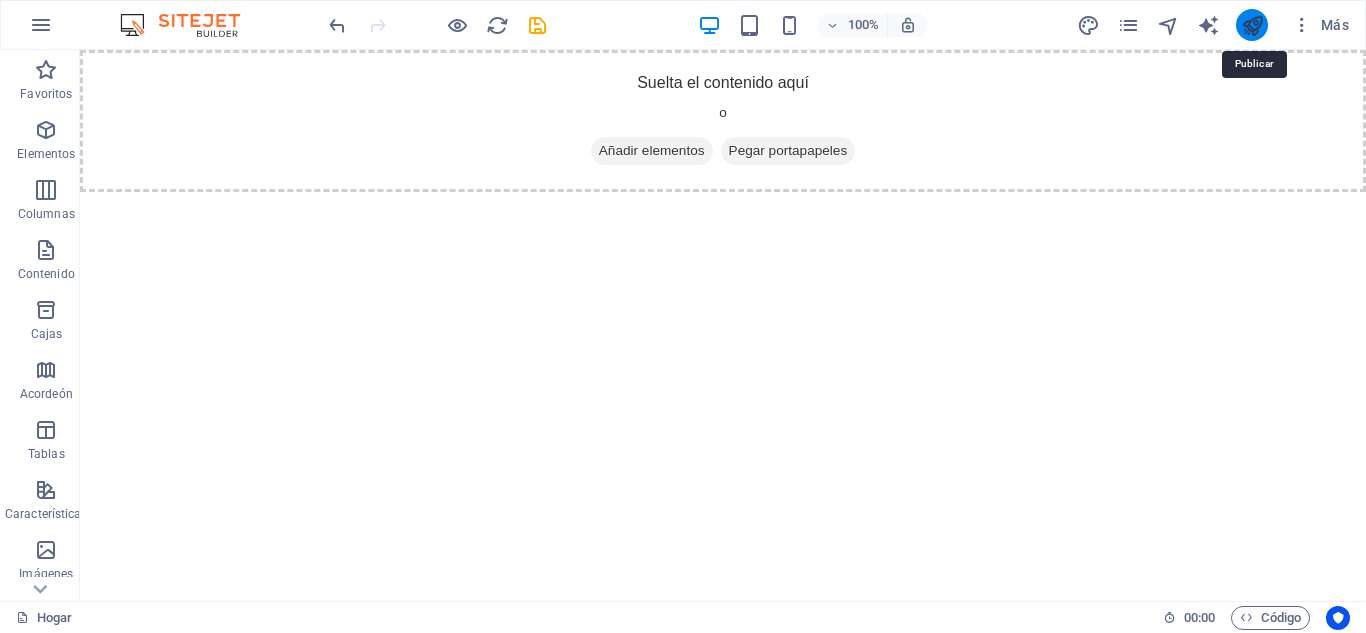 click at bounding box center (1252, 25) 